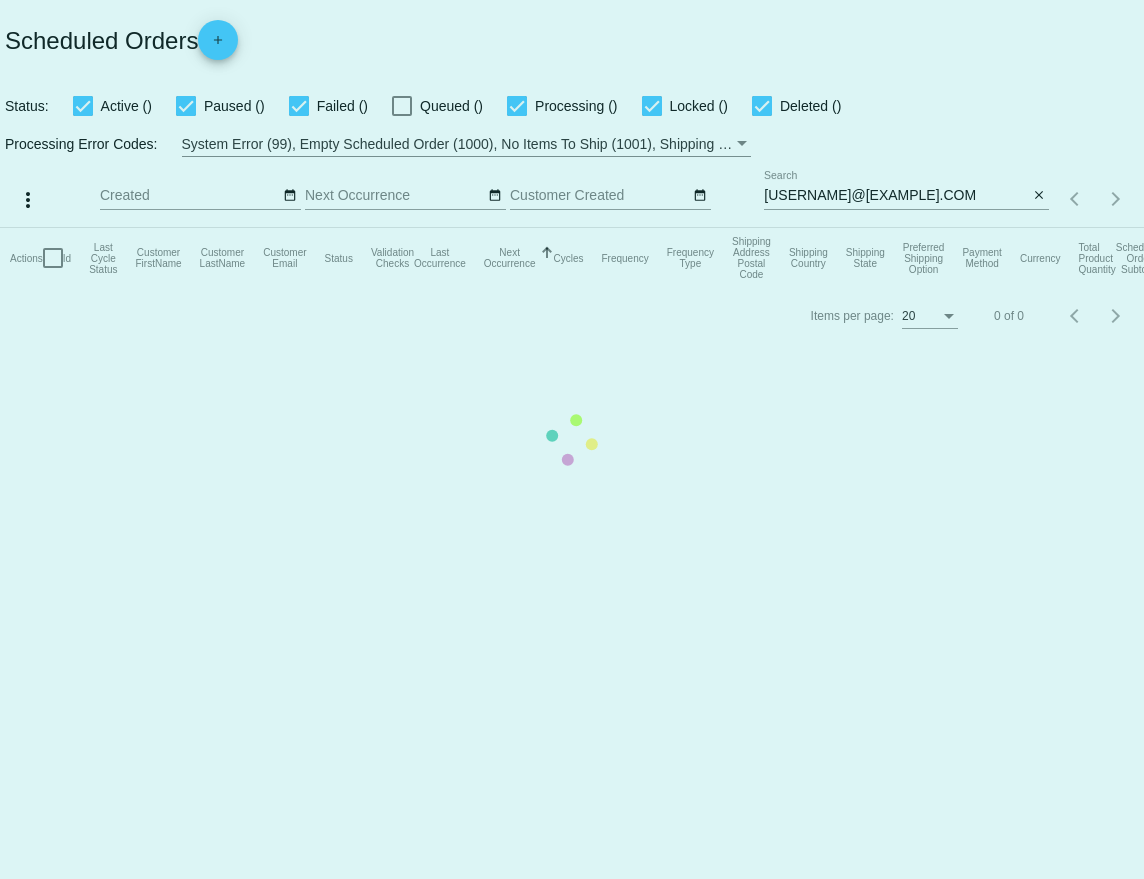 scroll, scrollTop: 0, scrollLeft: 0, axis: both 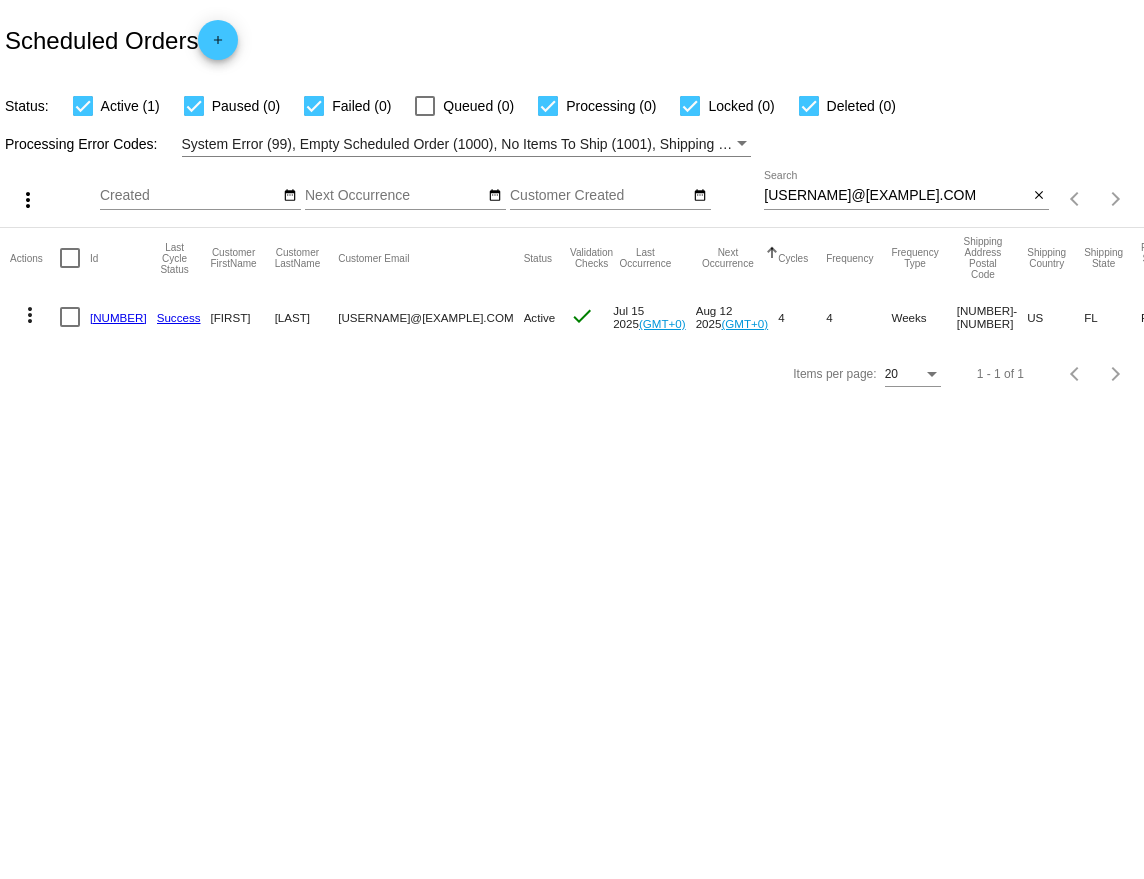 click on "[EMAIL]
Search" 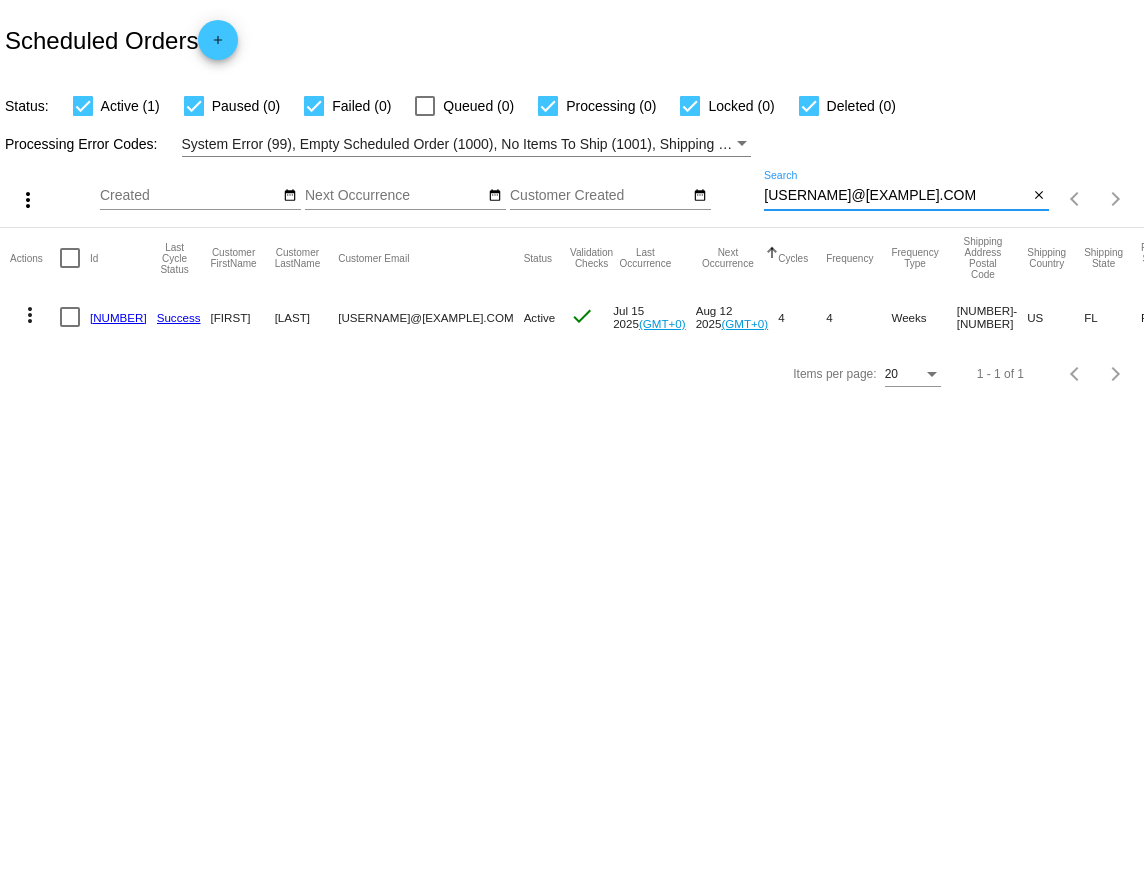 drag, startPoint x: 920, startPoint y: 190, endPoint x: 721, endPoint y: 188, distance: 199.01006 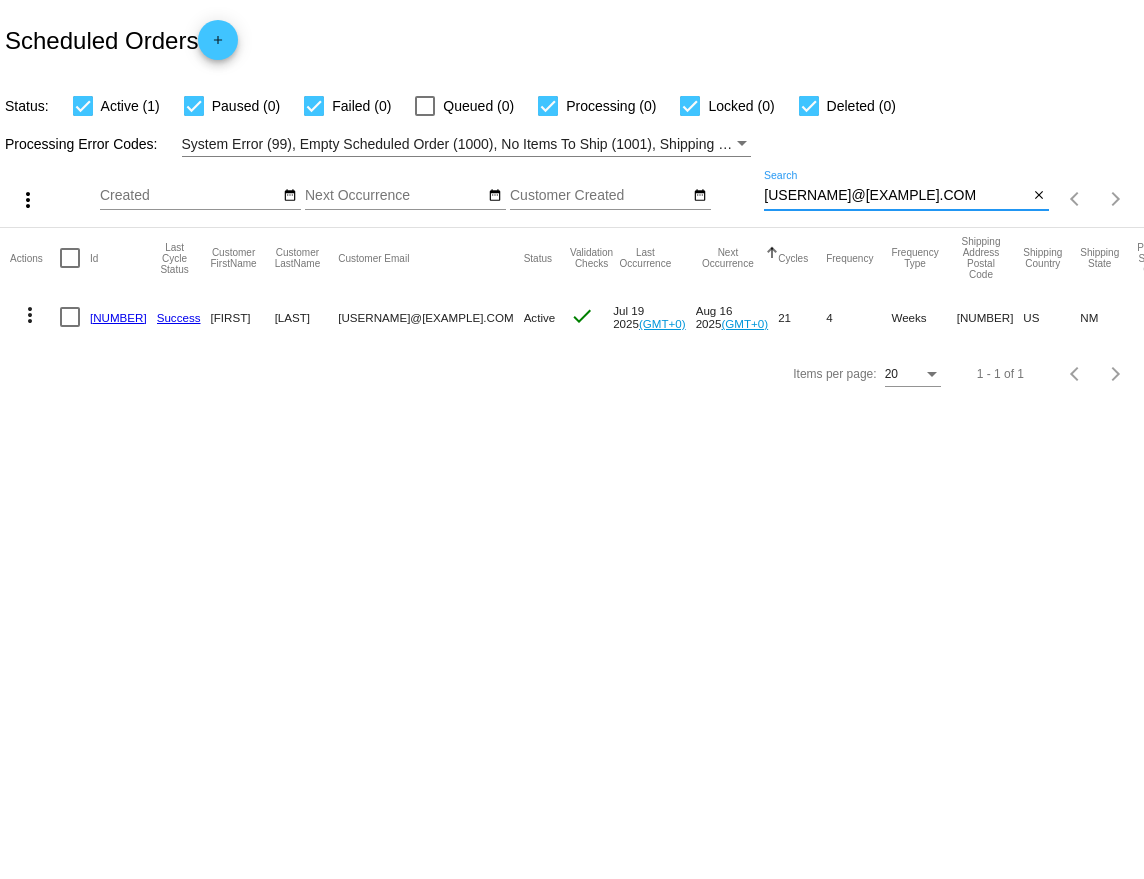 type on "[USERNAME]@[EXAMPLE].COM" 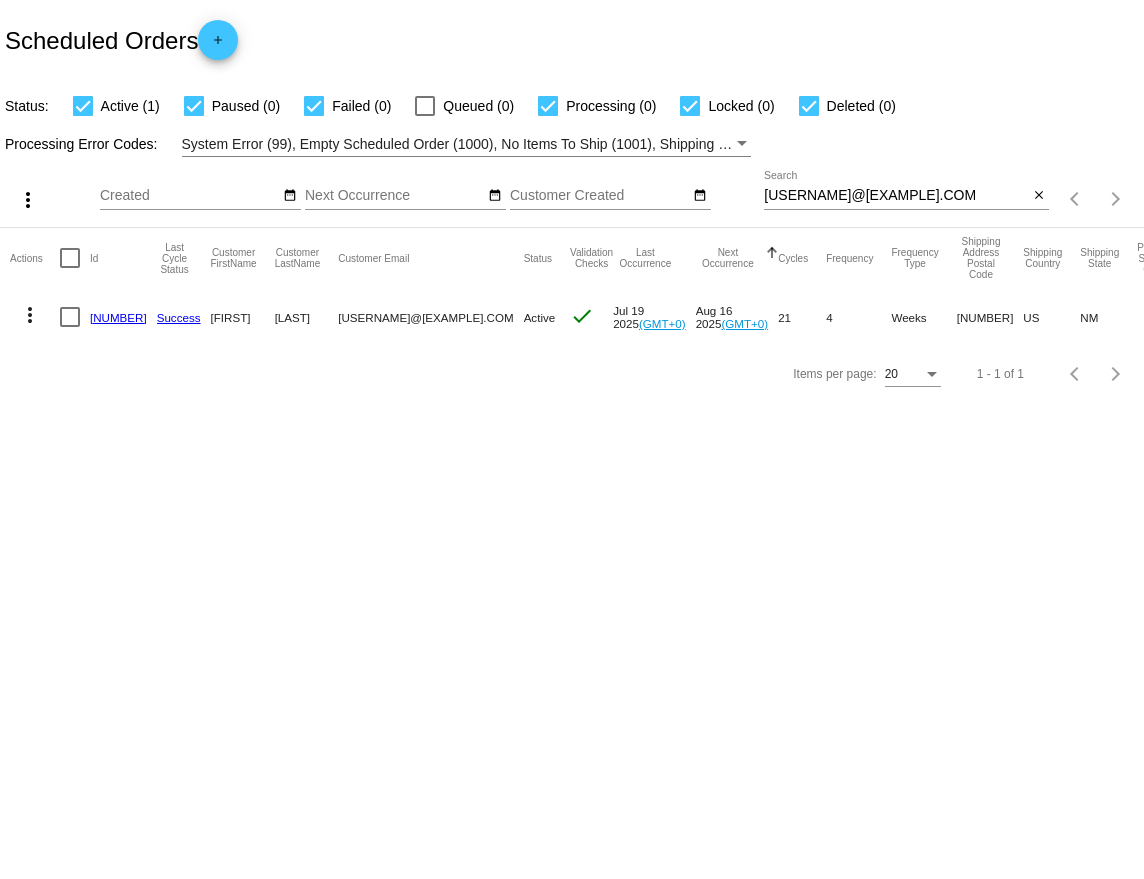 click on "[NUMBER]" 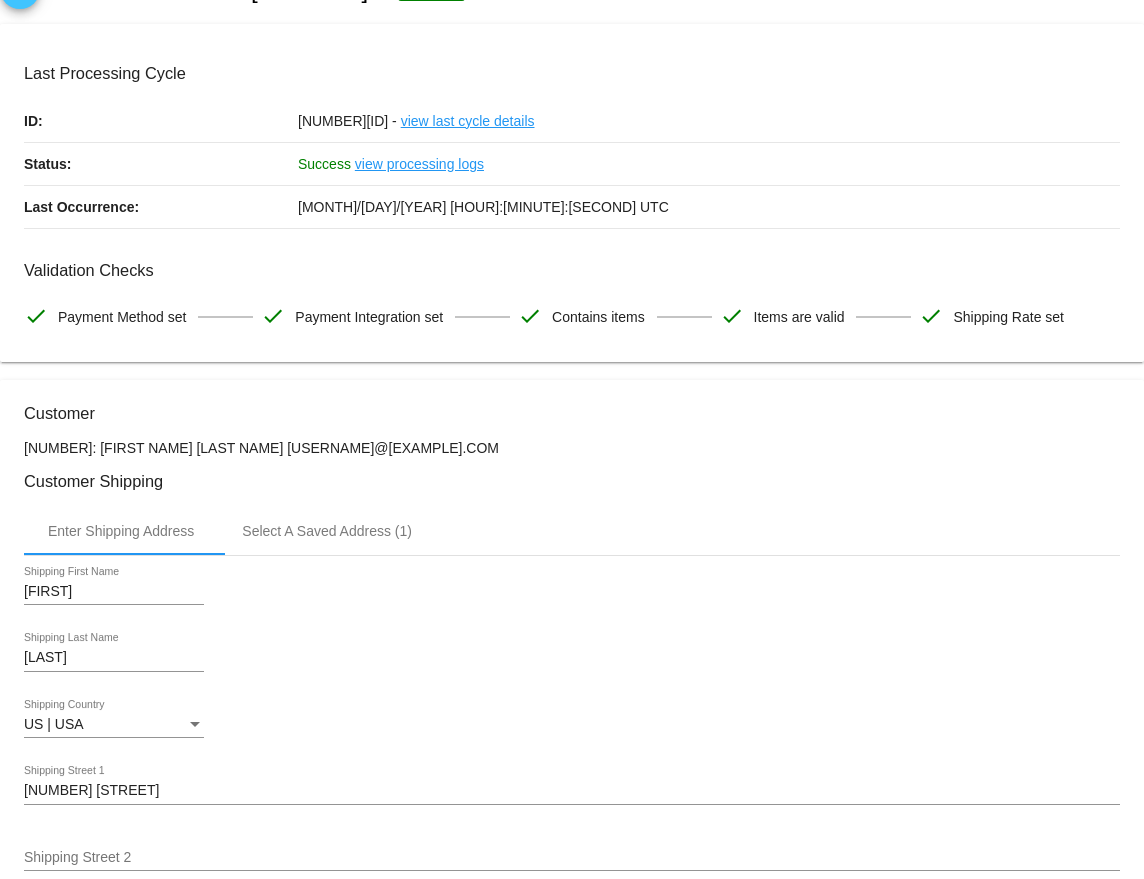 scroll, scrollTop: 0, scrollLeft: 0, axis: both 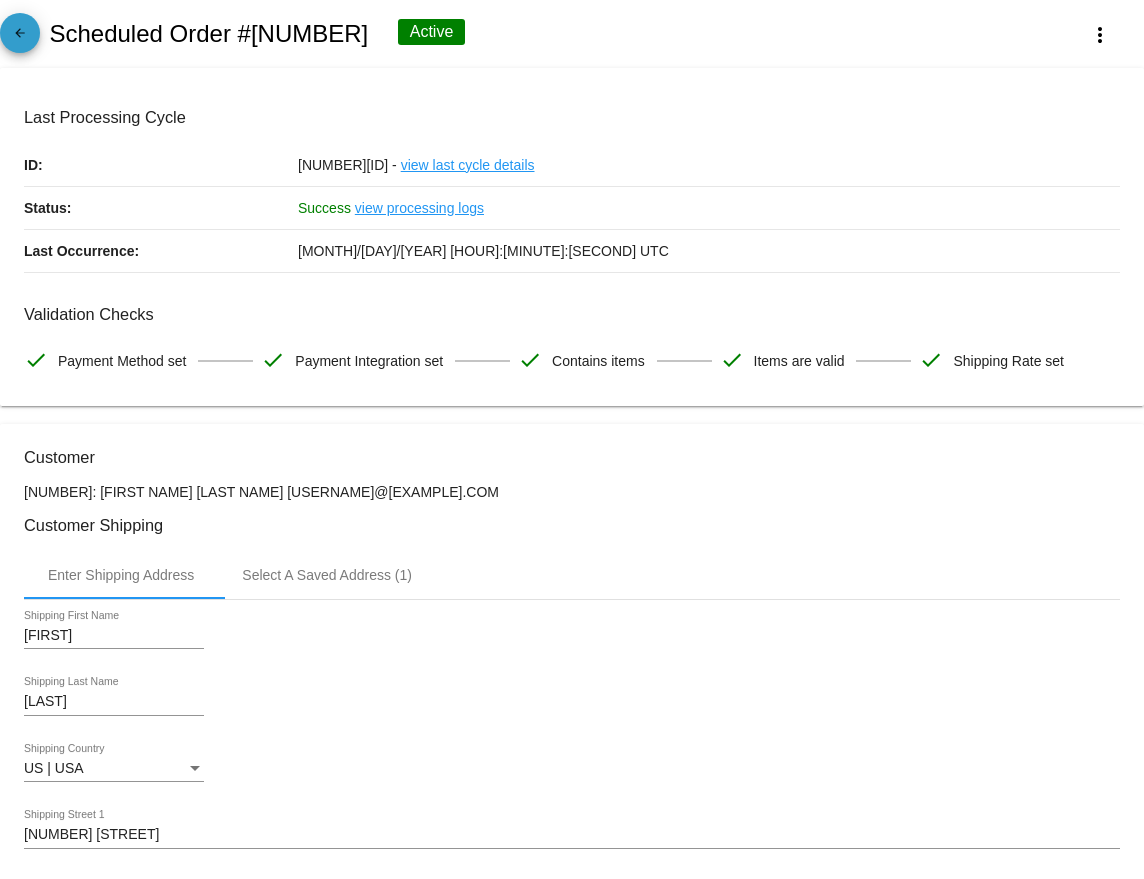 click on "arrow_back" 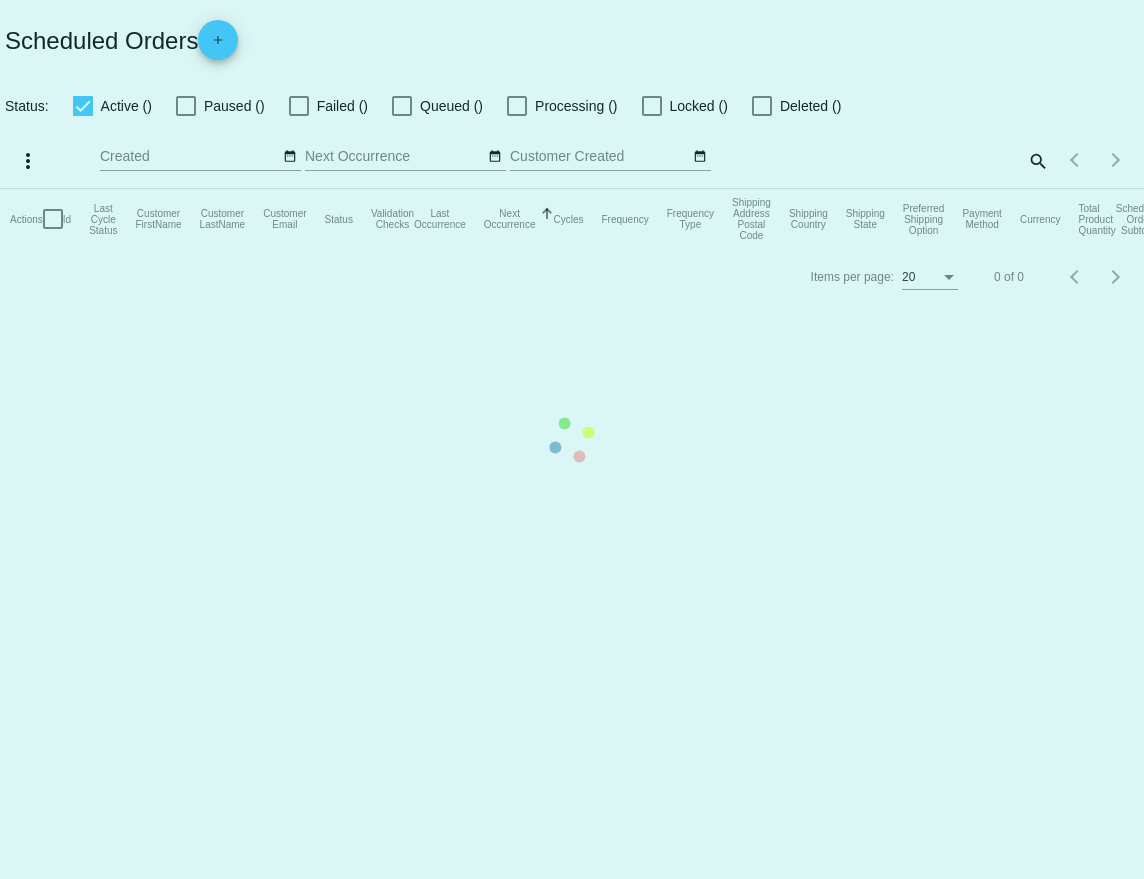checkbox on "true" 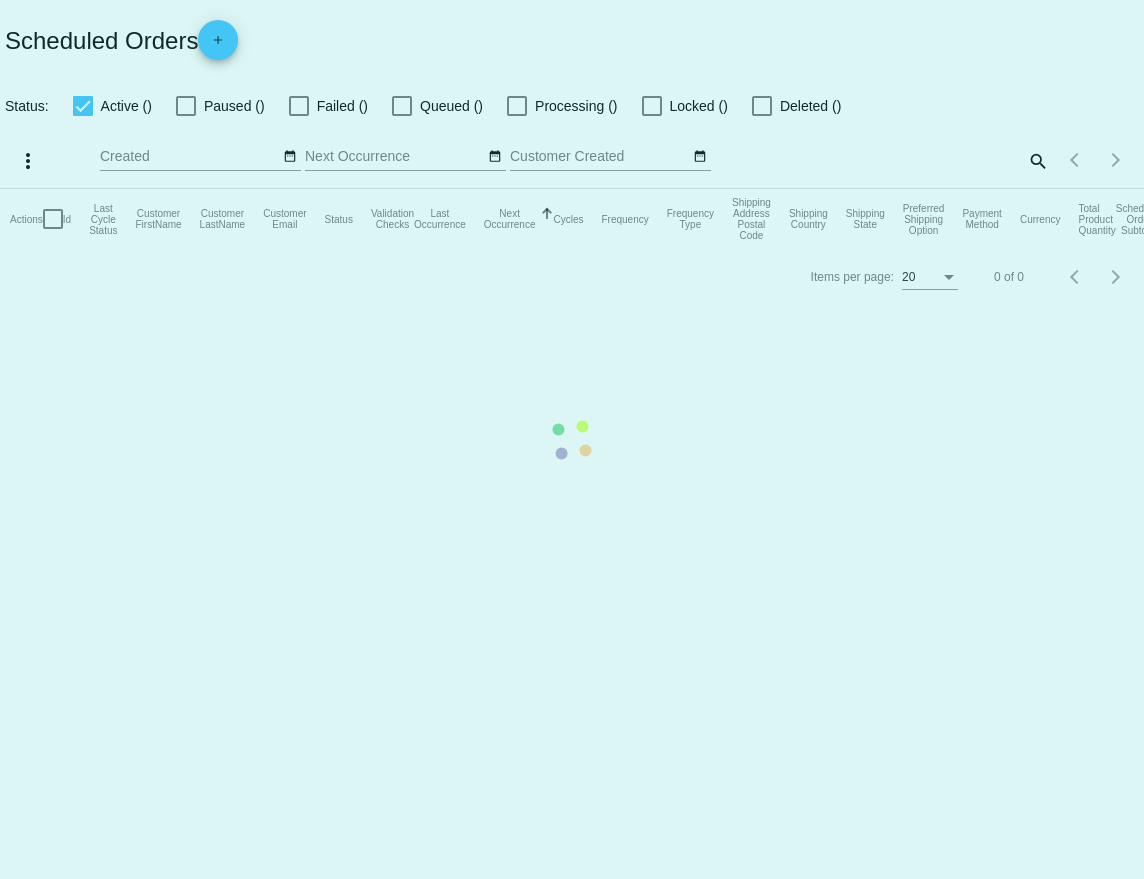 checkbox on "true" 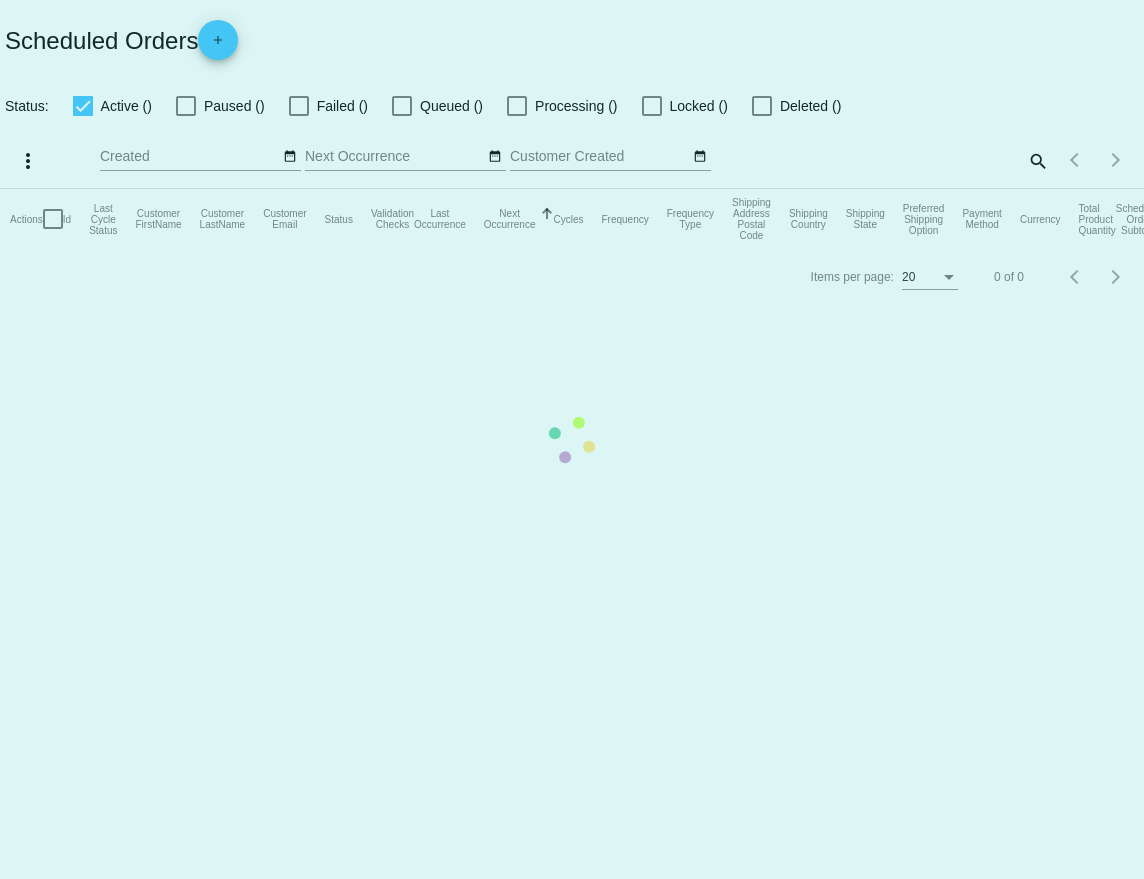 checkbox on "true" 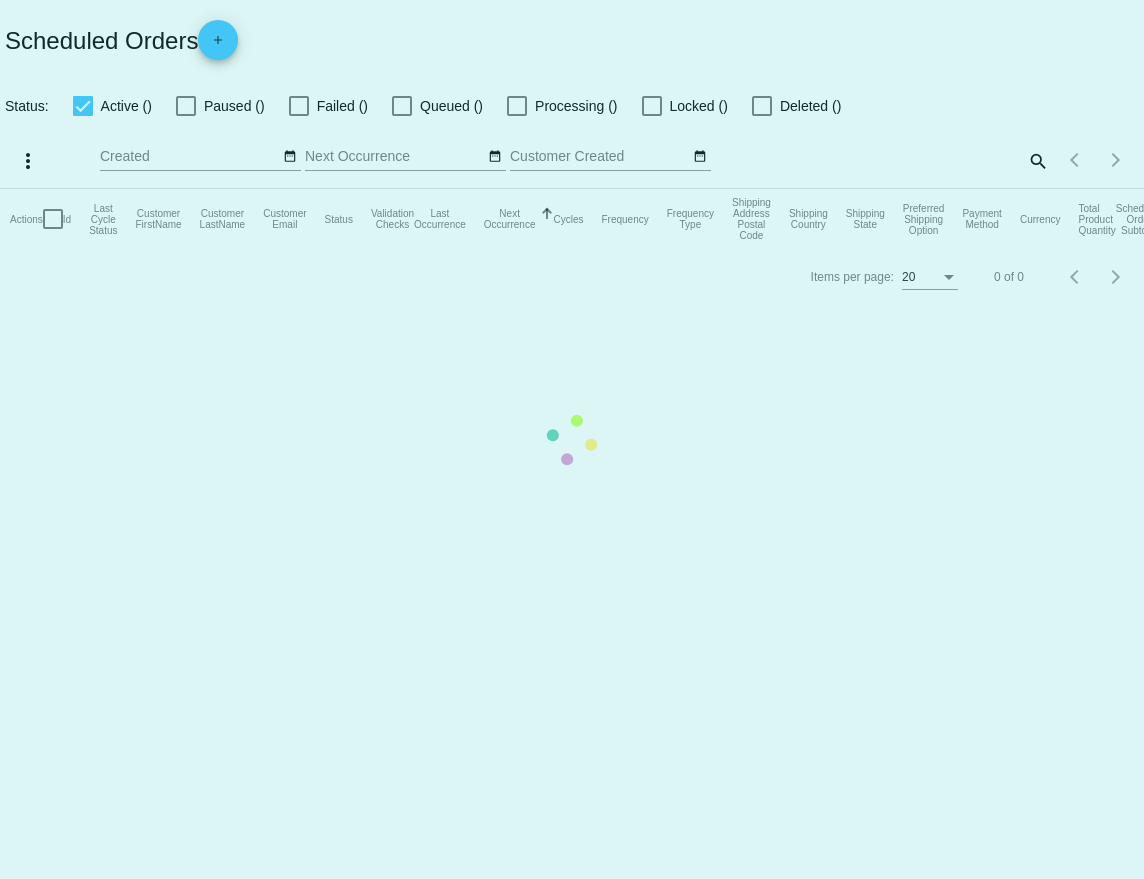 checkbox on "true" 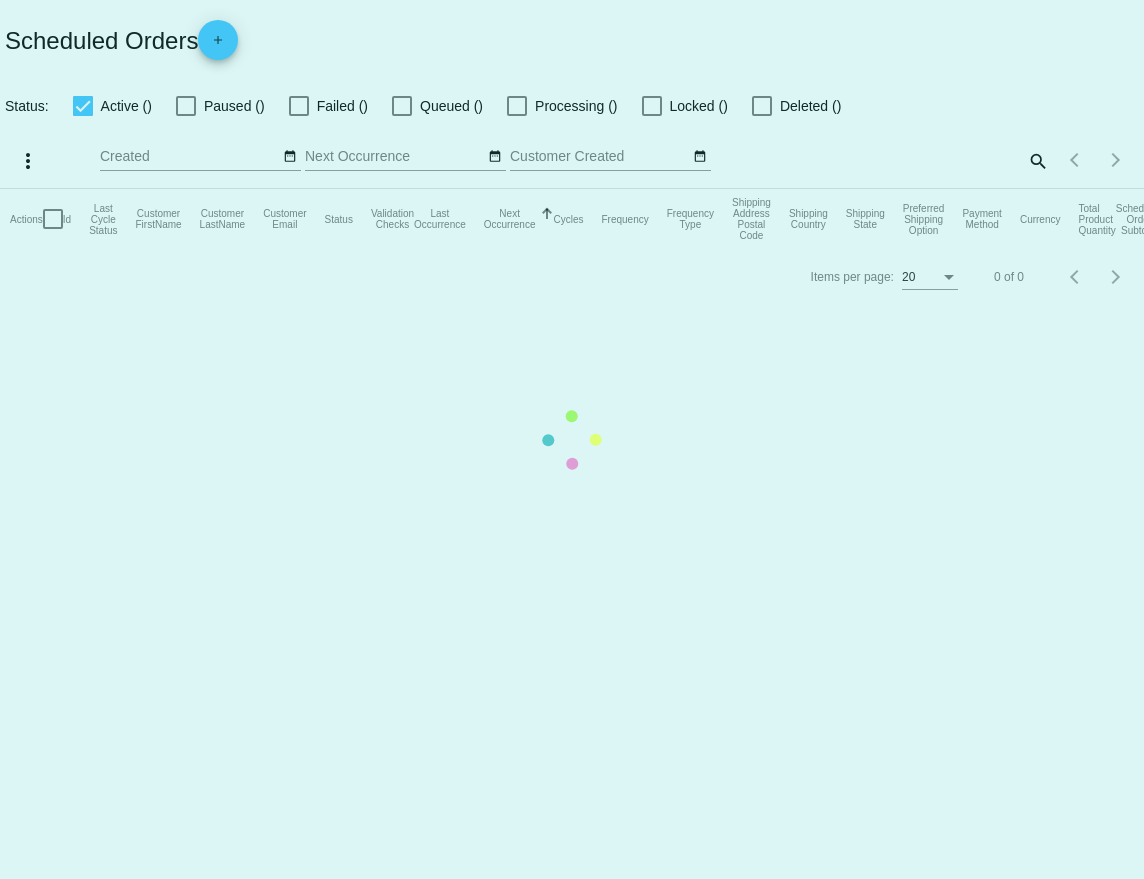 checkbox on "true" 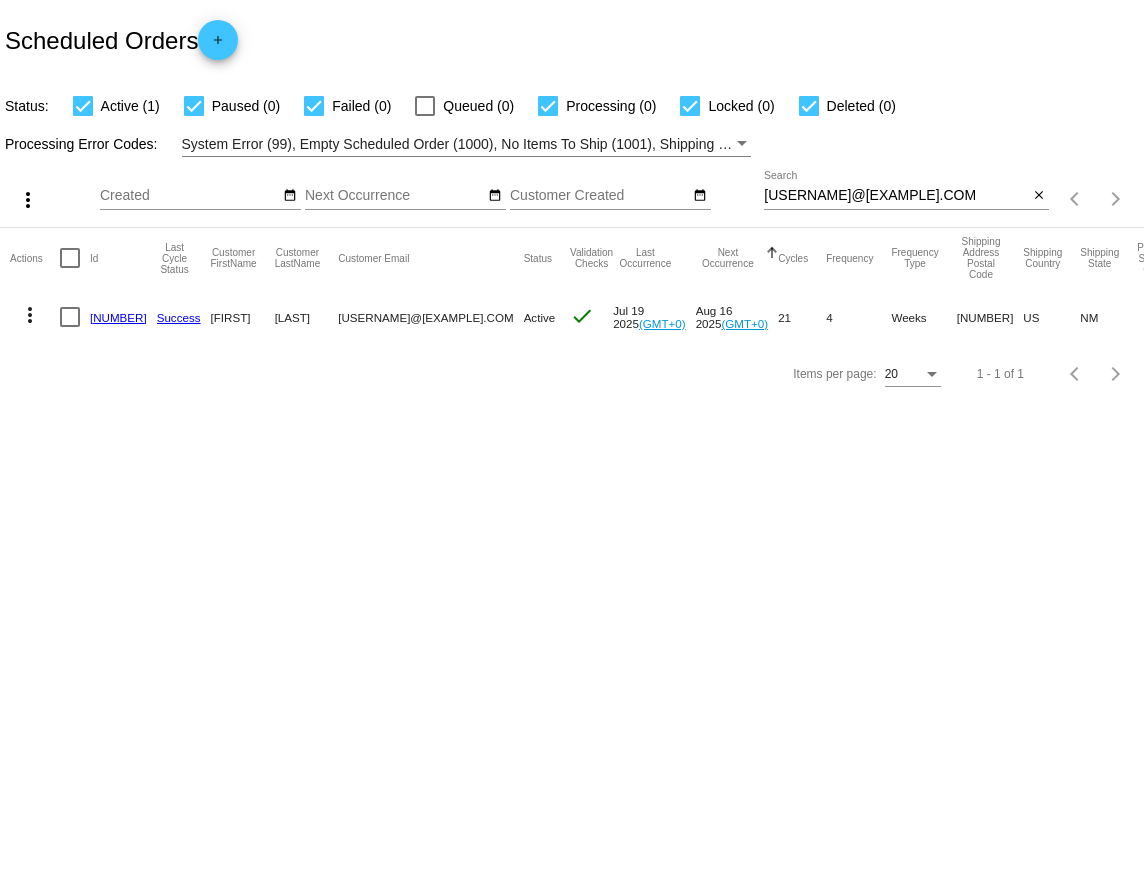 click on "more_vert" 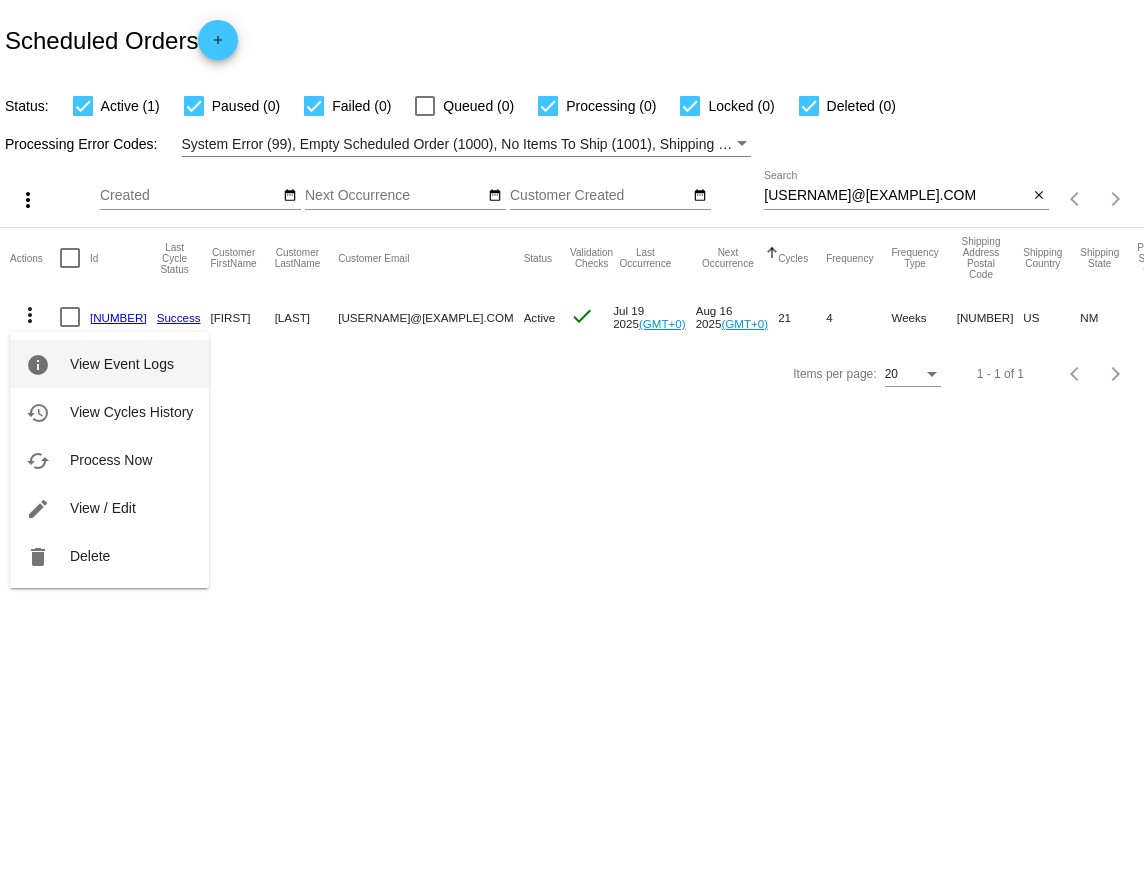 click on "info
View Event Logs" at bounding box center (109, 364) 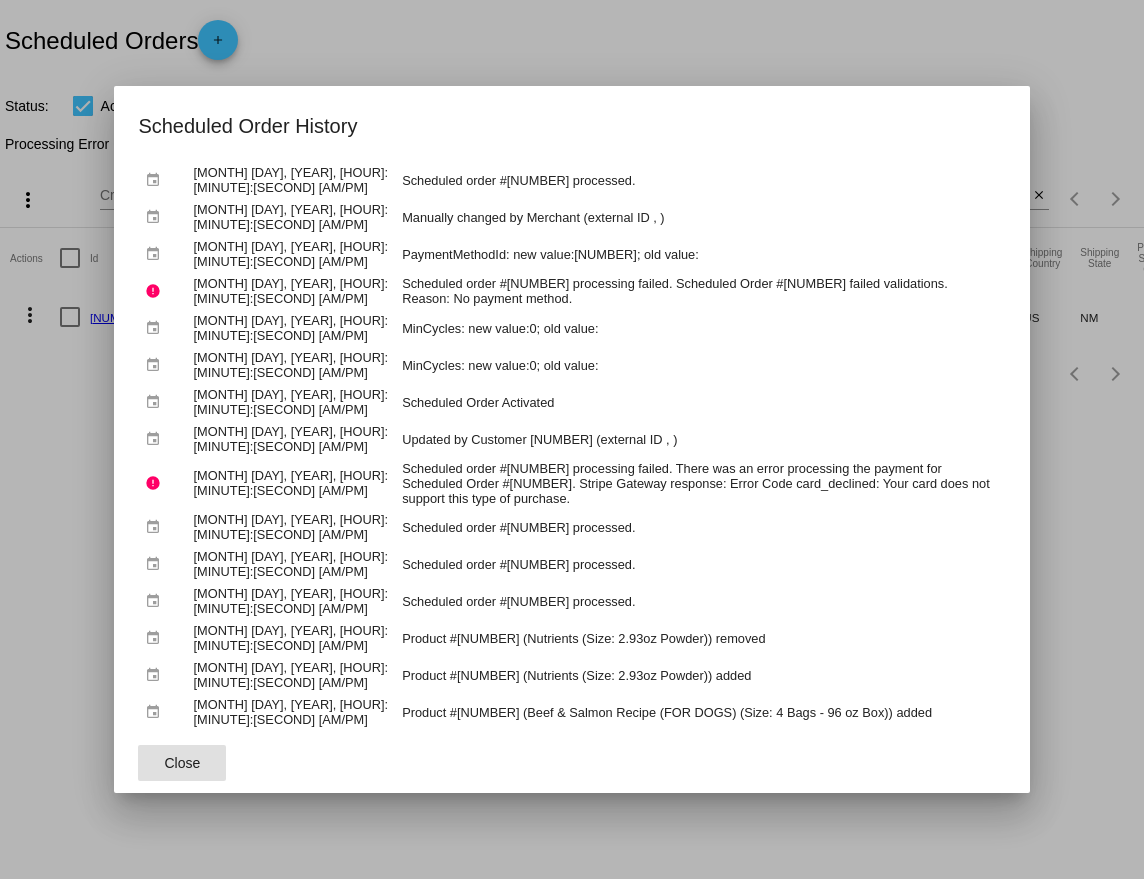 scroll, scrollTop: 1172, scrollLeft: 0, axis: vertical 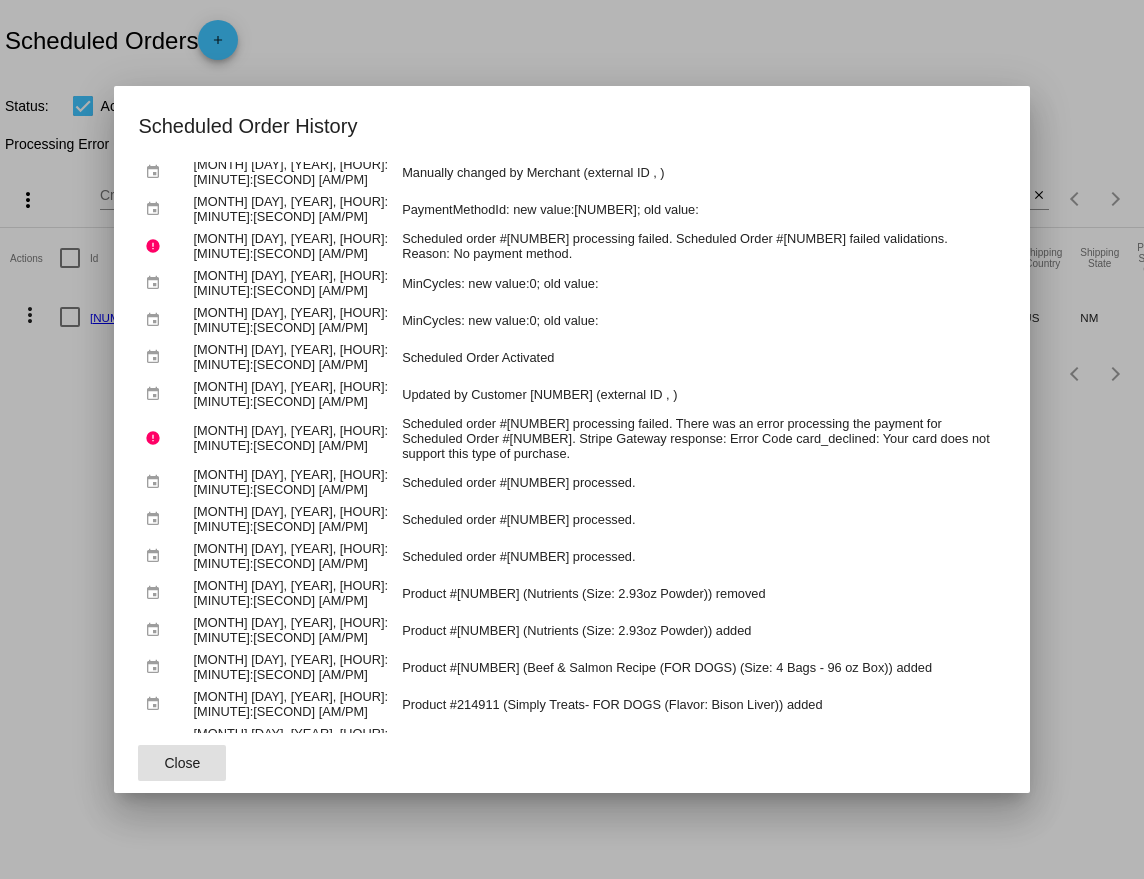 click at bounding box center [572, 439] 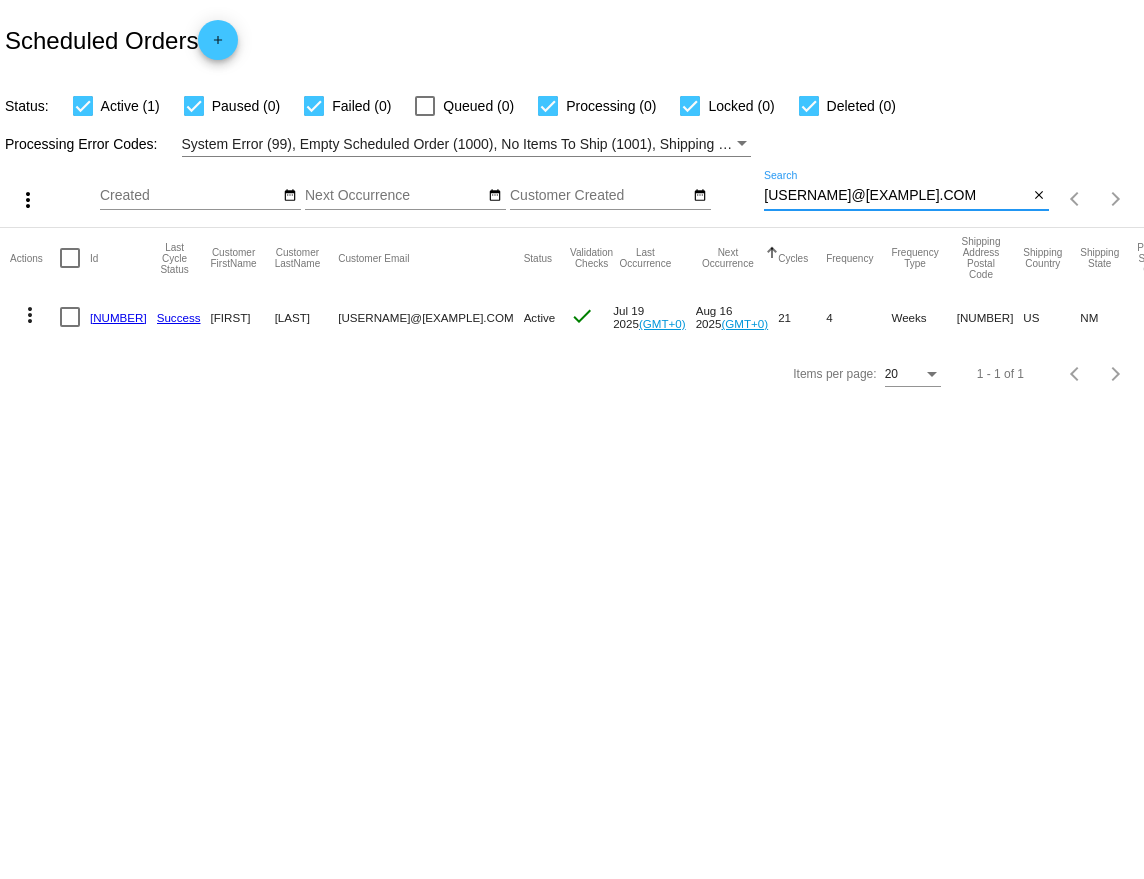drag, startPoint x: 992, startPoint y: 201, endPoint x: 792, endPoint y: 201, distance: 200 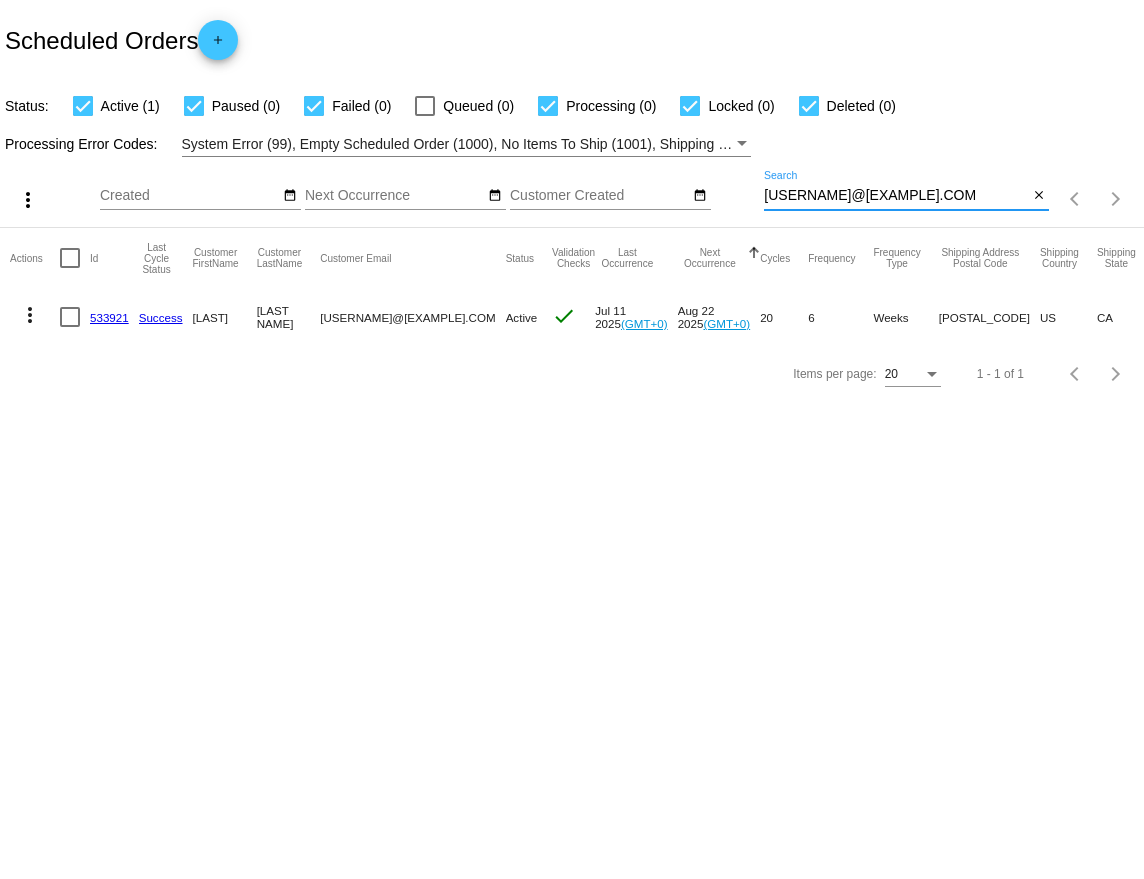 type on "[USERNAME]@[EXAMPLE].COM" 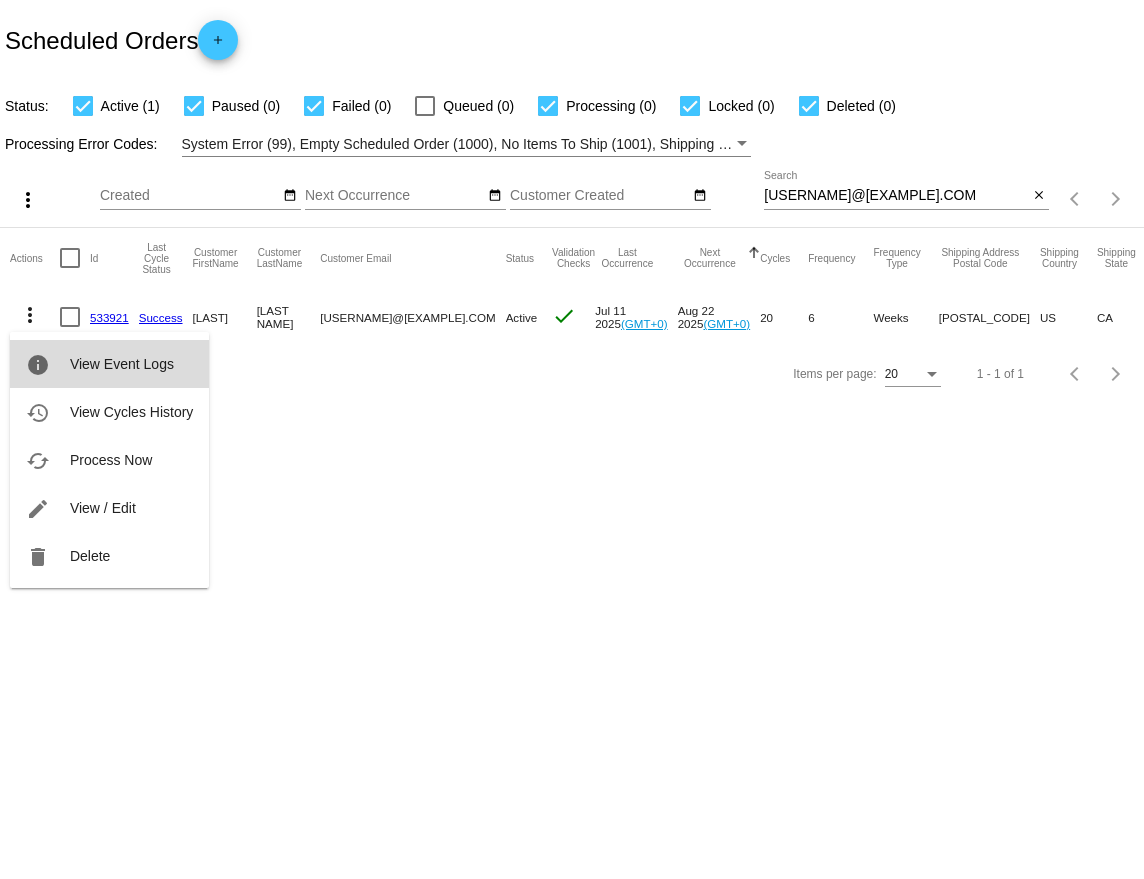 click on "View Event Logs" at bounding box center (122, 364) 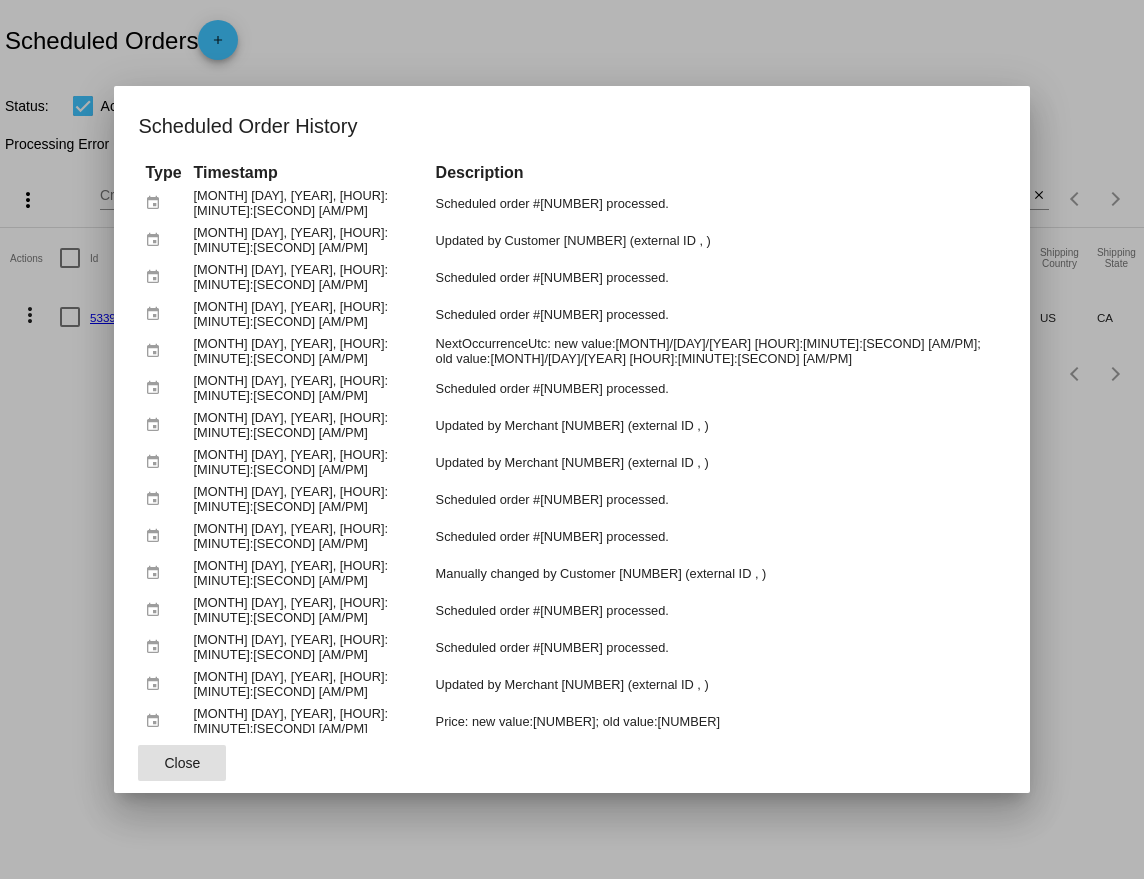 scroll, scrollTop: 0, scrollLeft: 0, axis: both 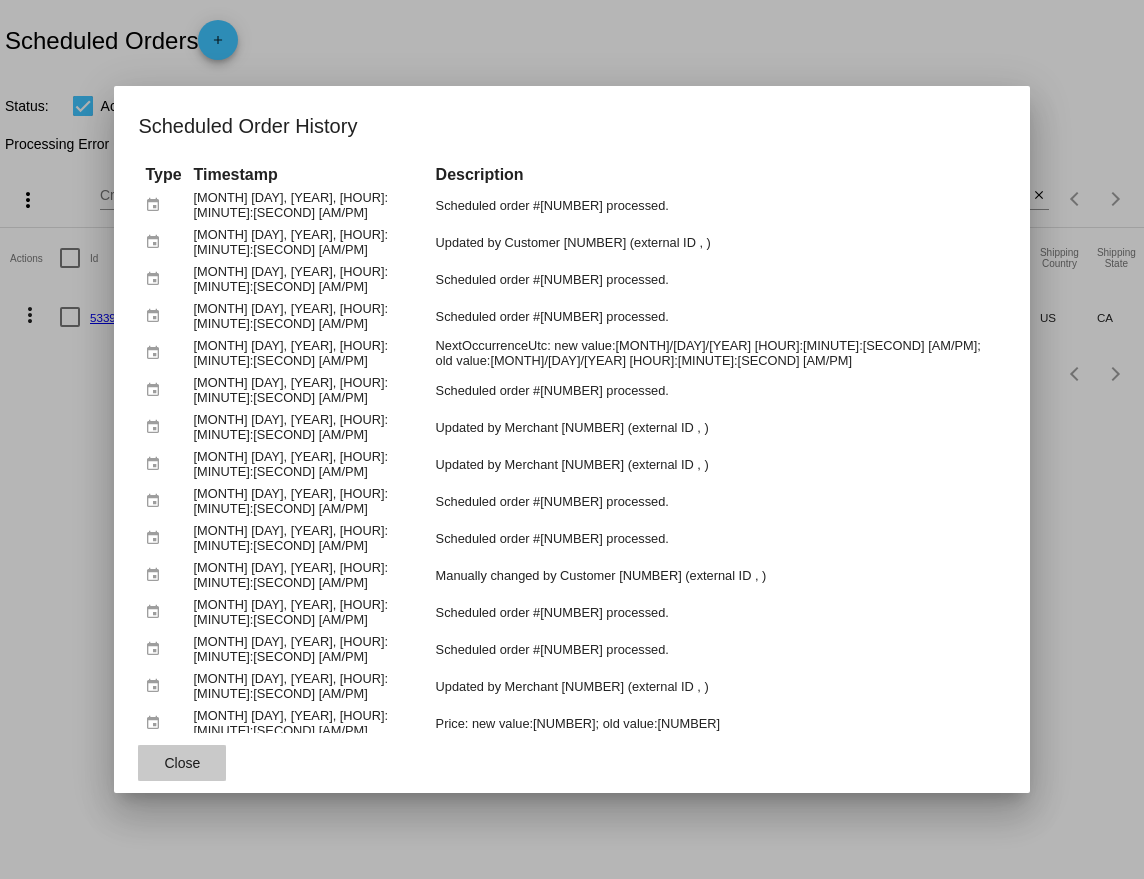 click on "Close" 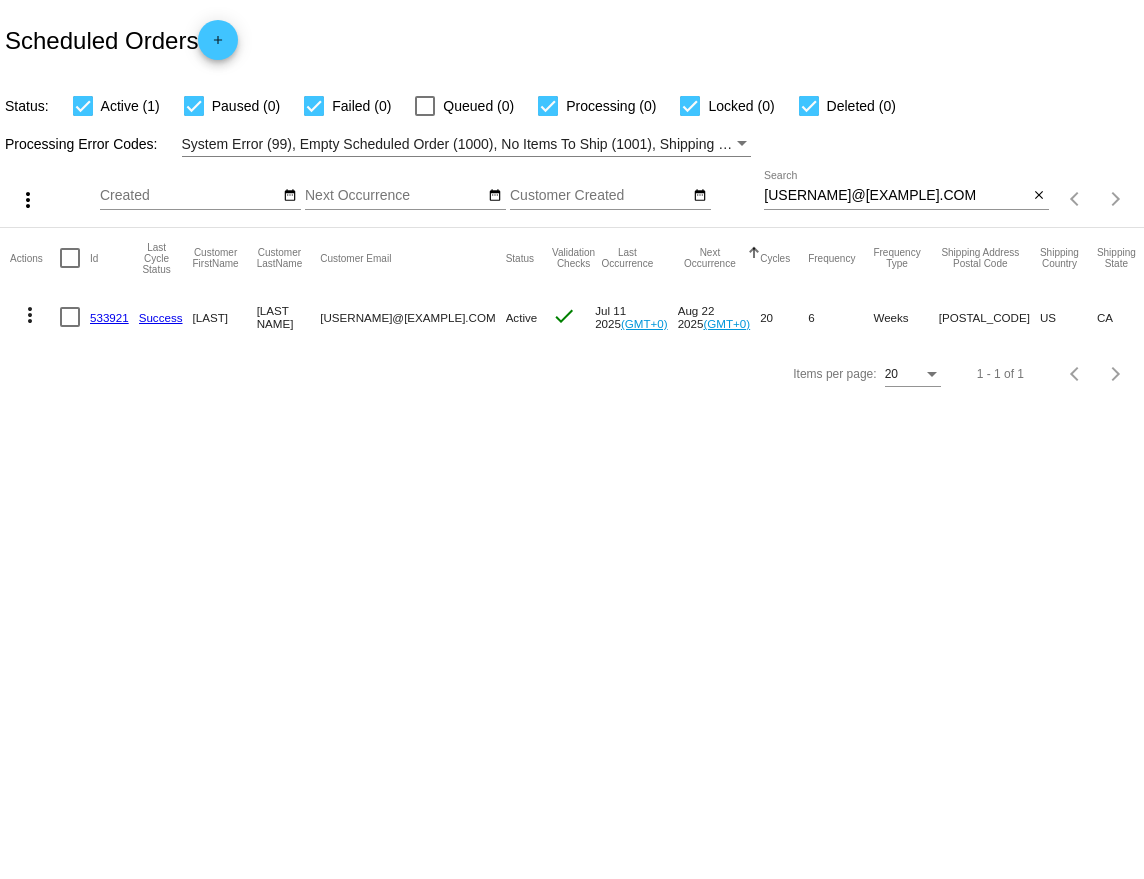 click on "533921" 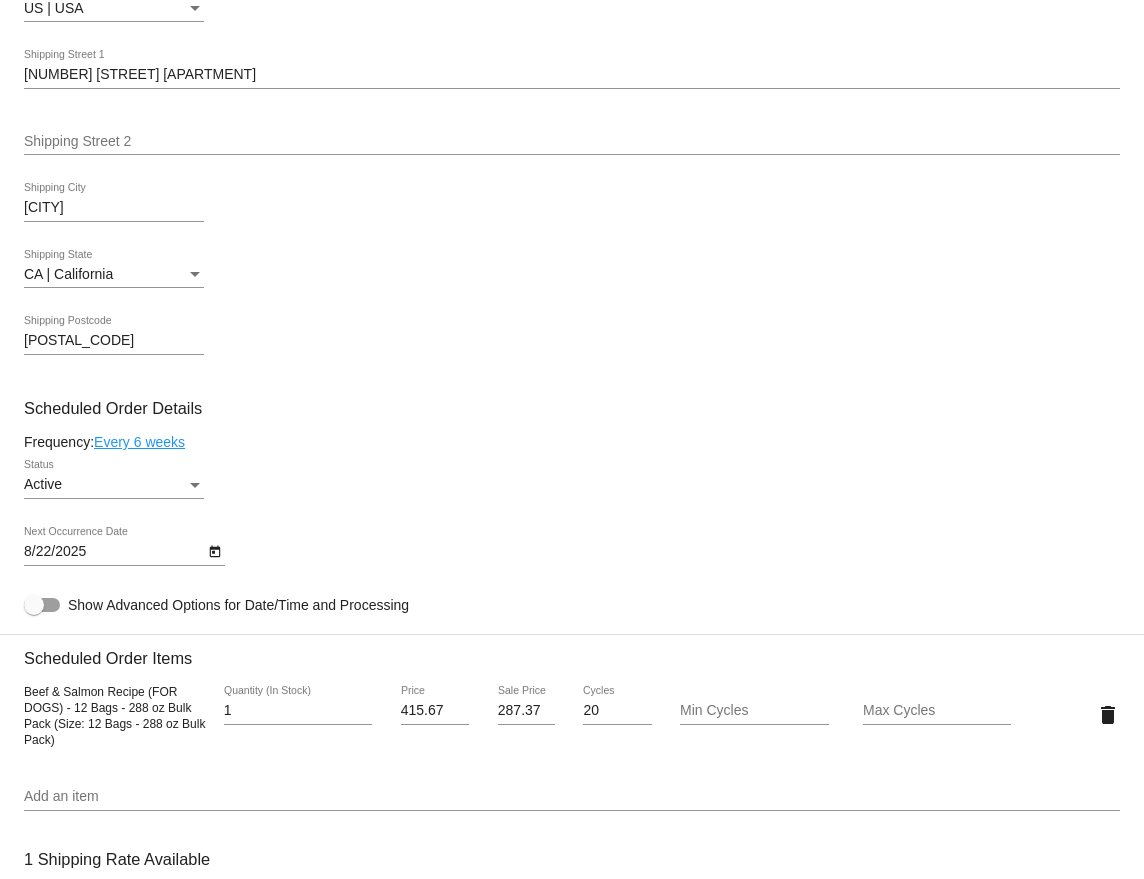 scroll, scrollTop: 0, scrollLeft: 0, axis: both 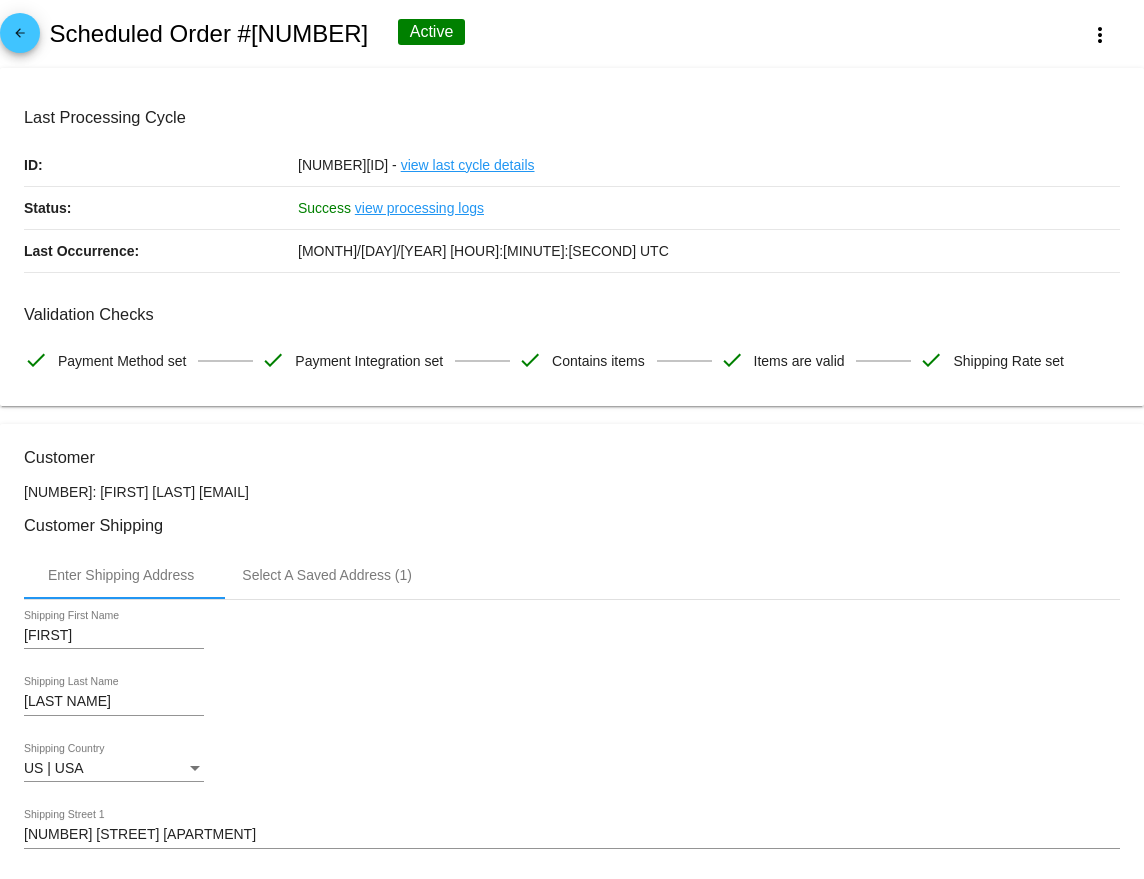 click on "arrow_back" 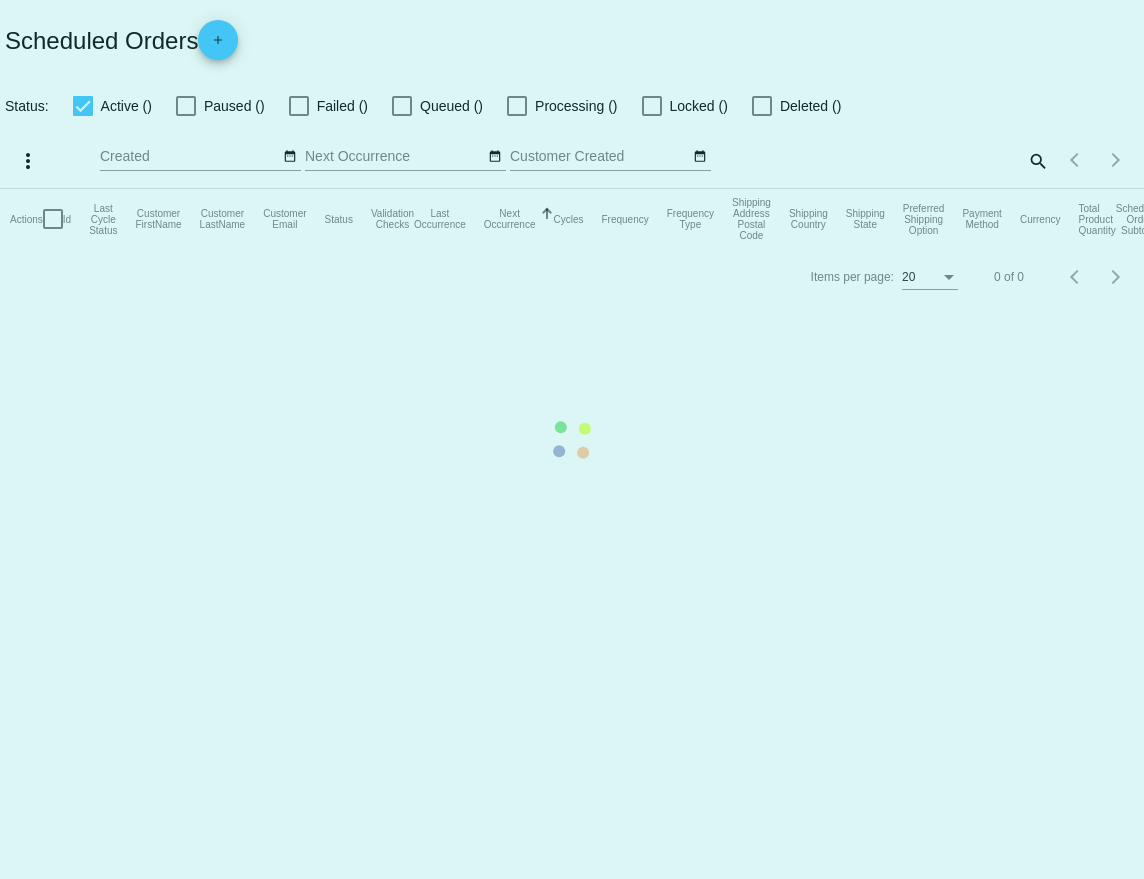 checkbox on "true" 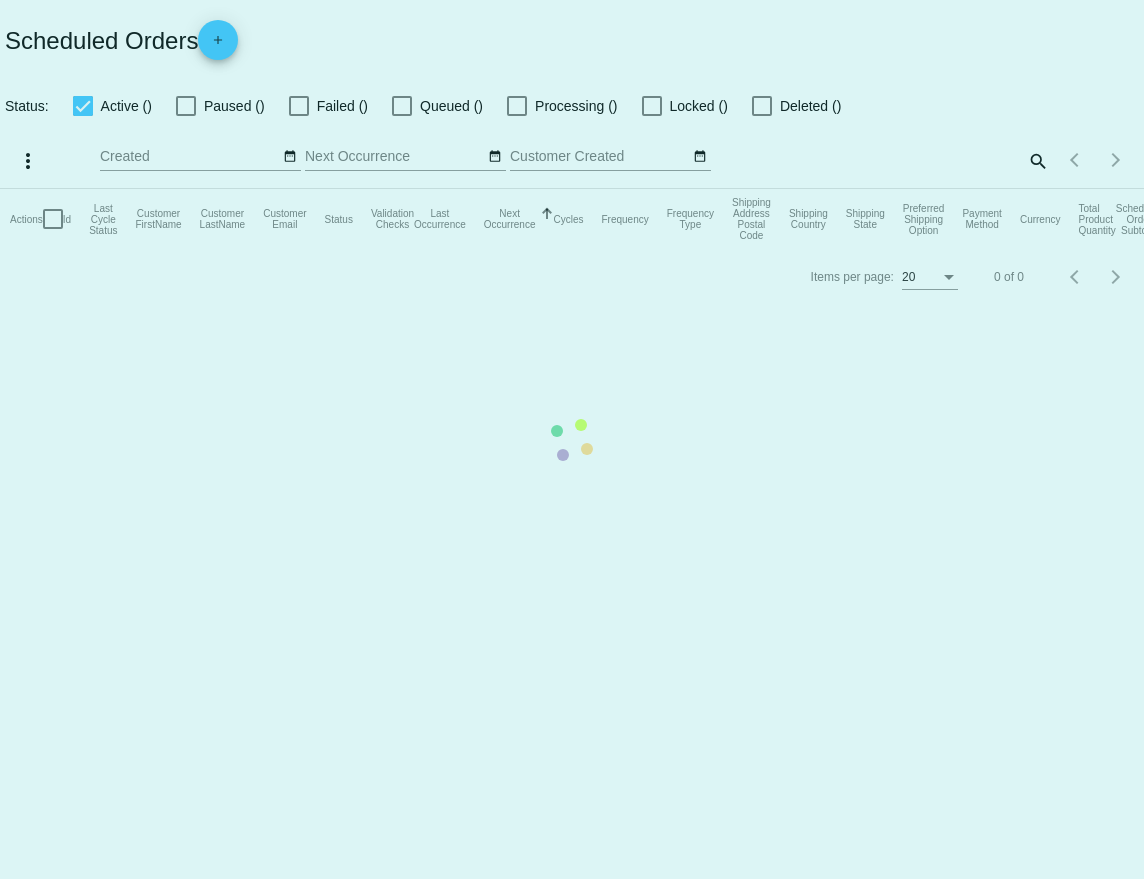 checkbox on "true" 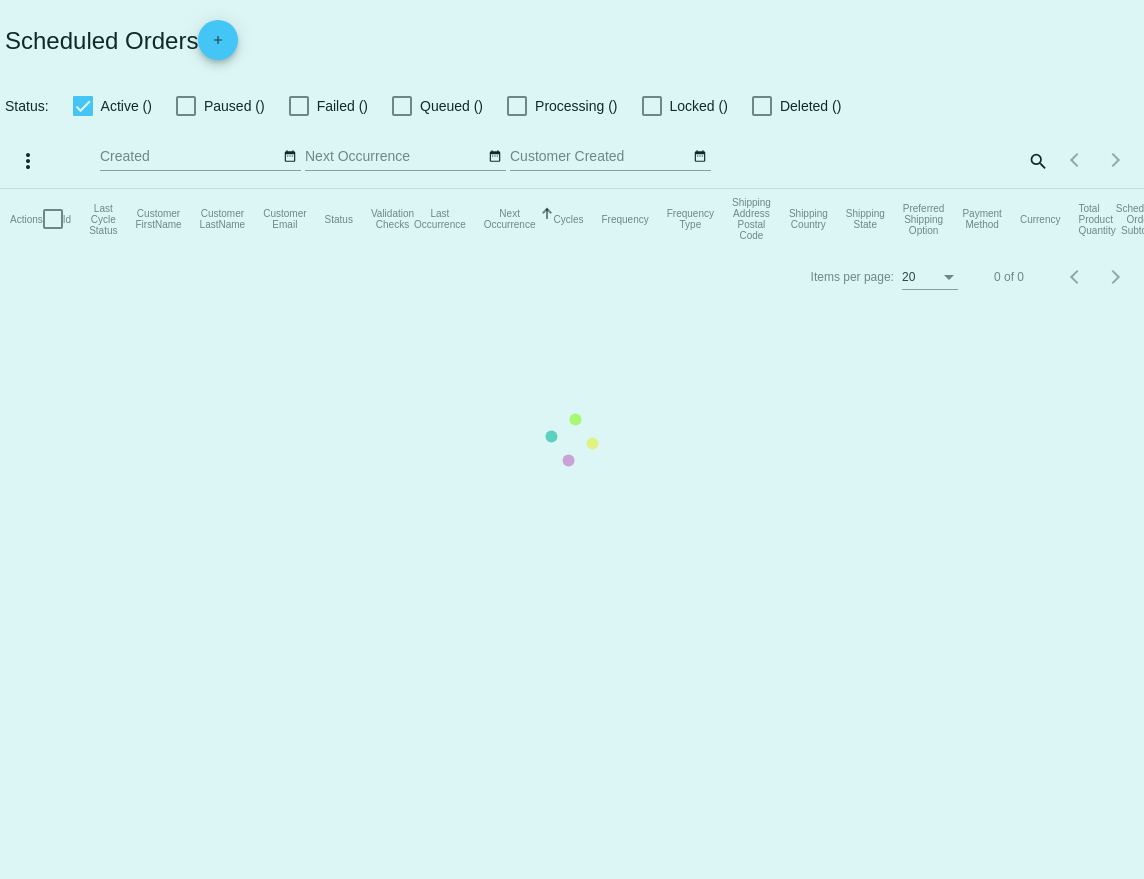 checkbox on "true" 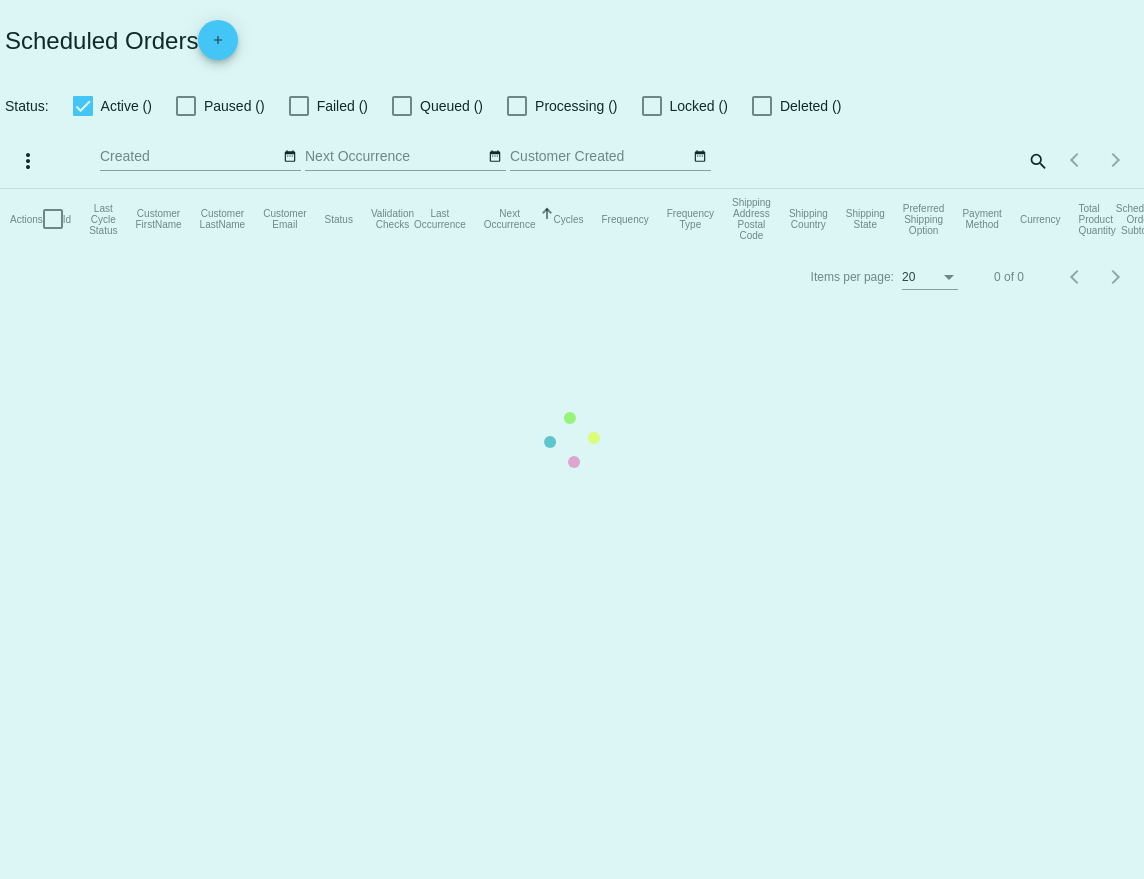 checkbox on "true" 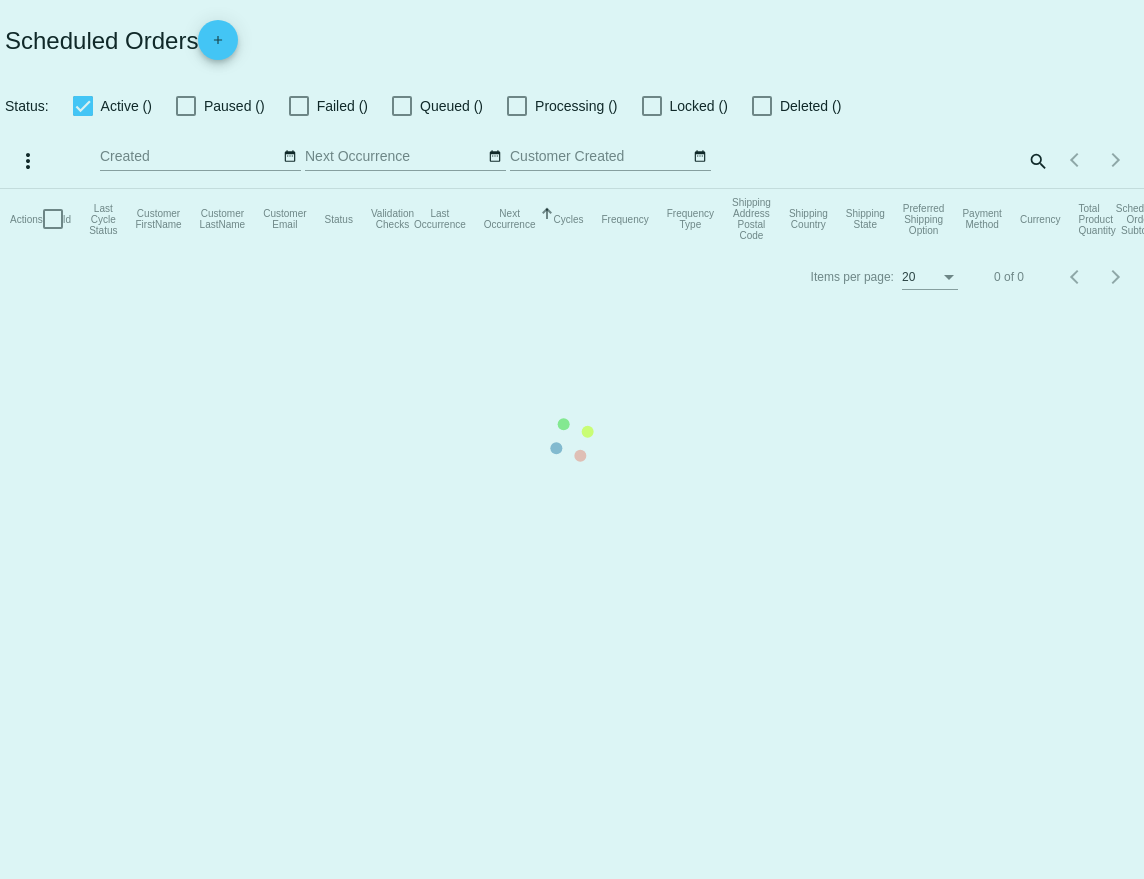 checkbox on "true" 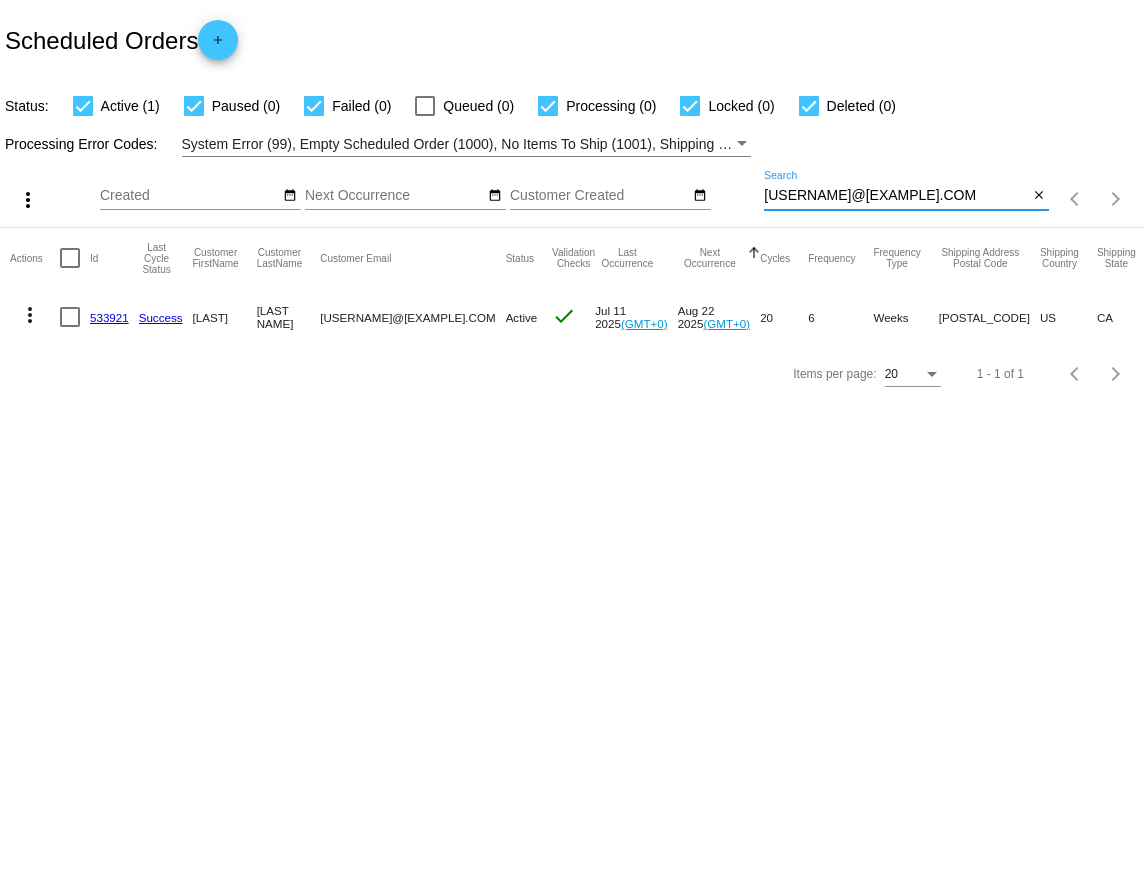 drag, startPoint x: 944, startPoint y: 197, endPoint x: 750, endPoint y: 195, distance: 194.01031 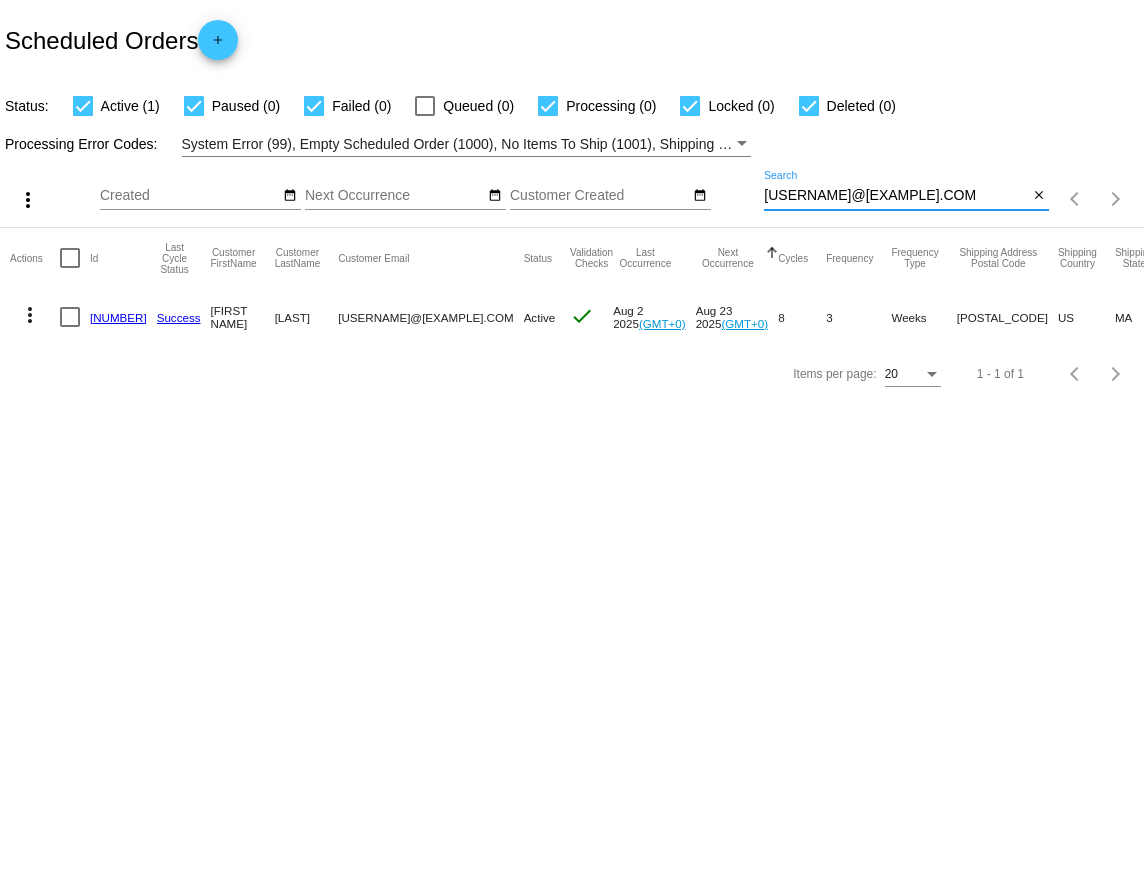 type on "[USERNAME]@[EXAMPLE].COM" 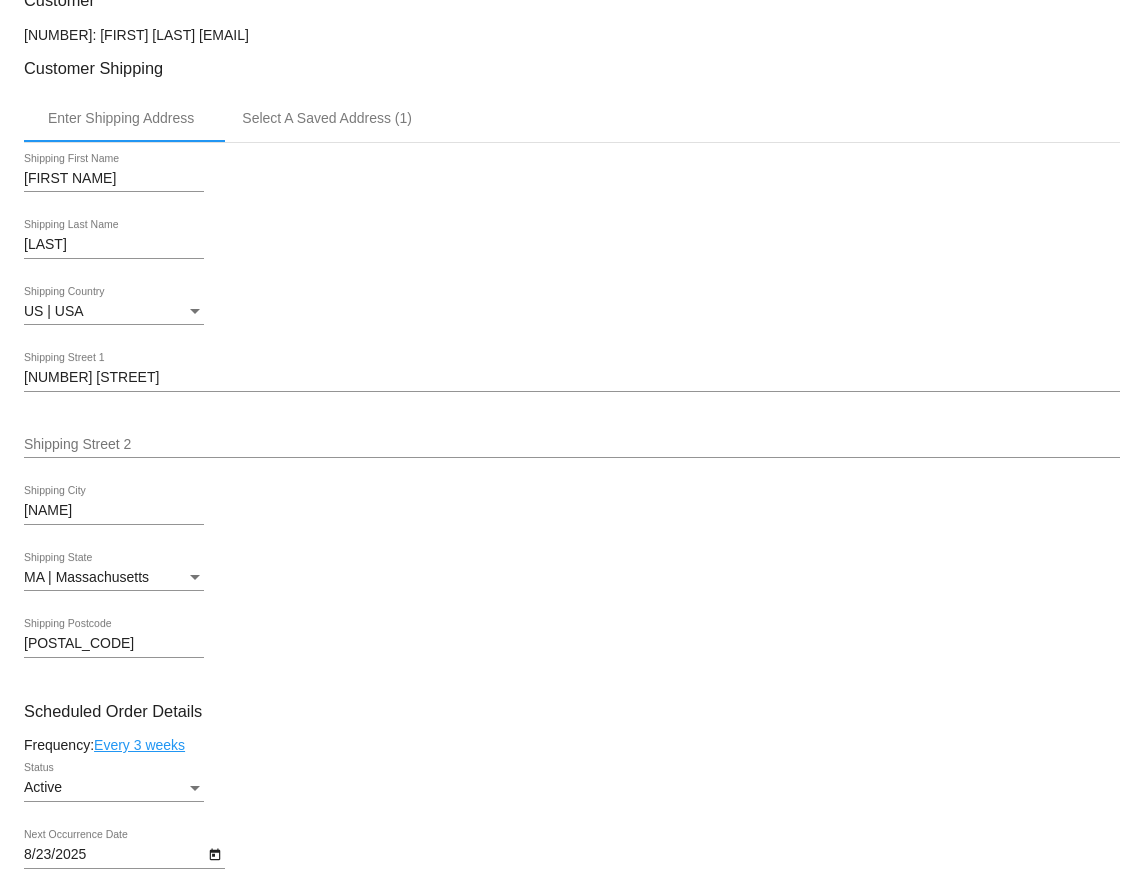 scroll, scrollTop: 0, scrollLeft: 0, axis: both 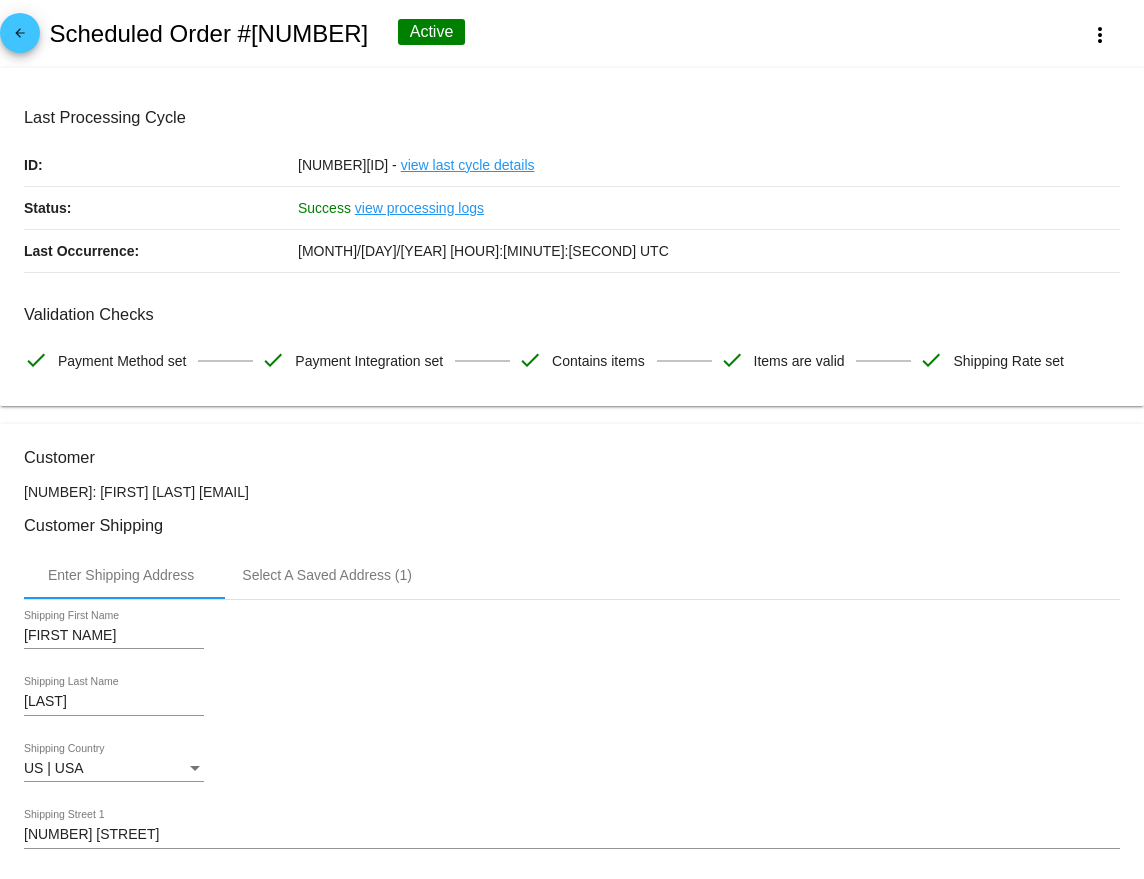 click on "arrow_back" 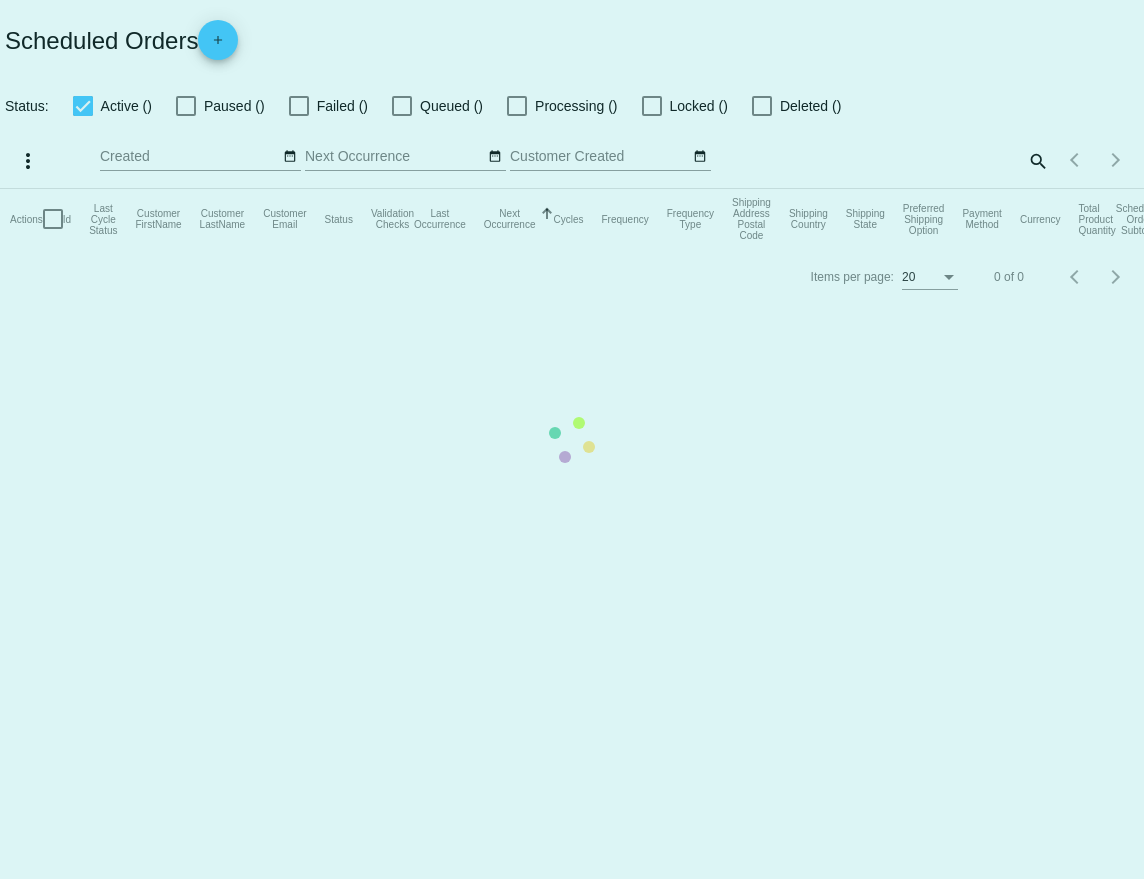 checkbox on "true" 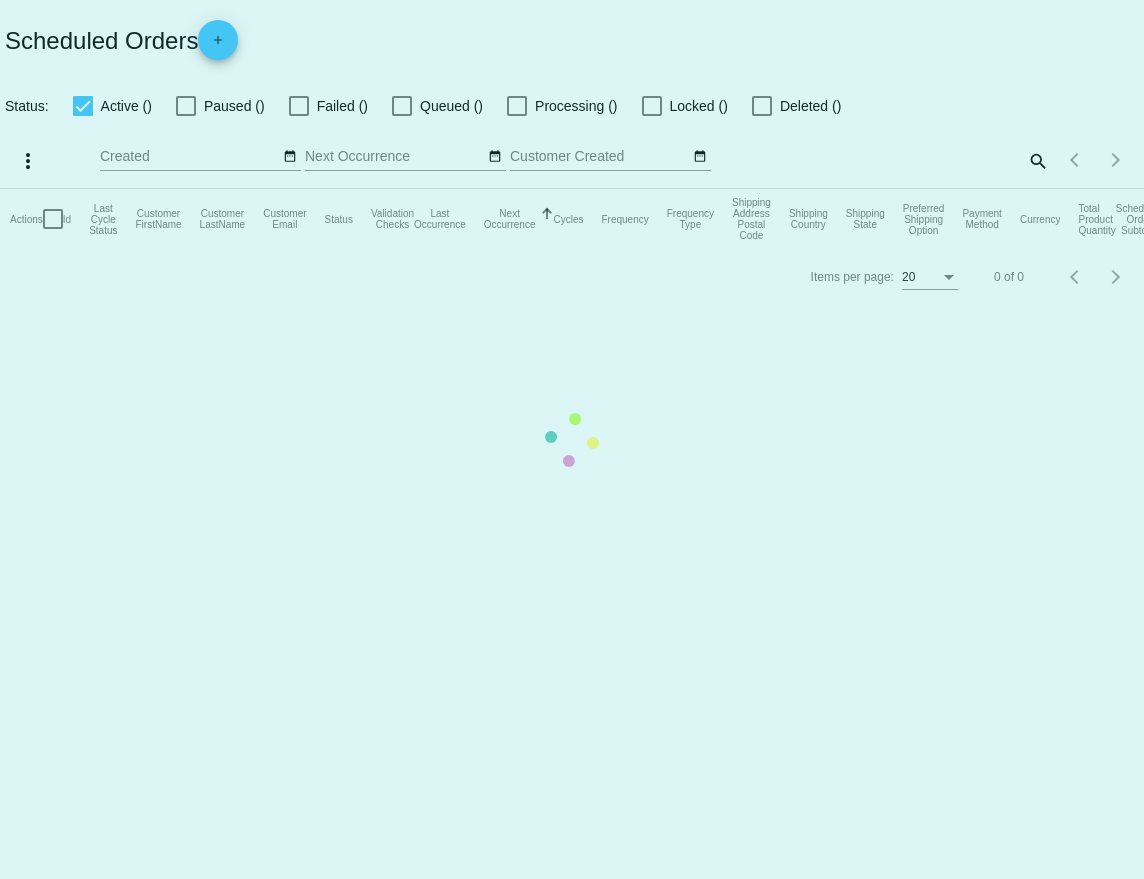 checkbox on "true" 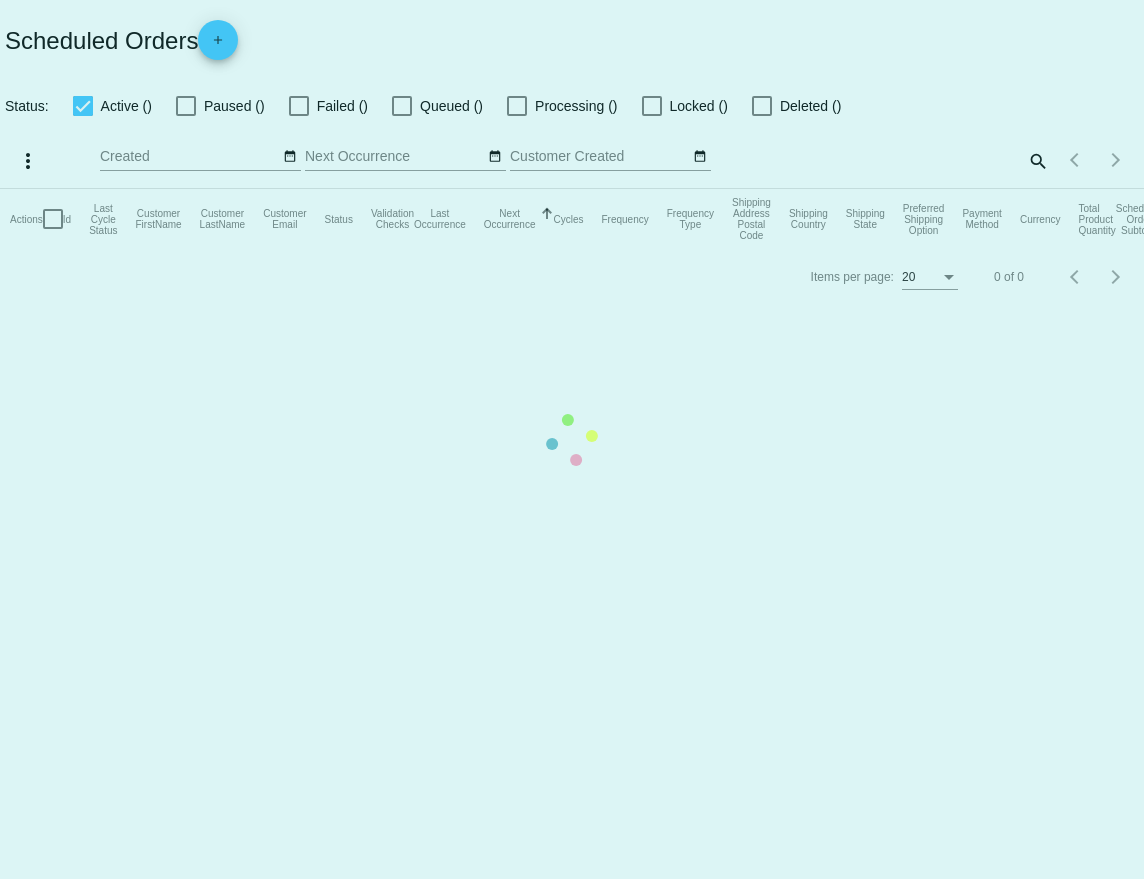 checkbox on "true" 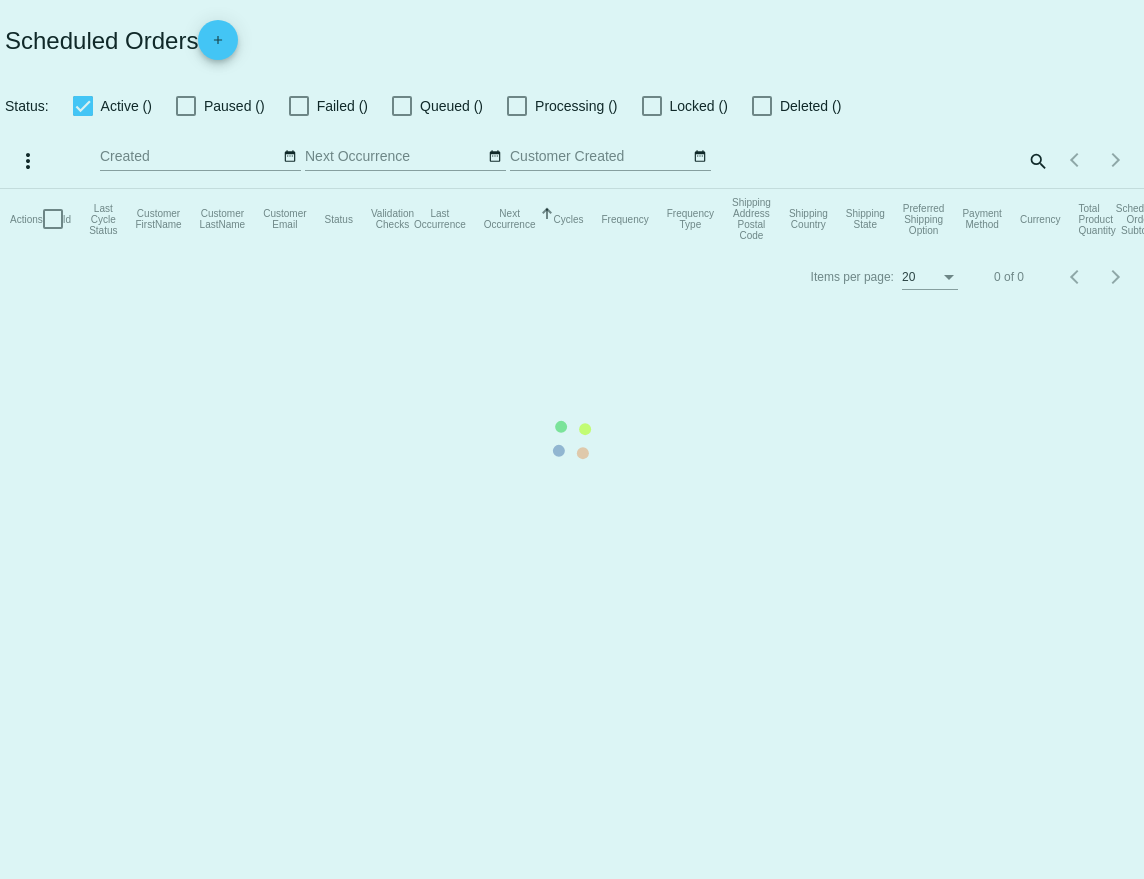 checkbox on "true" 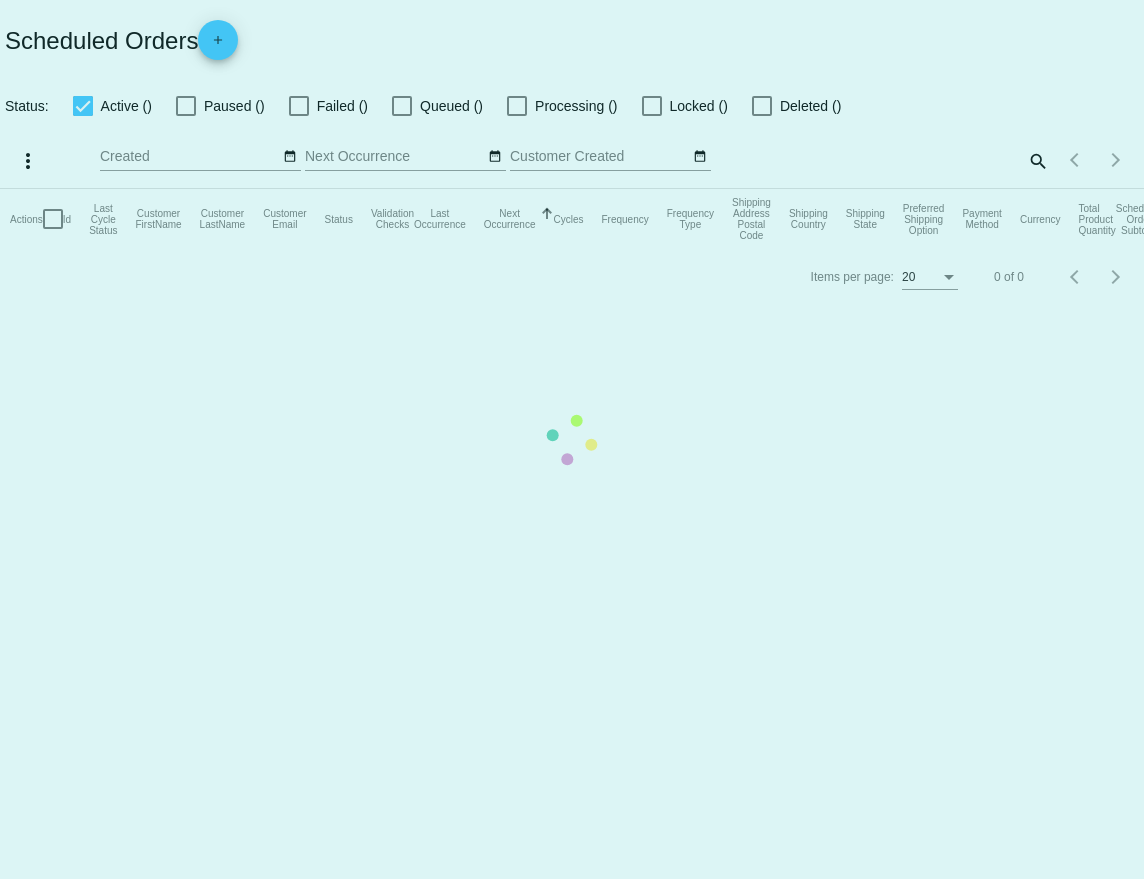 checkbox on "true" 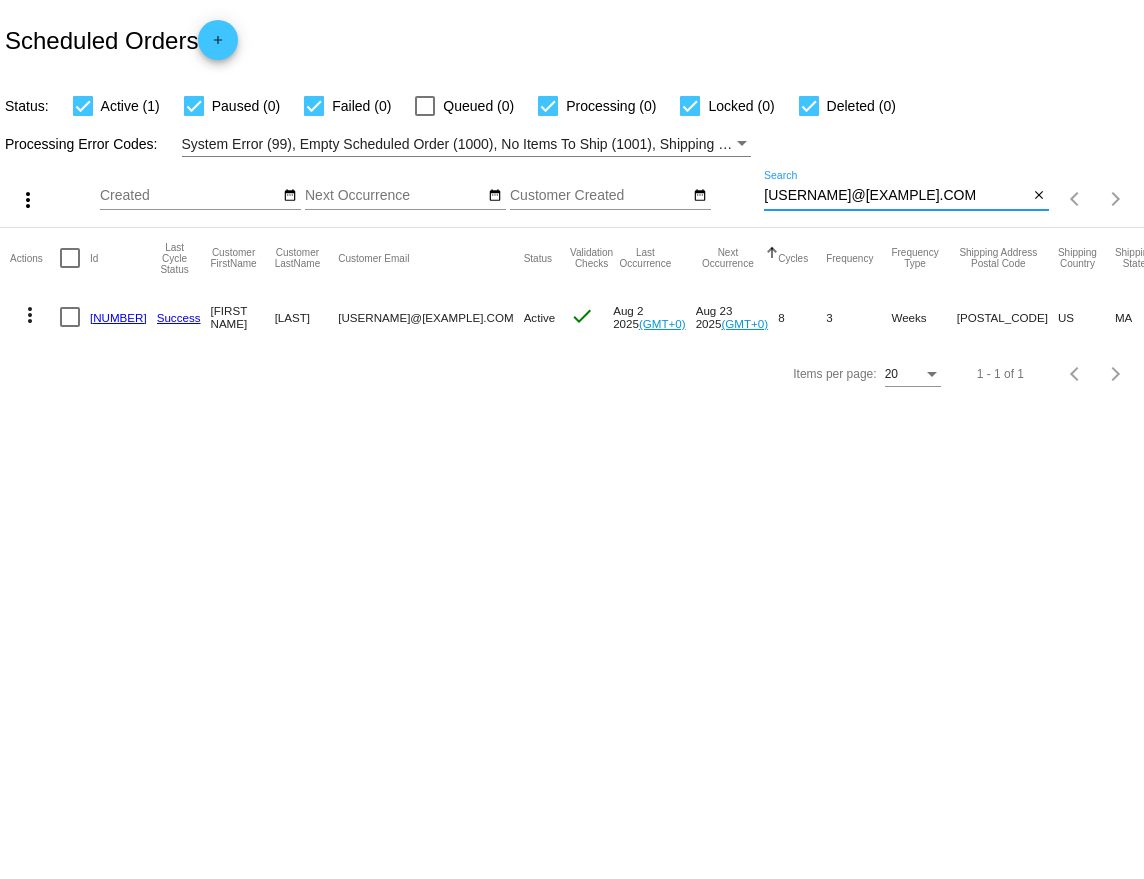 drag, startPoint x: 903, startPoint y: 197, endPoint x: 754, endPoint y: 192, distance: 149.08386 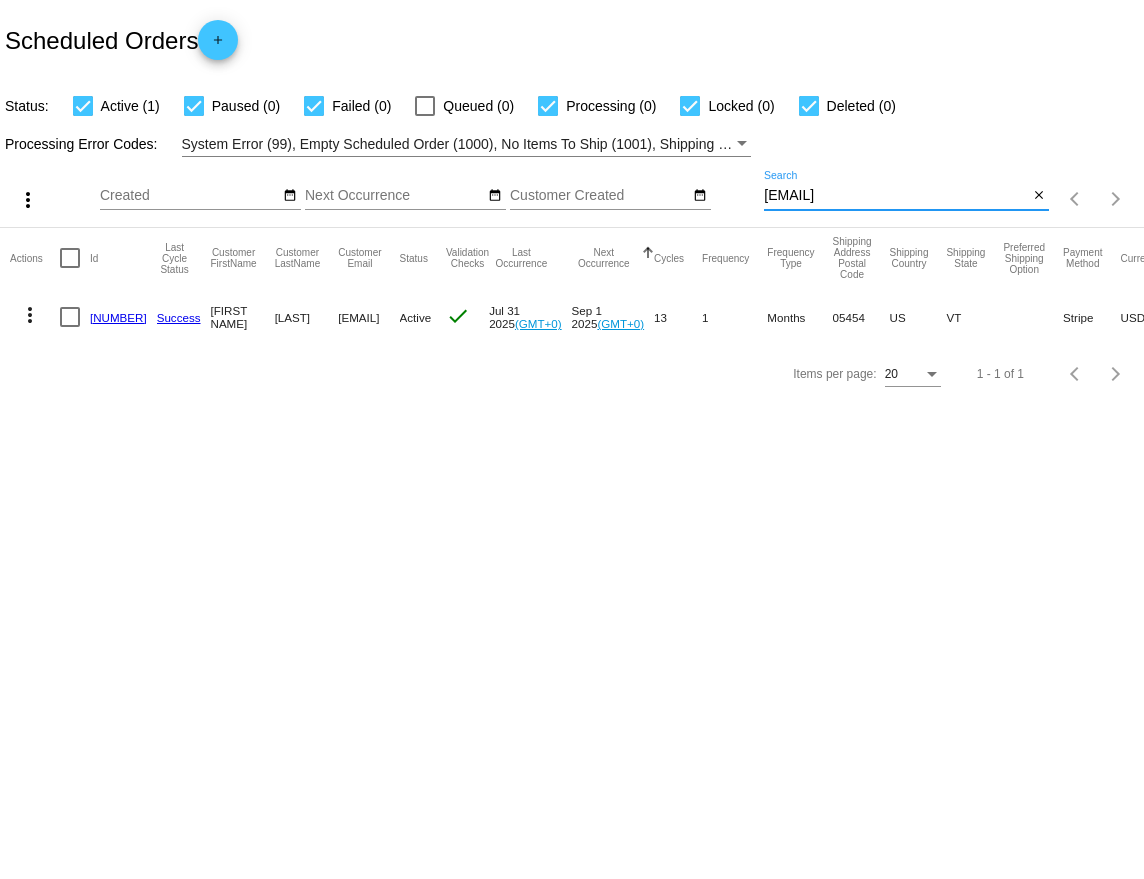 type on "[EMAIL]" 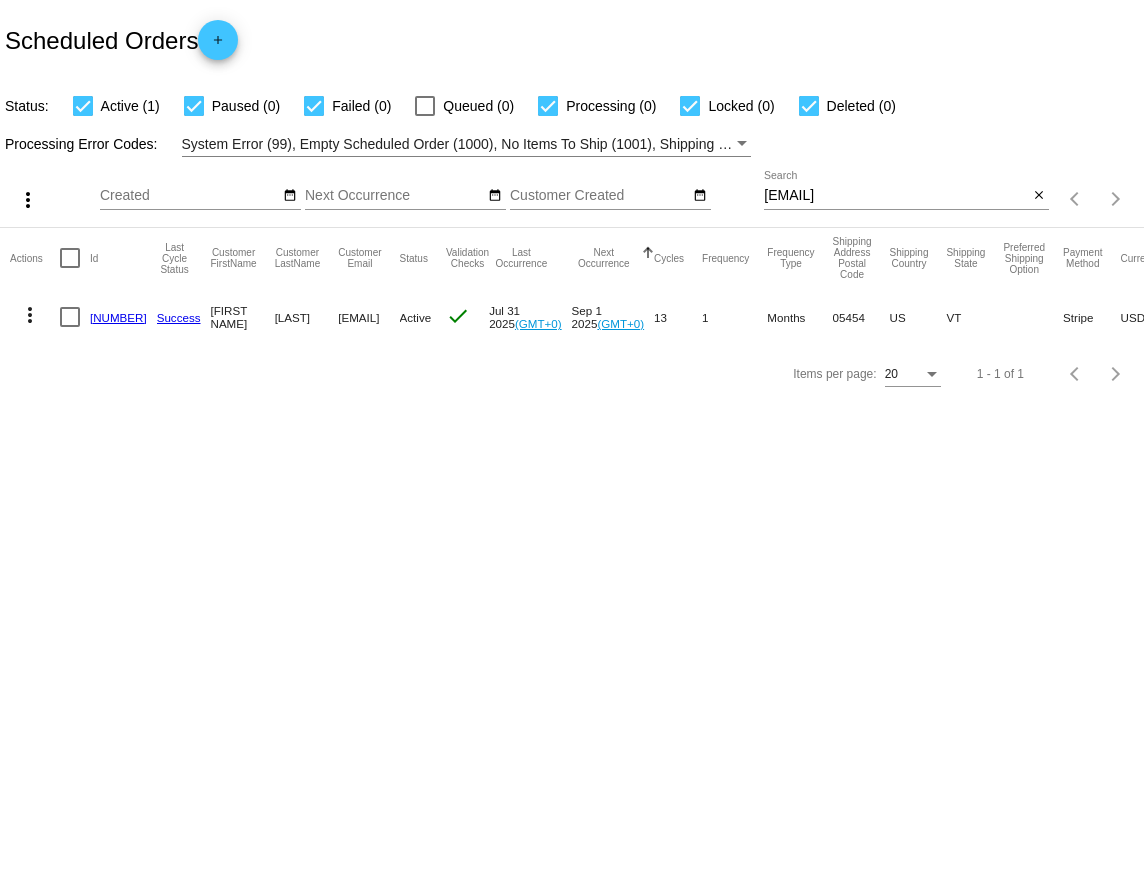 click on "[NUMBER]" 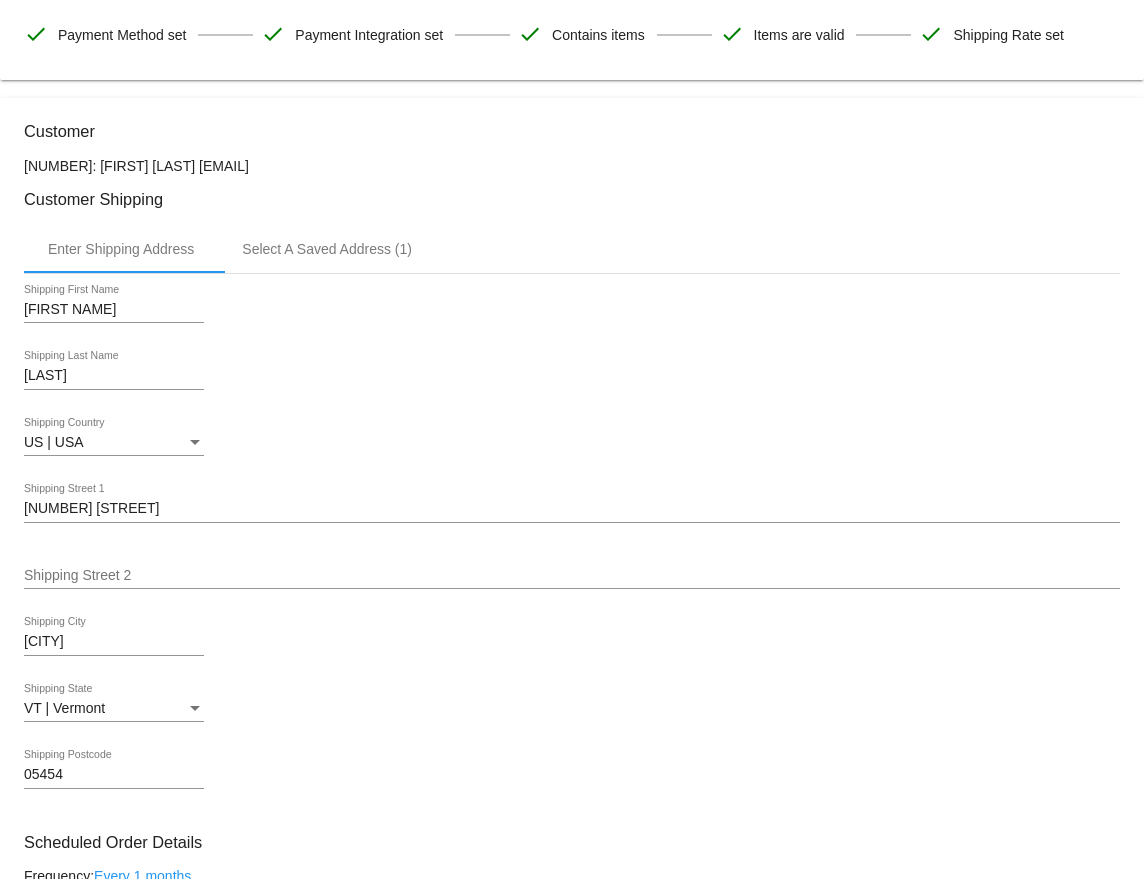 scroll, scrollTop: 0, scrollLeft: 0, axis: both 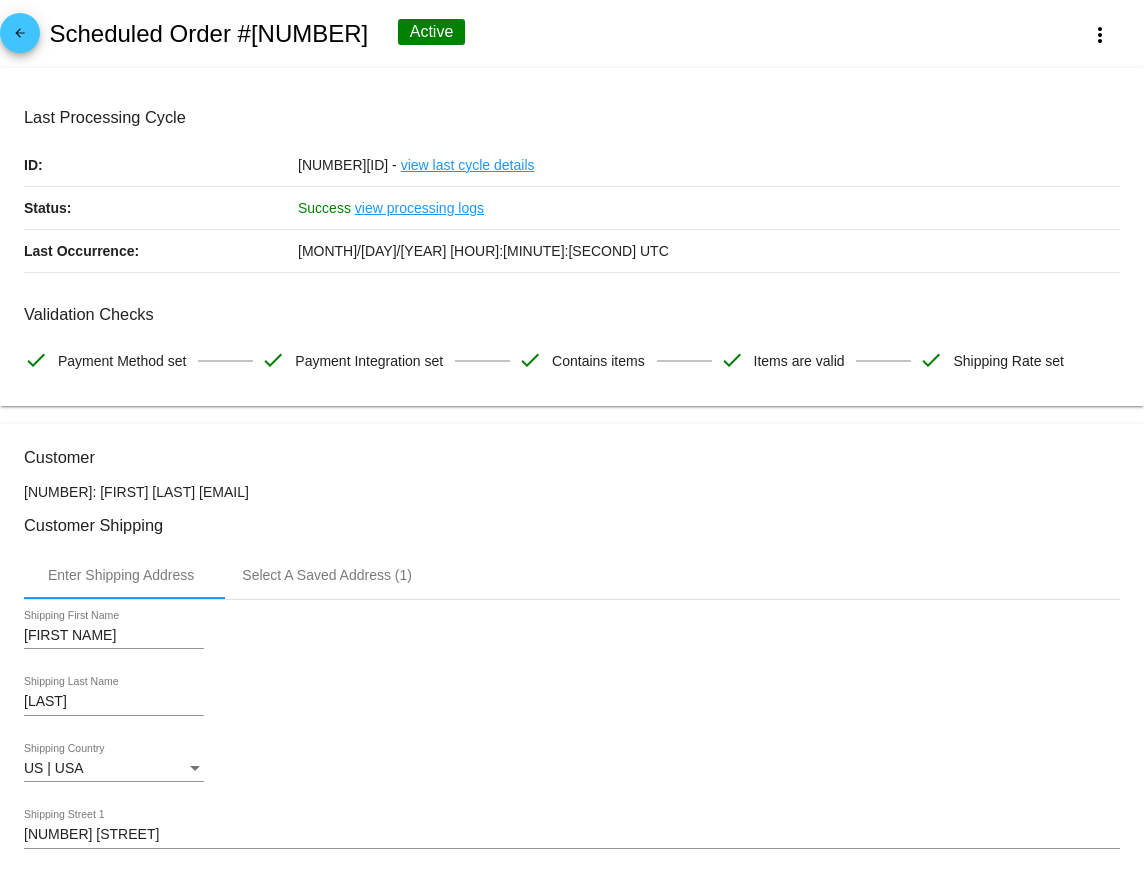 click on "arrow_back" 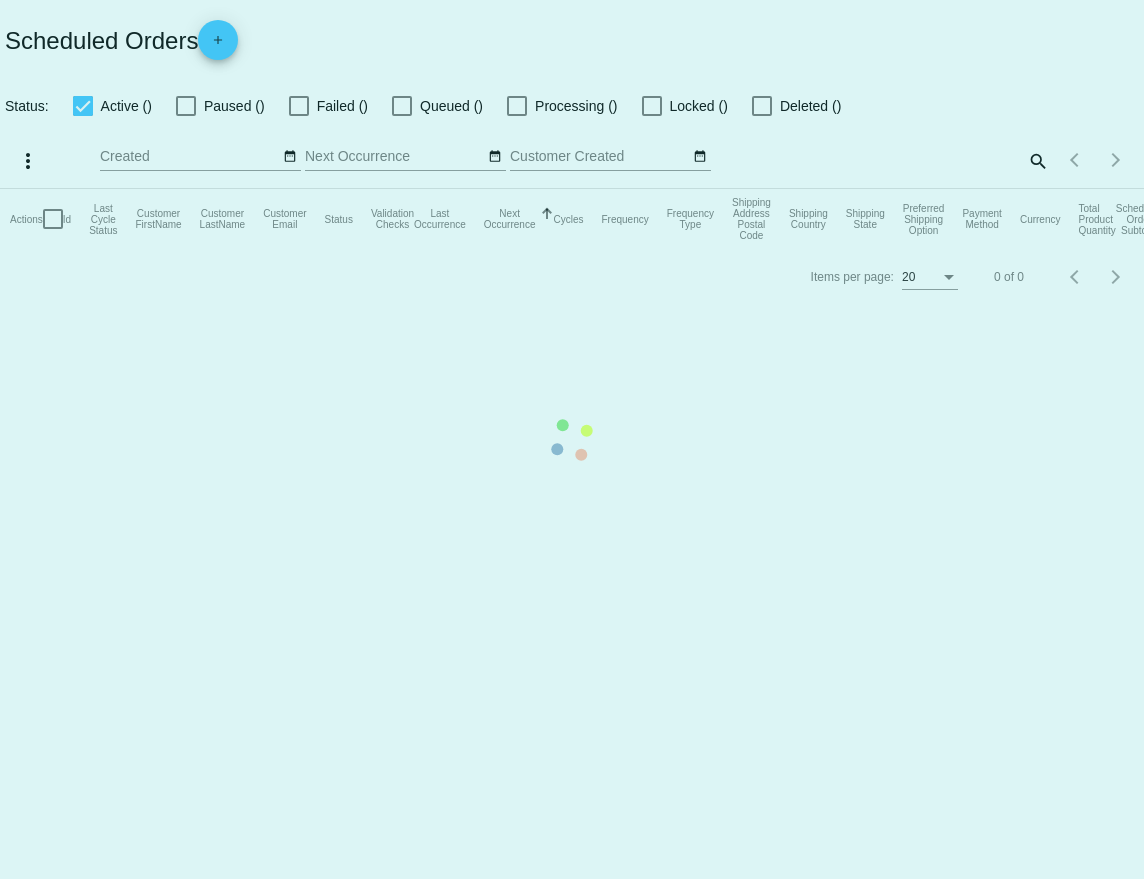 checkbox on "true" 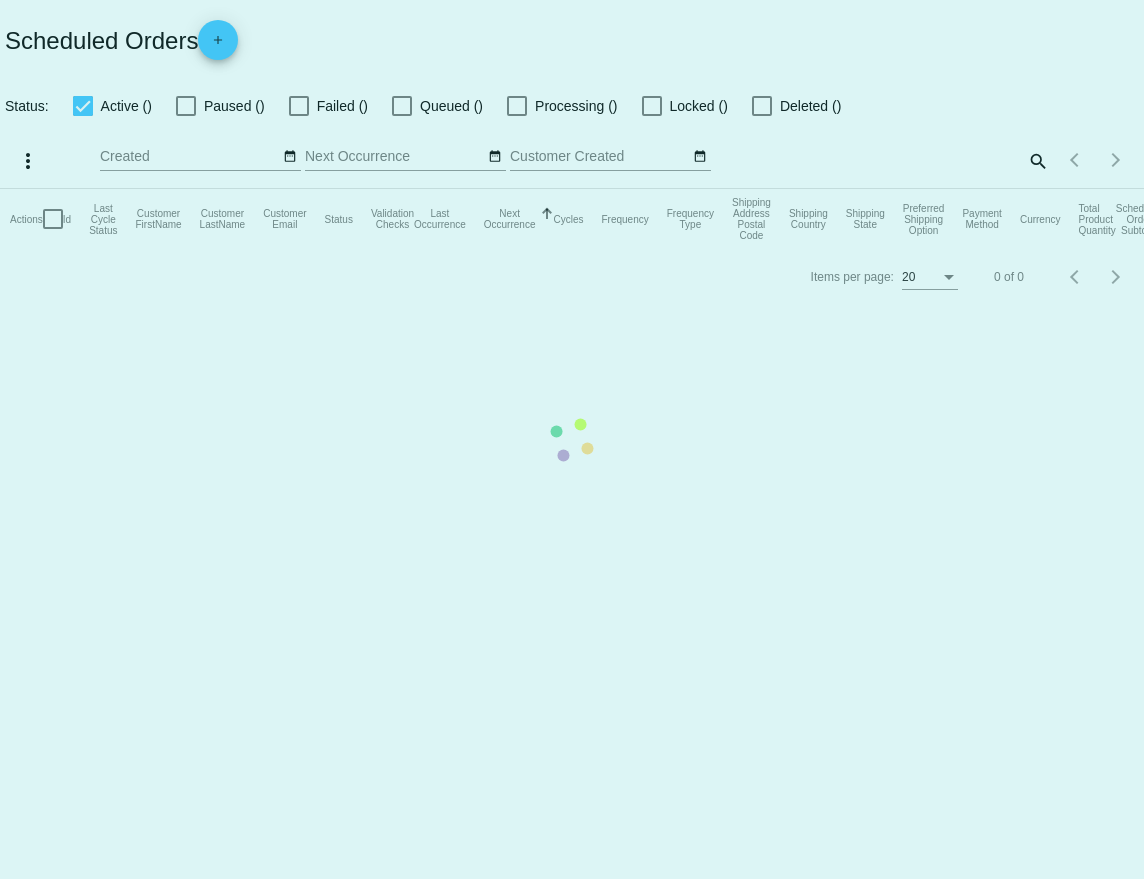 checkbox on "true" 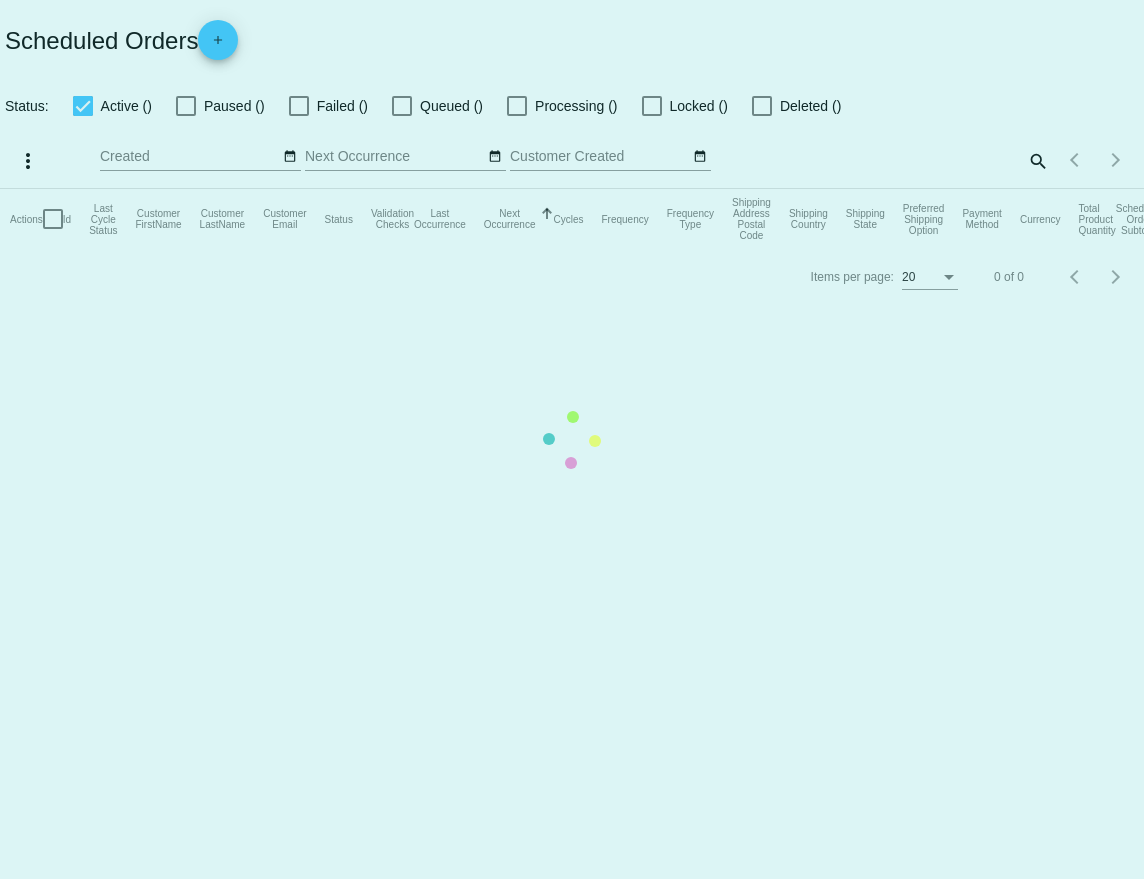 checkbox on "true" 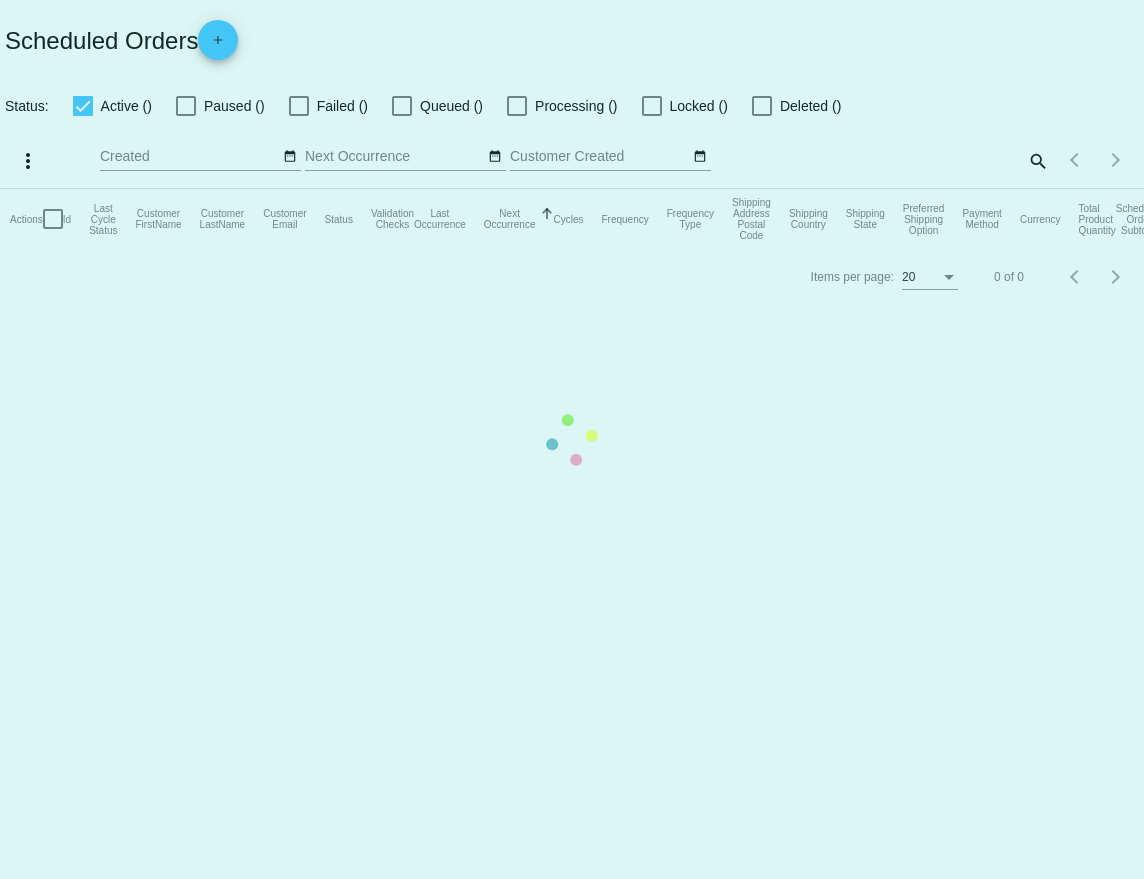 checkbox on "true" 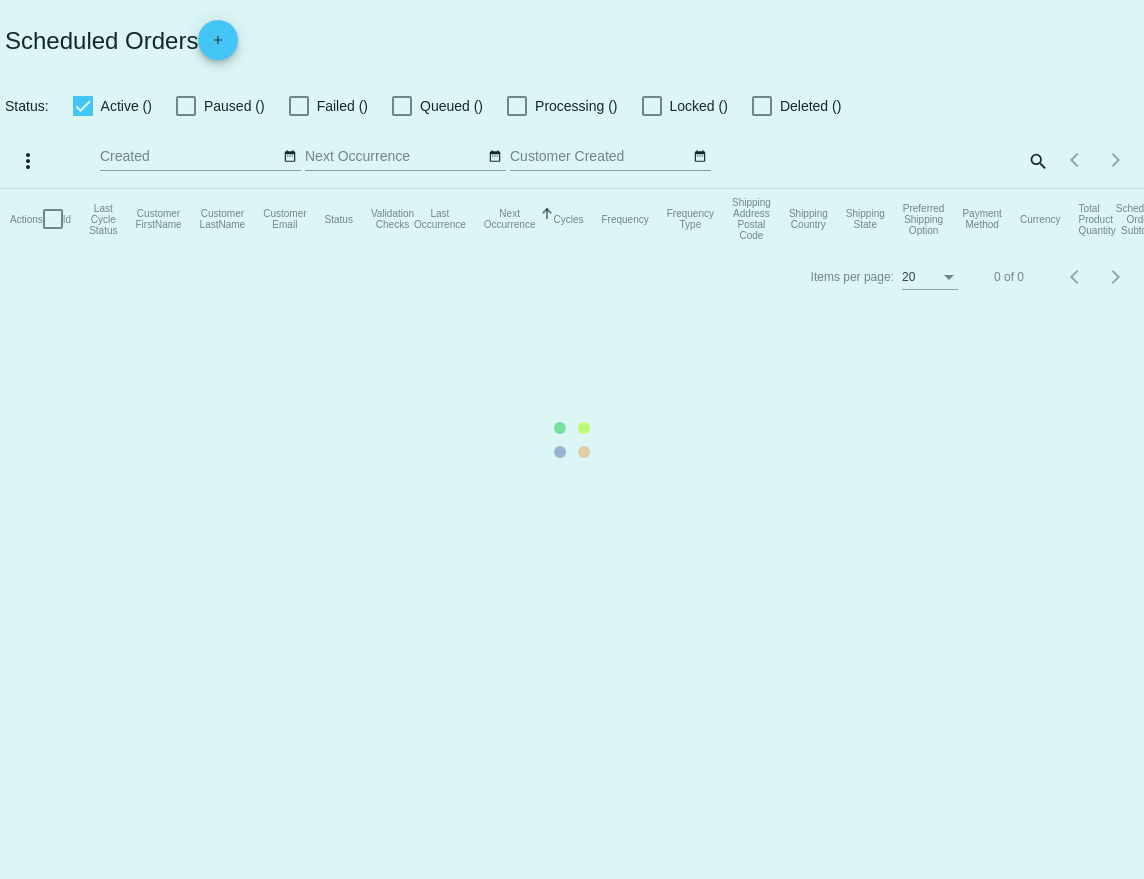 checkbox on "true" 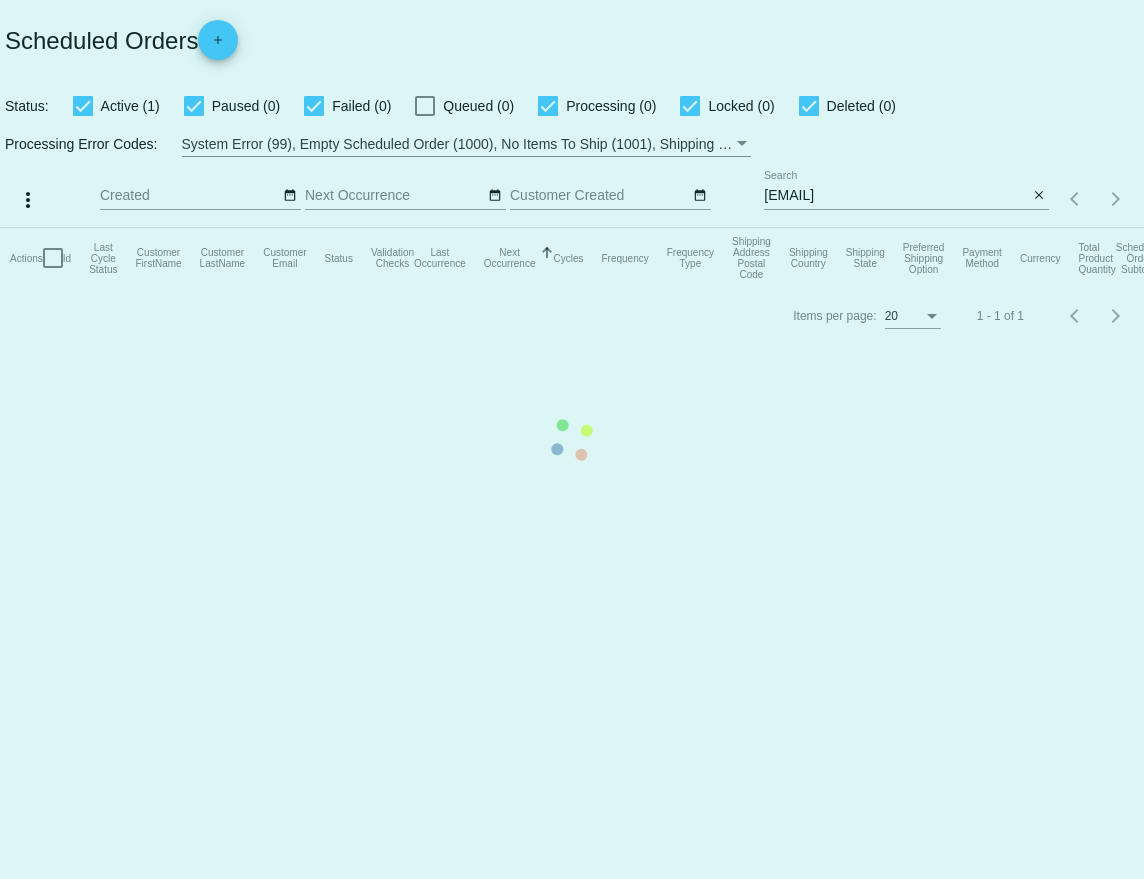 click on "Actions
Id   Last Cycle Status   Customer FirstName   Customer LastName   Customer Email   Status   Validation Checks   Last Occurrence   Next Occurrence   Sorted by NextOccurrenceUtc ascending  Cycles   Frequency   Frequency Type   Shipping Address Postal Code
Shipping Country
Shipping State
Preferred Shipping Option
Payment Method   Currency   Total Product Quantity   Scheduled Order Subtotal
Scheduled Order LTV" 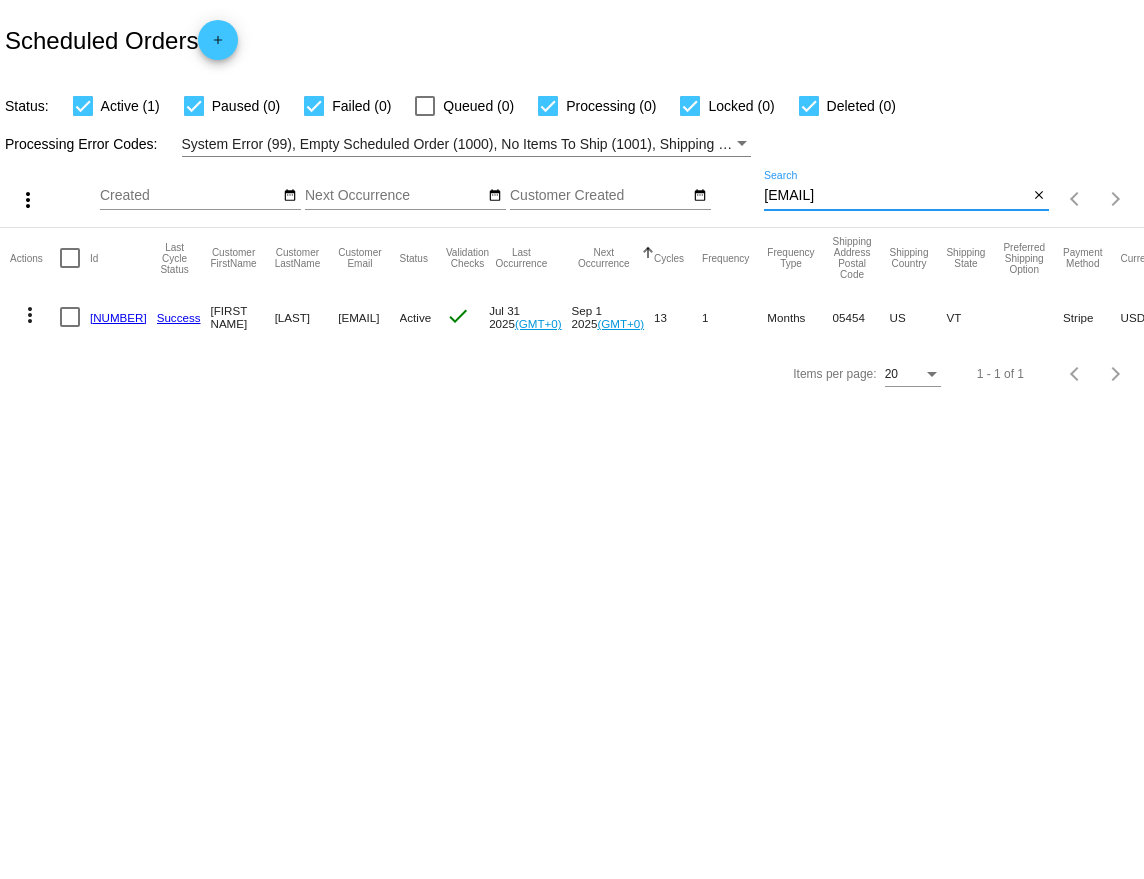 drag, startPoint x: 930, startPoint y: 200, endPoint x: 733, endPoint y: 200, distance: 197 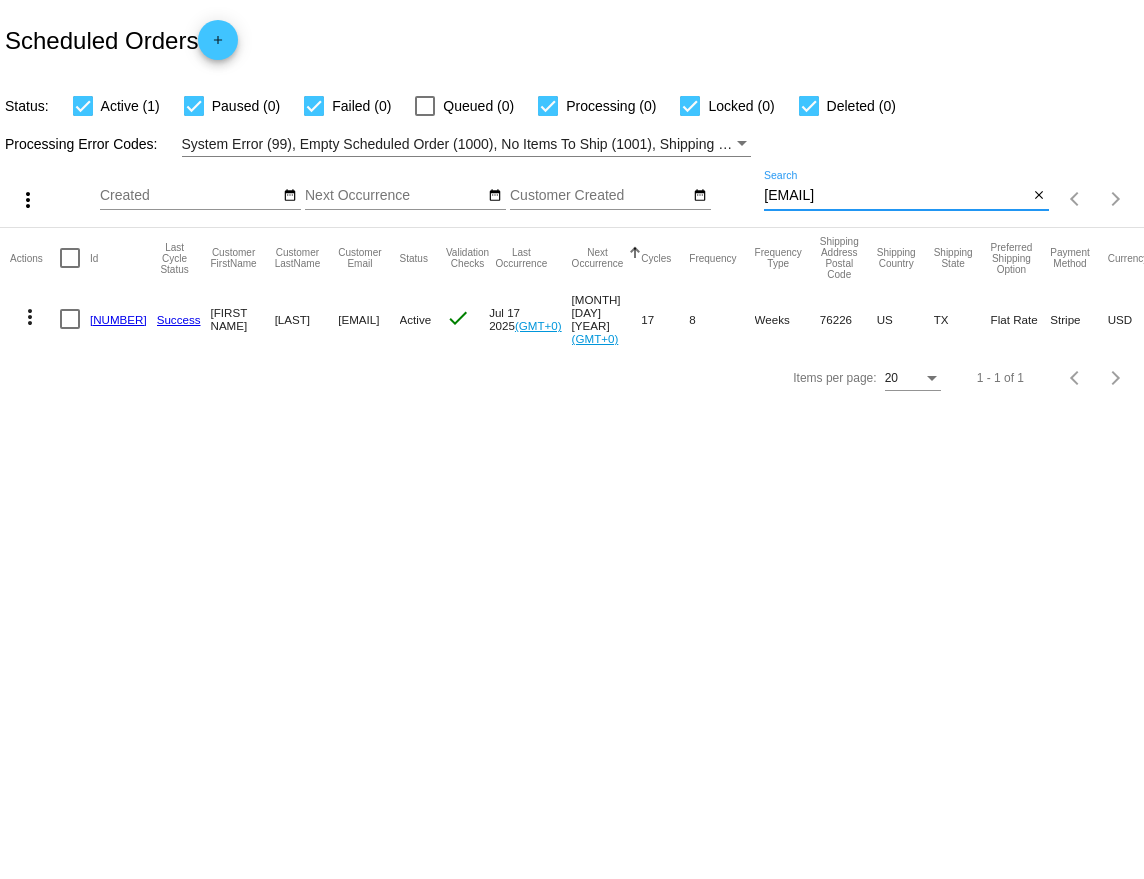 click on "[NUMBER]" 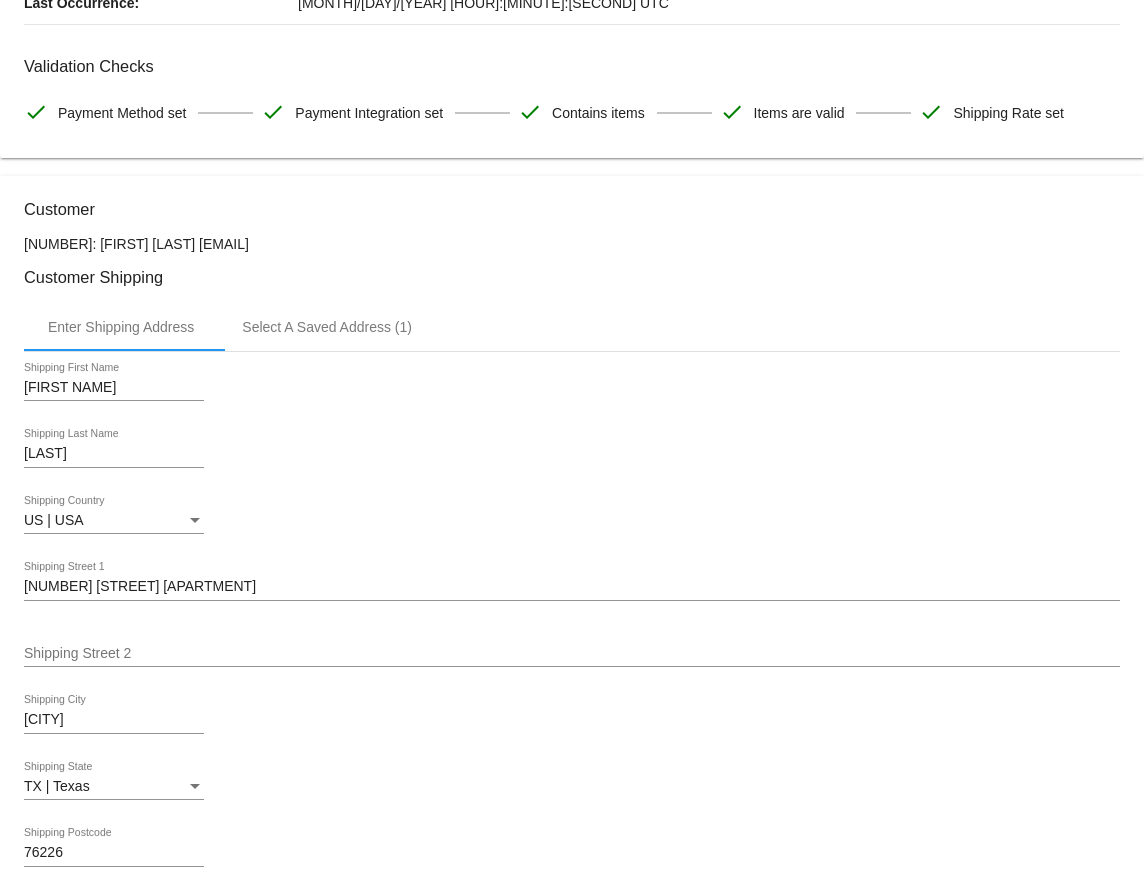 scroll, scrollTop: 0, scrollLeft: 0, axis: both 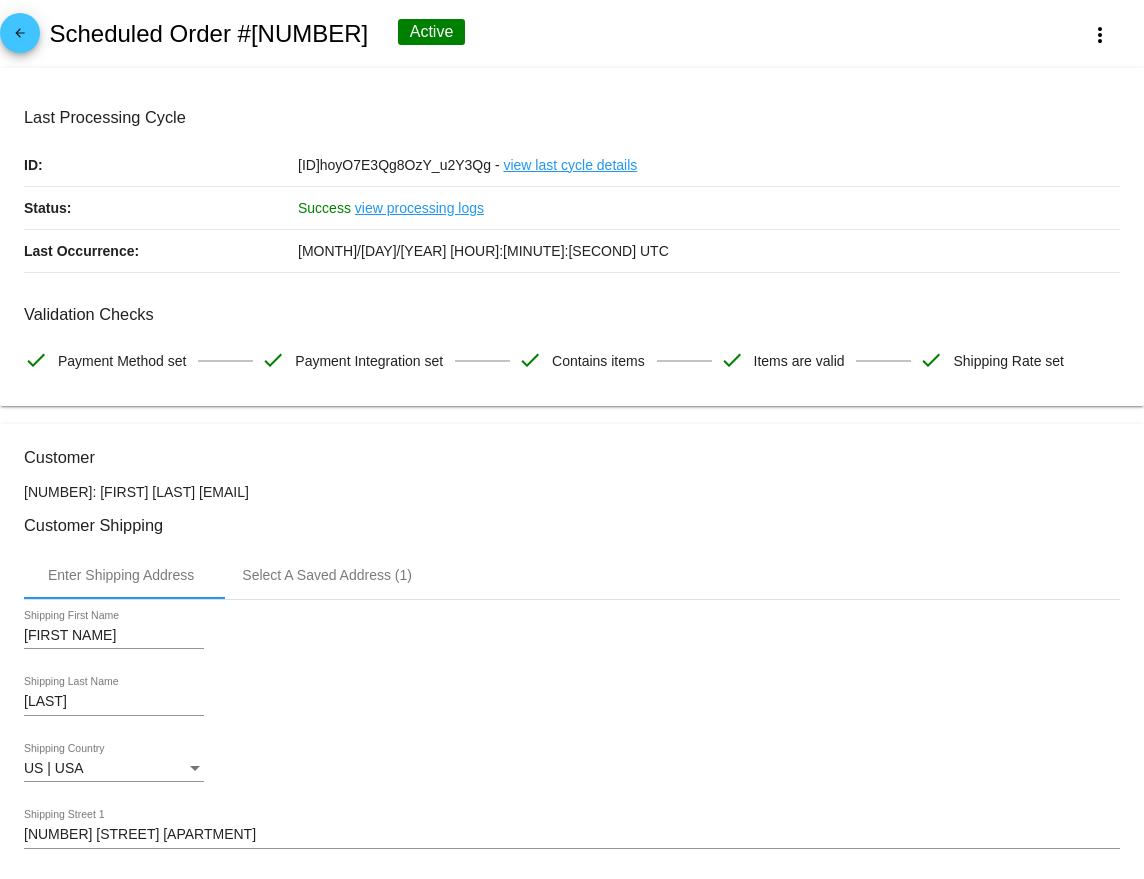 click on "arrow_back" 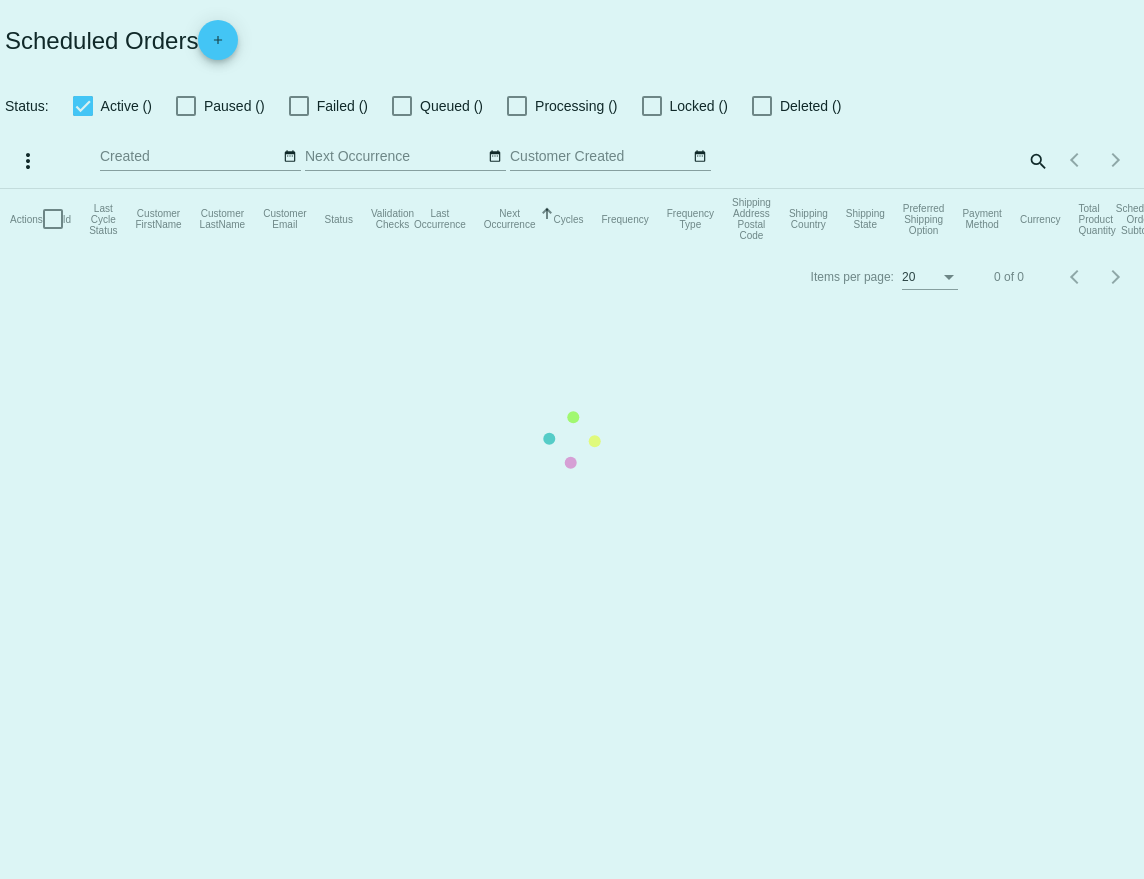 checkbox on "true" 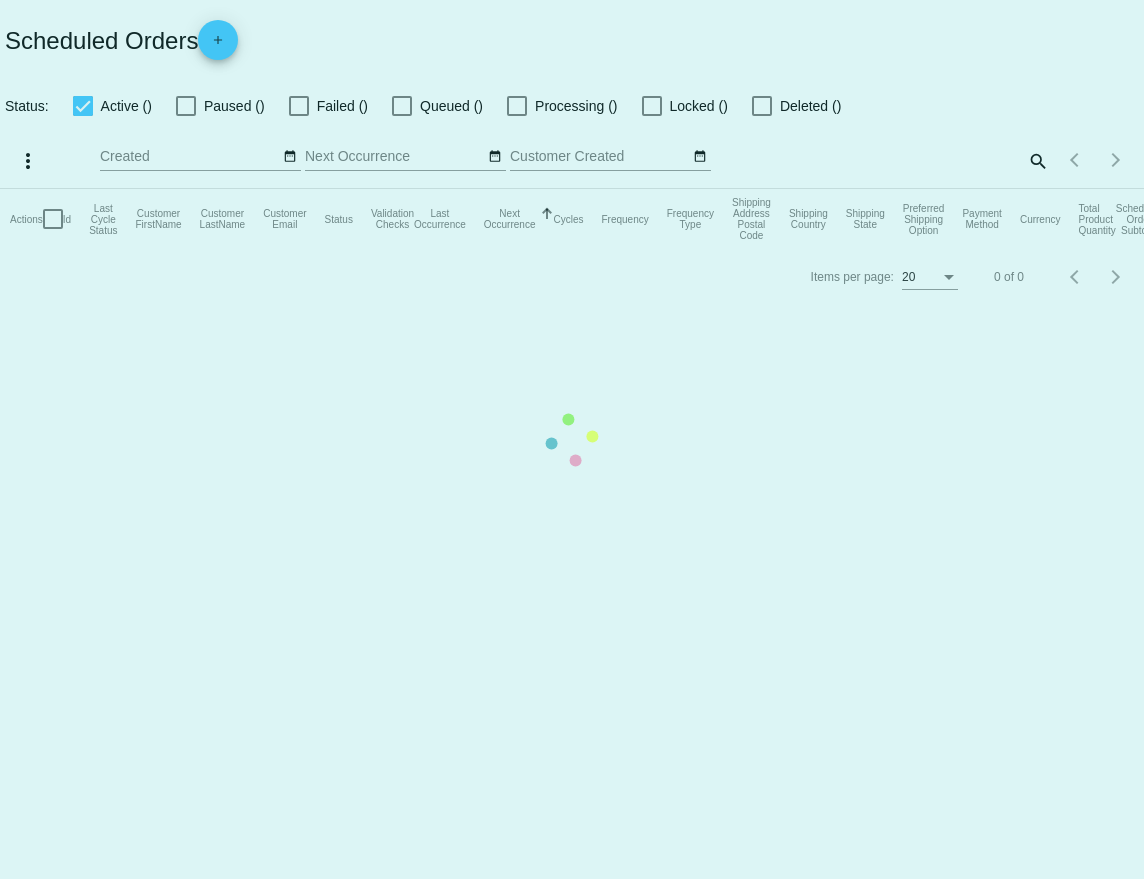 checkbox on "true" 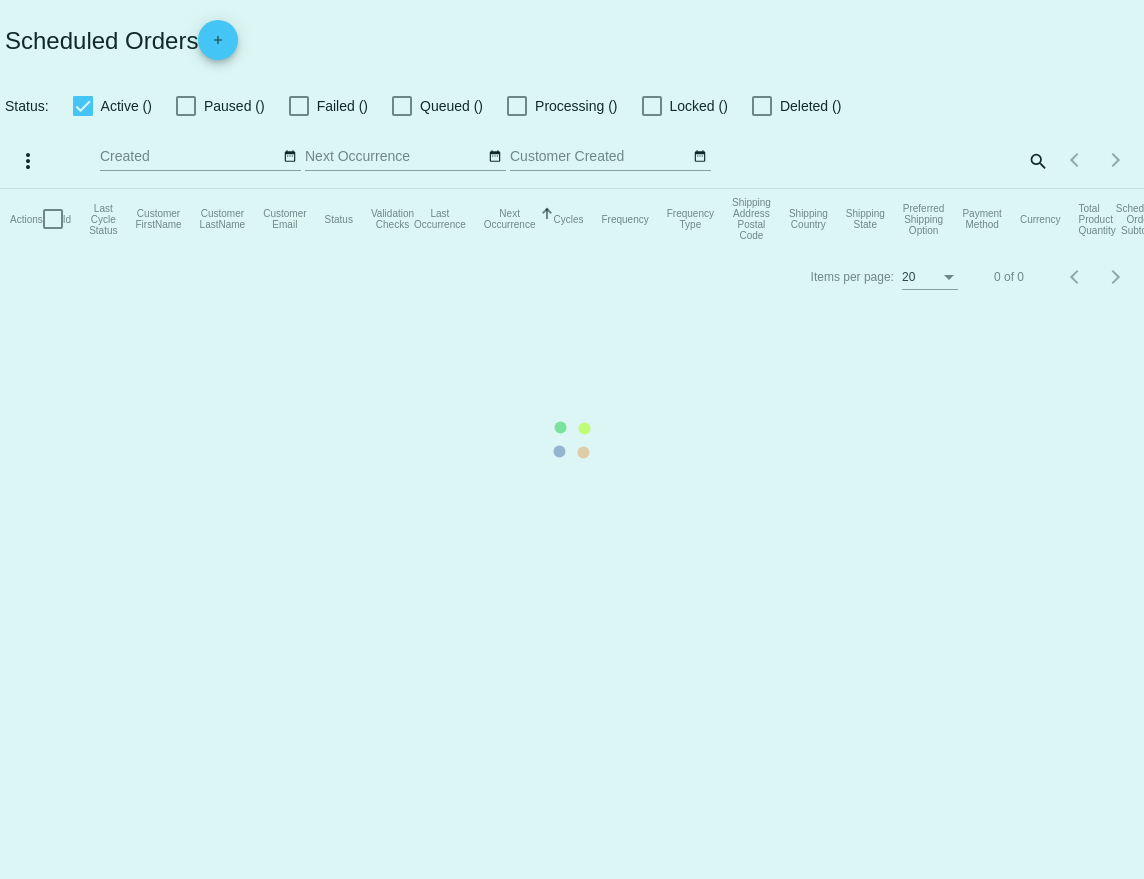 checkbox on "true" 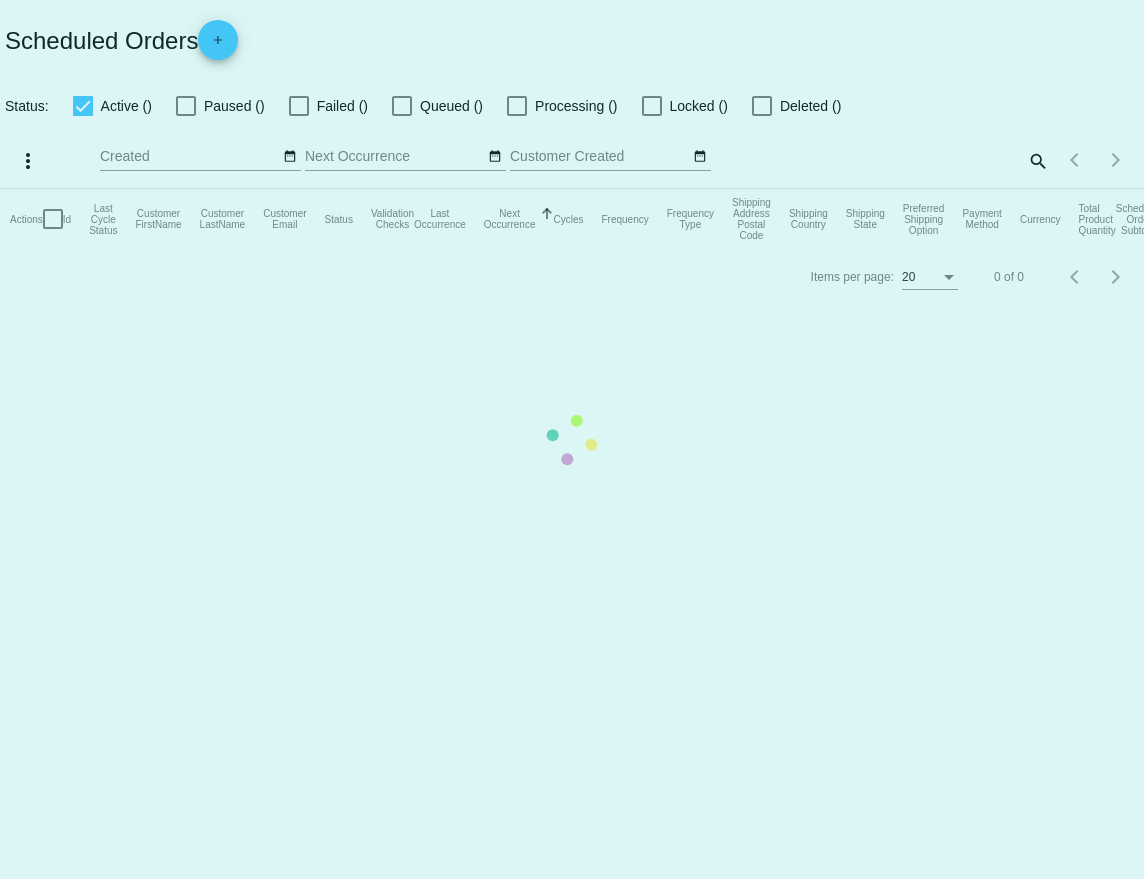 checkbox on "true" 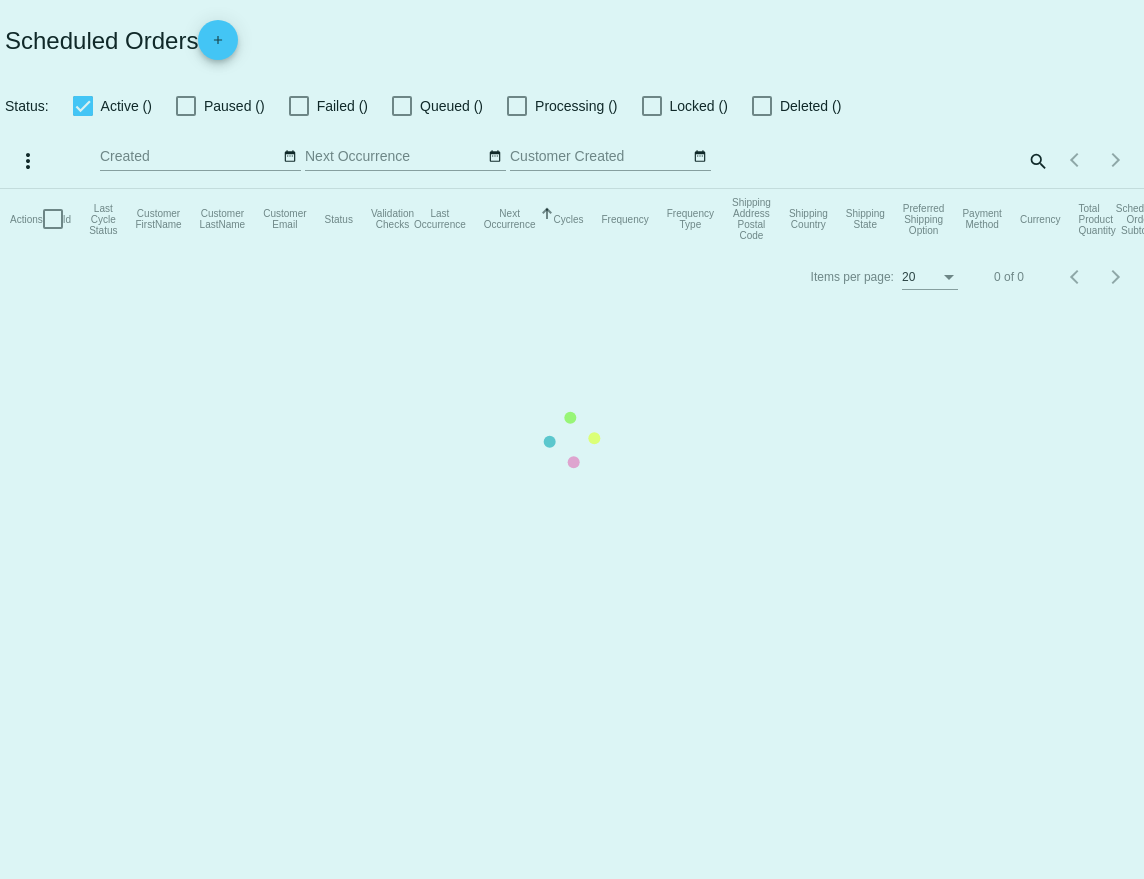 checkbox on "true" 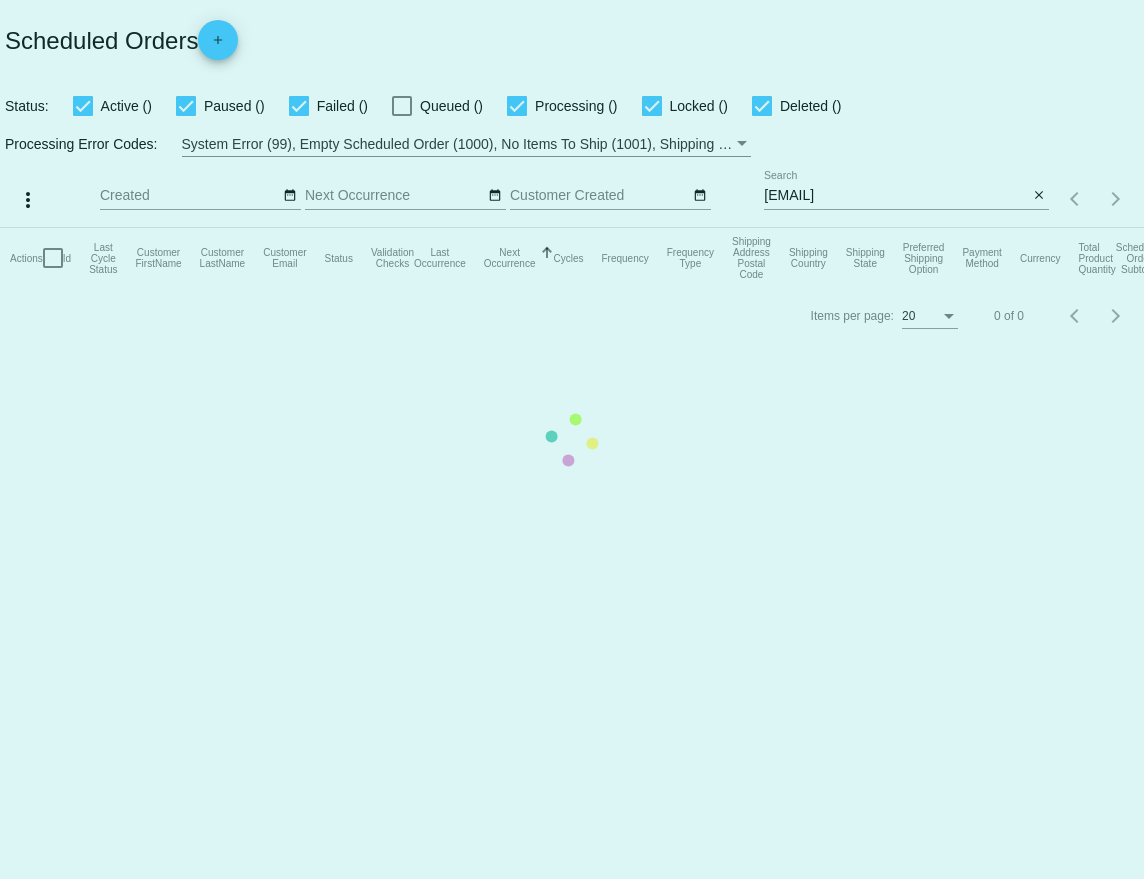 click on "Actions
Id   Last Cycle Status   Customer FirstName   Customer LastName   Customer Email   Status   Validation Checks   Last Occurrence   Next Occurrence   Sorted by NextOccurrenceUtc ascending  Cycles   Frequency   Frequency Type   Shipping Address Postal Code
Shipping Country
Shipping State
Preferred Shipping Option
Payment Method   Currency   Total Product Quantity   Scheduled Order Subtotal
Scheduled Order LTV" 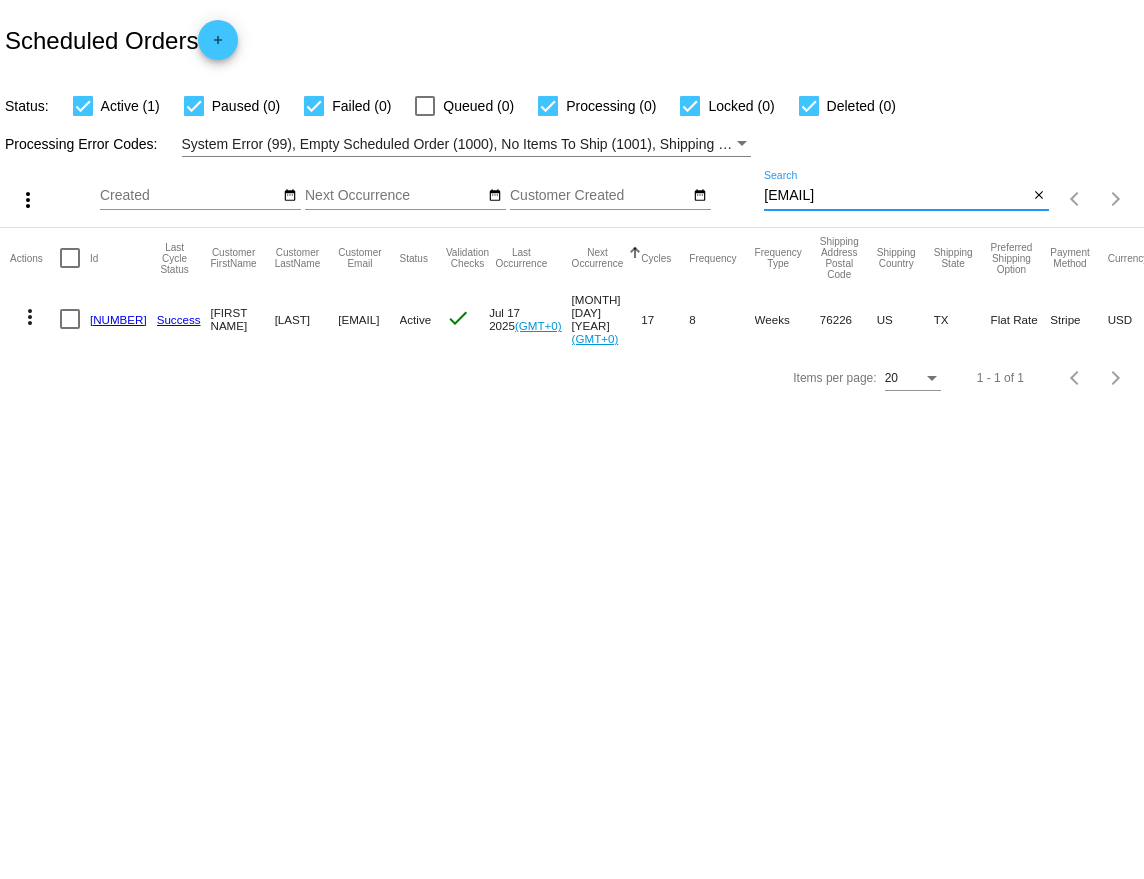 drag, startPoint x: 923, startPoint y: 200, endPoint x: 727, endPoint y: 200, distance: 196 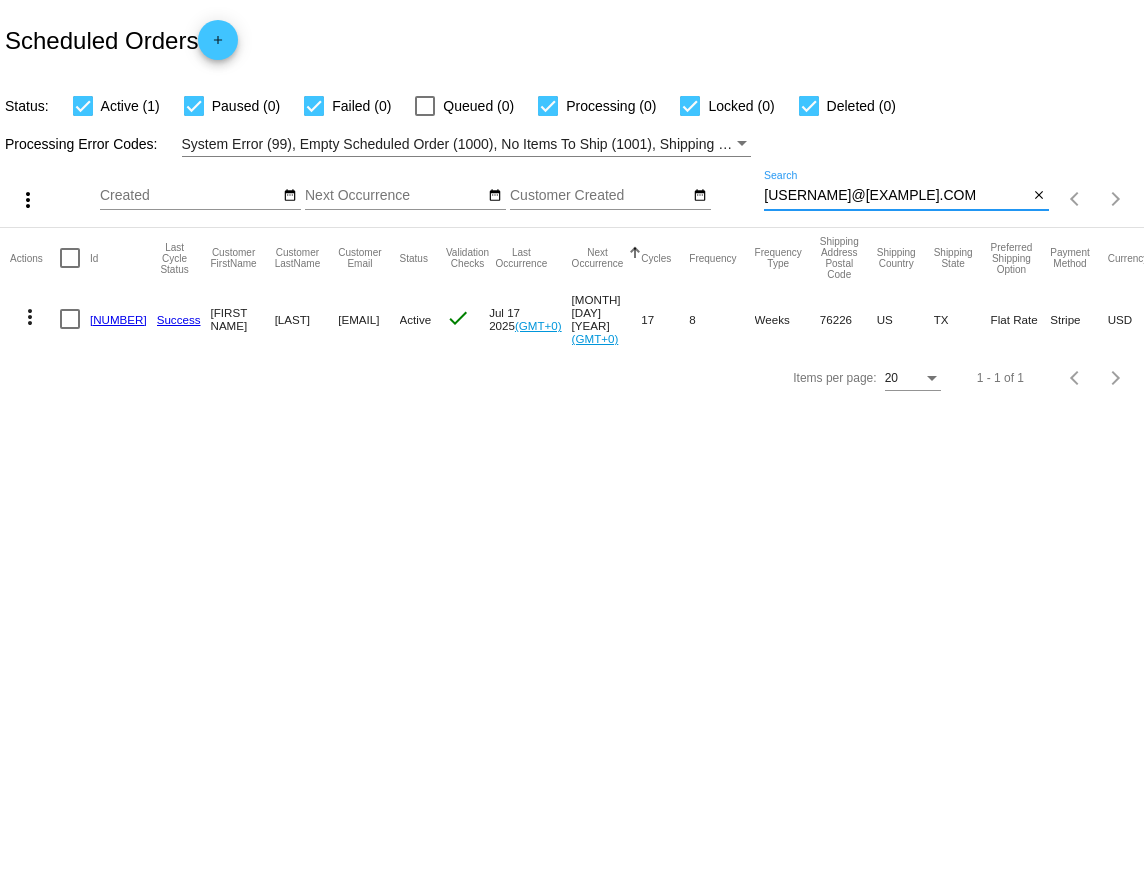 type on "[USERNAME]@[EXAMPLE].COM" 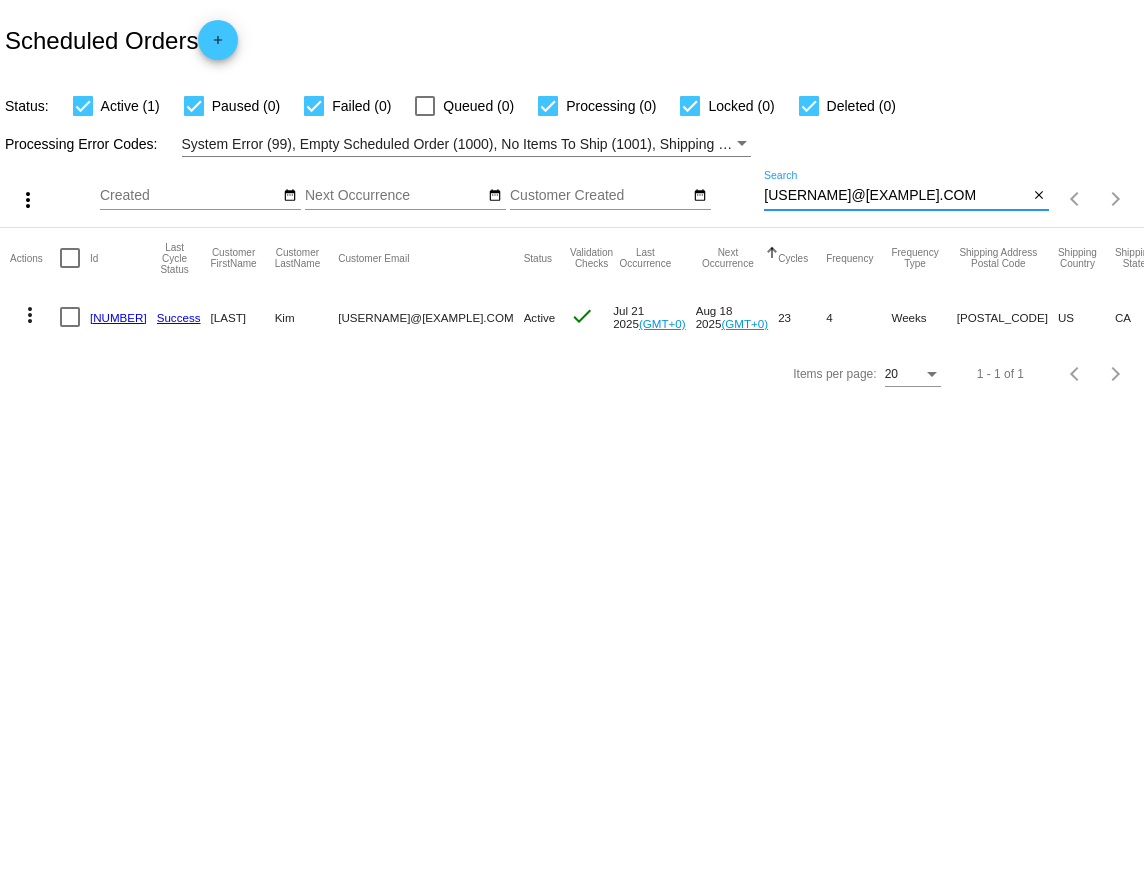 click on "[NUMBER]" 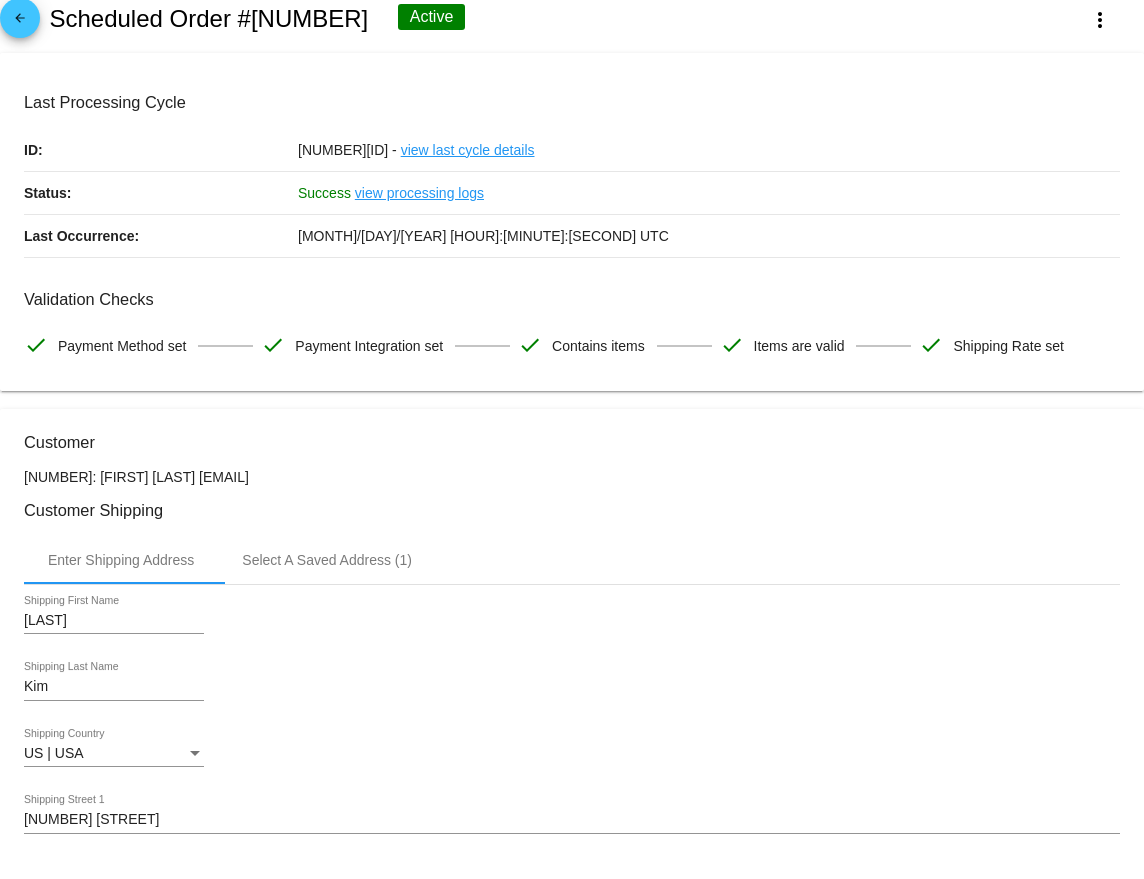 scroll, scrollTop: 0, scrollLeft: 0, axis: both 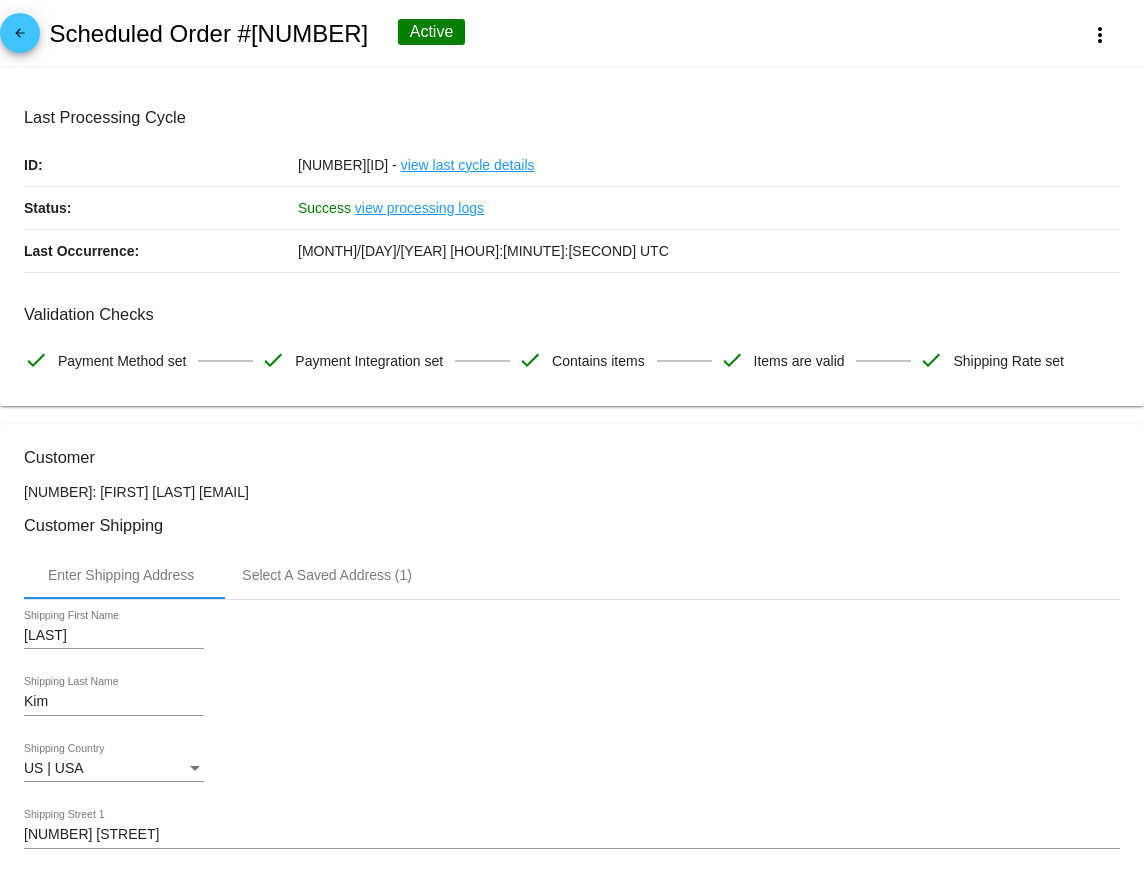 click on "arrow_back" 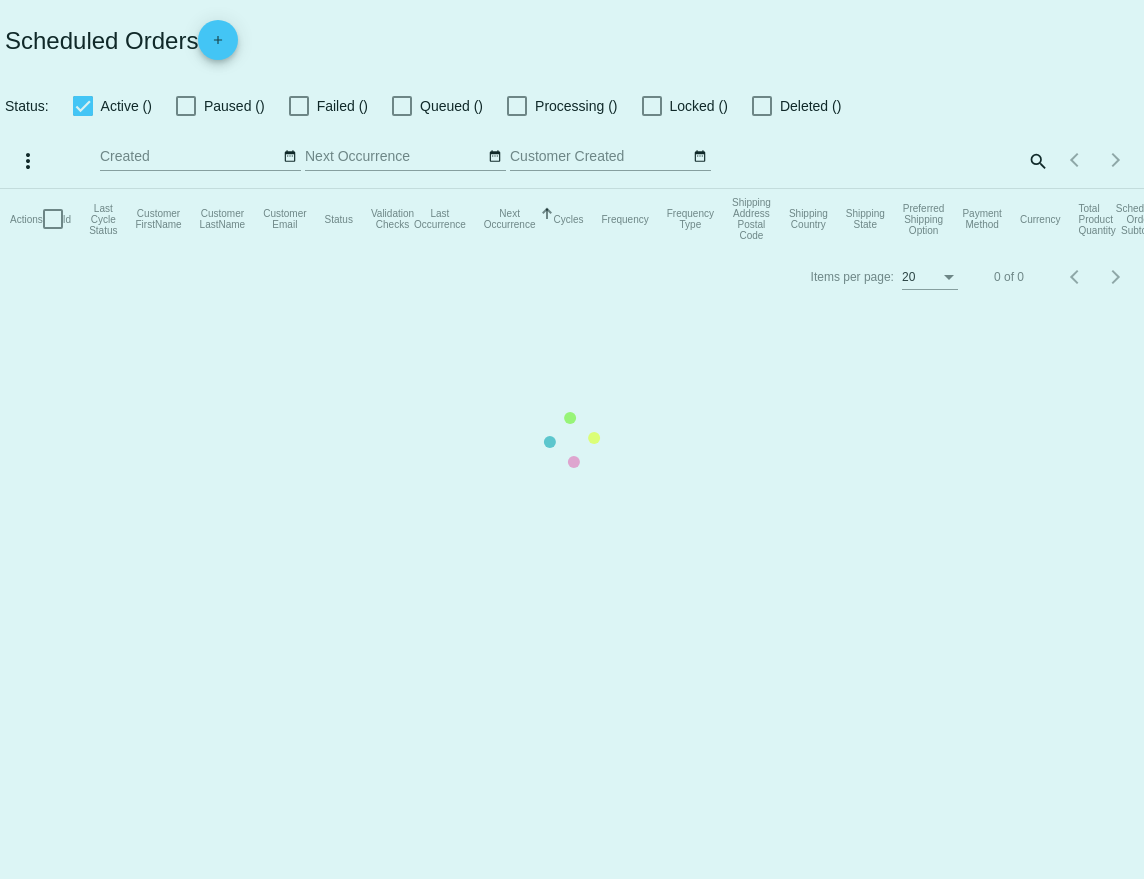 checkbox on "true" 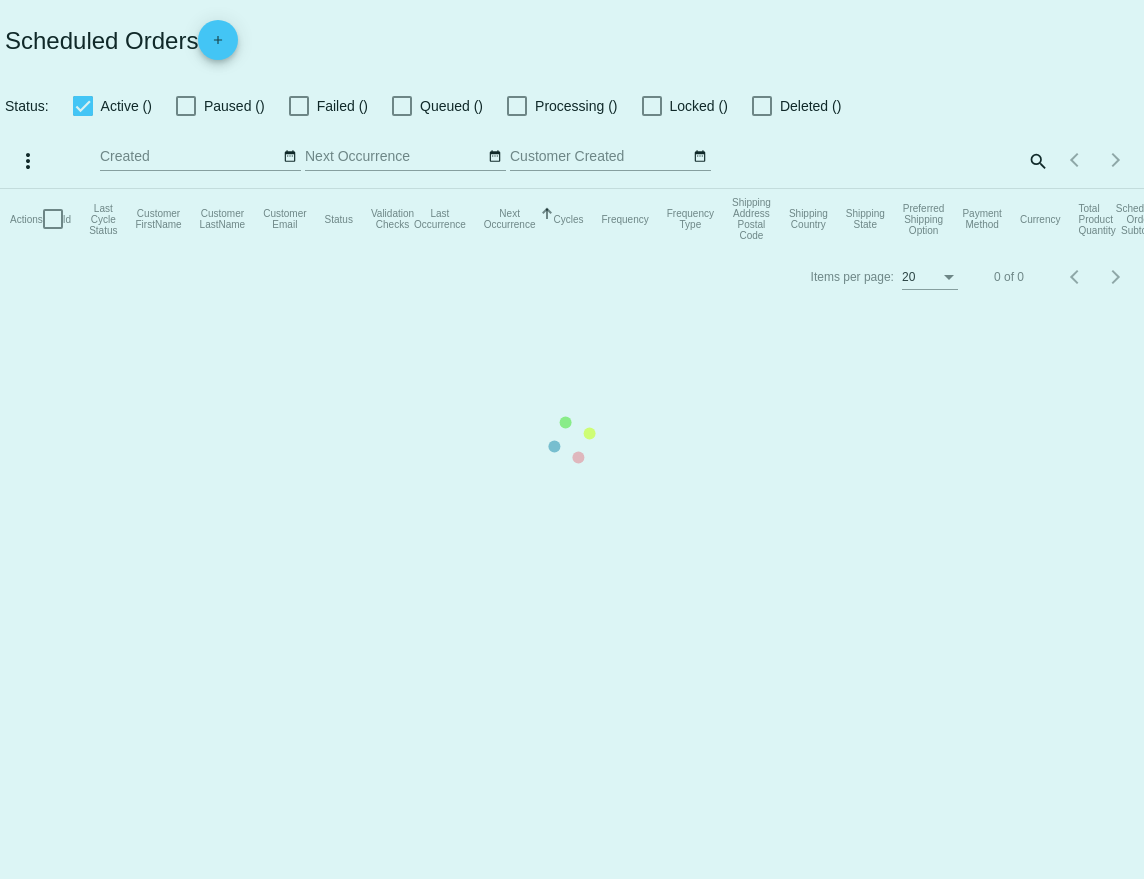 checkbox on "true" 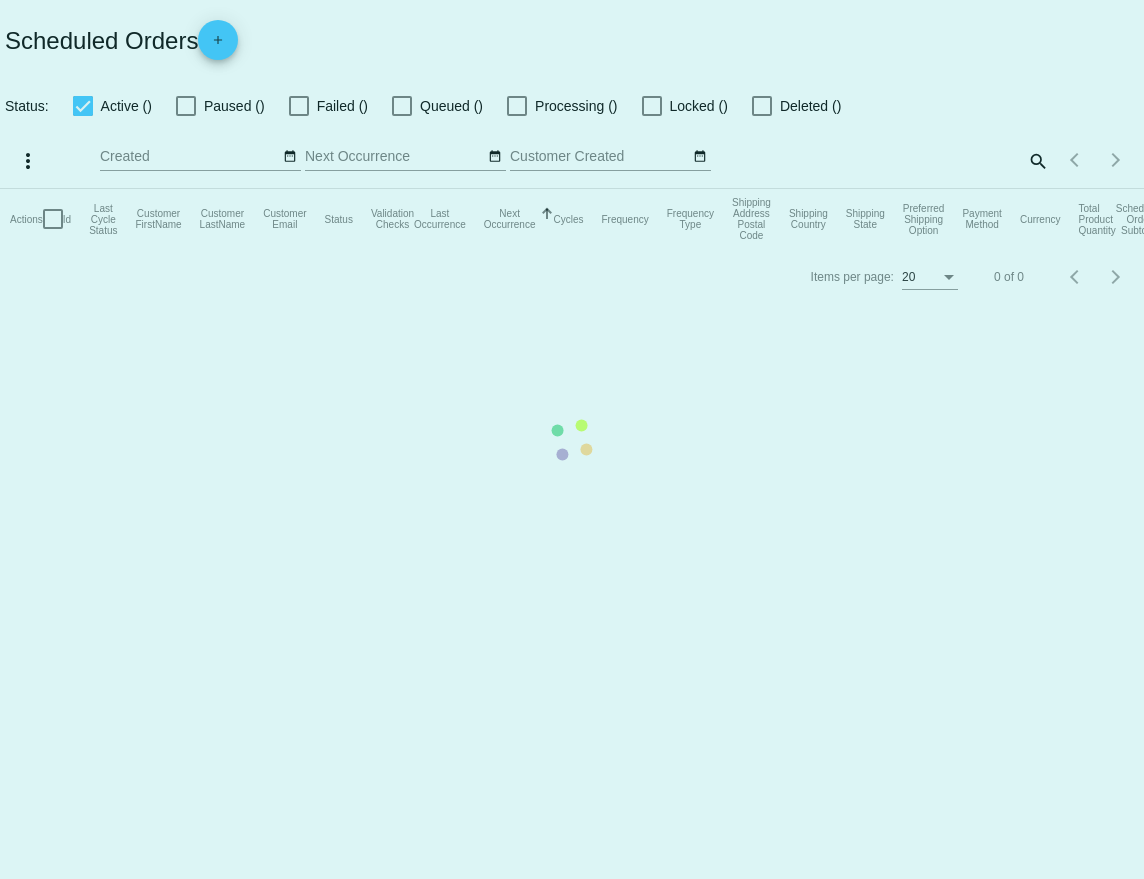 checkbox on "true" 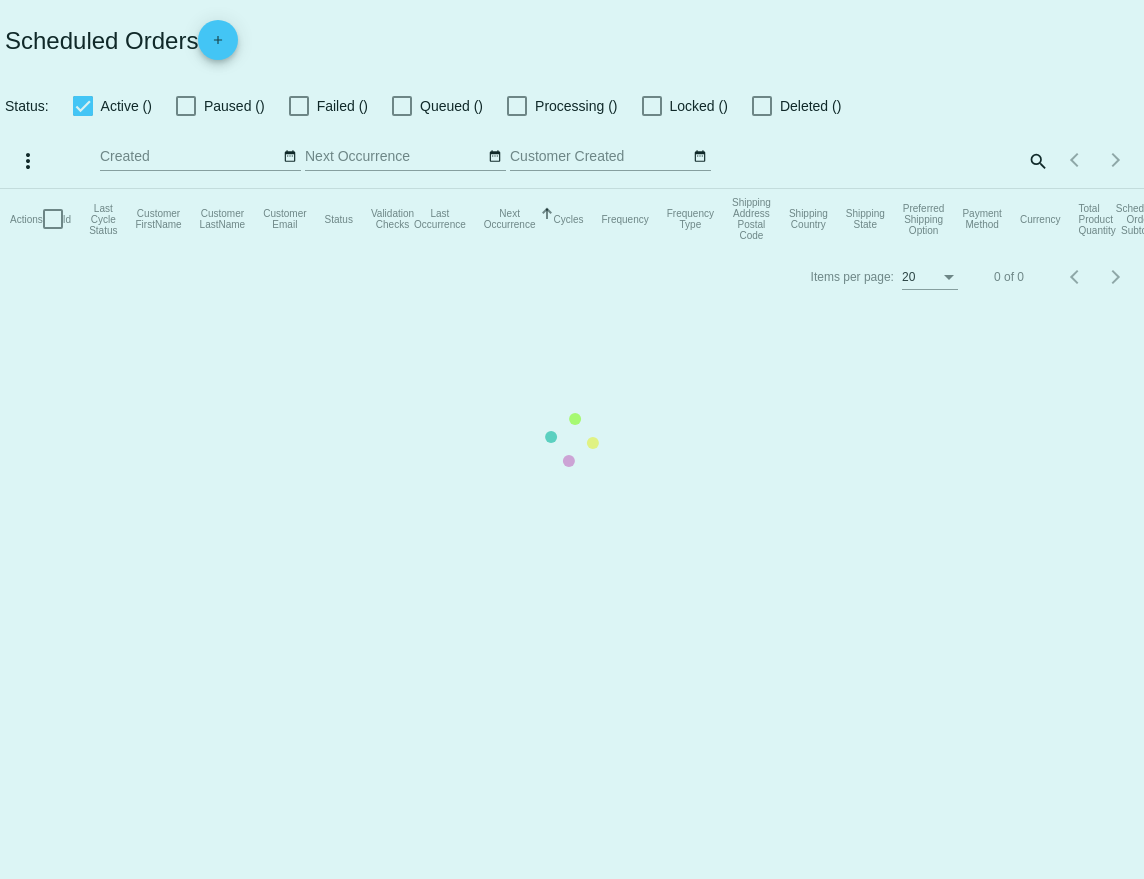 checkbox on "true" 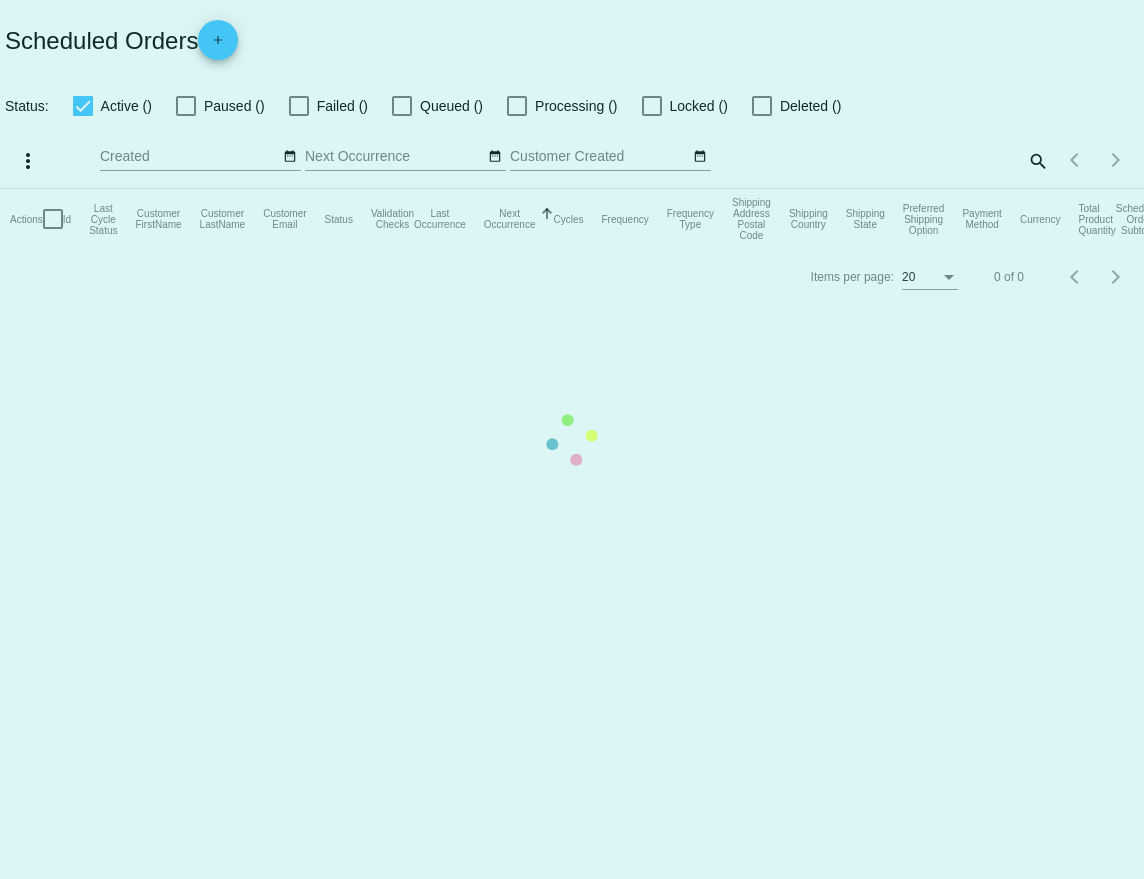 checkbox on "true" 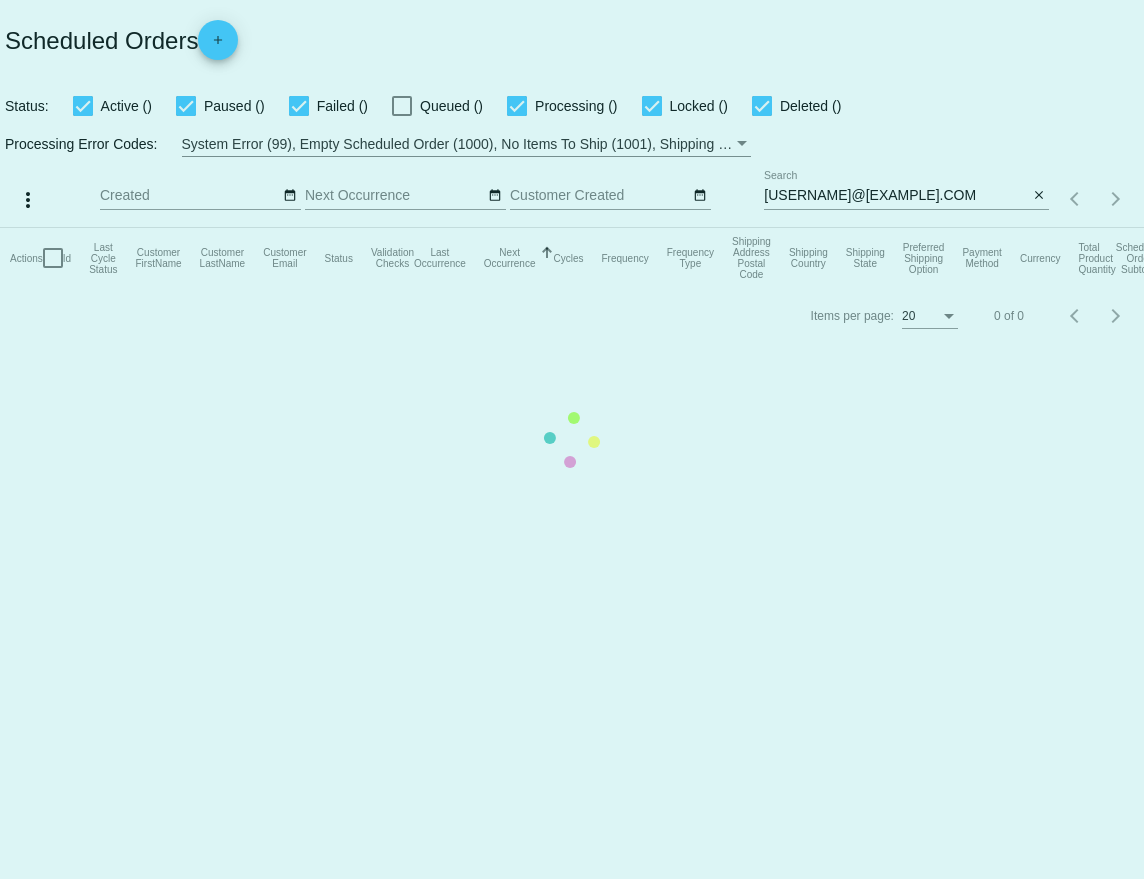 click on "Actions
Id   Last Cycle Status   Customer FirstName   Customer LastName   Customer Email   Status   Validation Checks   Last Occurrence   Next Occurrence   Sorted by NextOccurrenceUtc ascending  Cycles   Frequency   Frequency Type   Shipping Address Postal Code
Shipping Country
Shipping State
Preferred Shipping Option
Payment Method   Currency   Total Product Quantity   Scheduled Order Subtotal
Scheduled Order LTV" 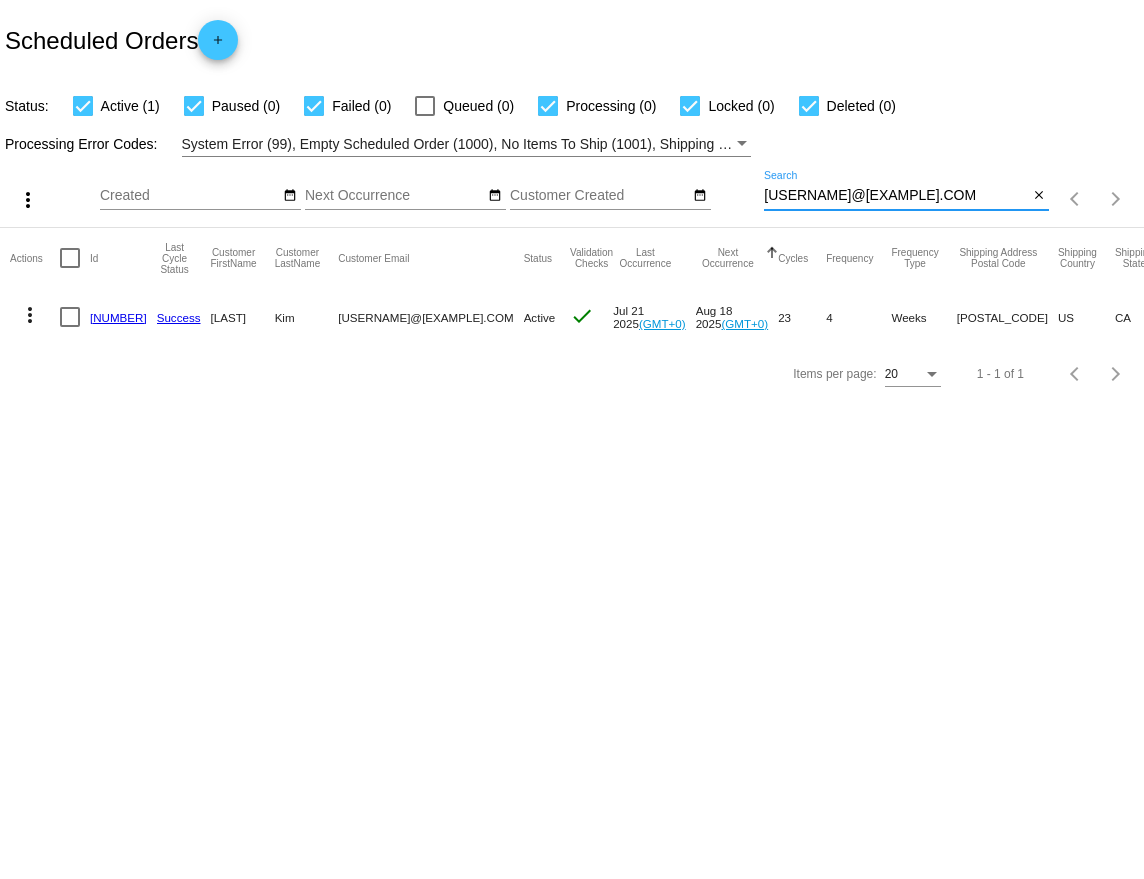 drag, startPoint x: 967, startPoint y: 199, endPoint x: 744, endPoint y: 197, distance: 223.00897 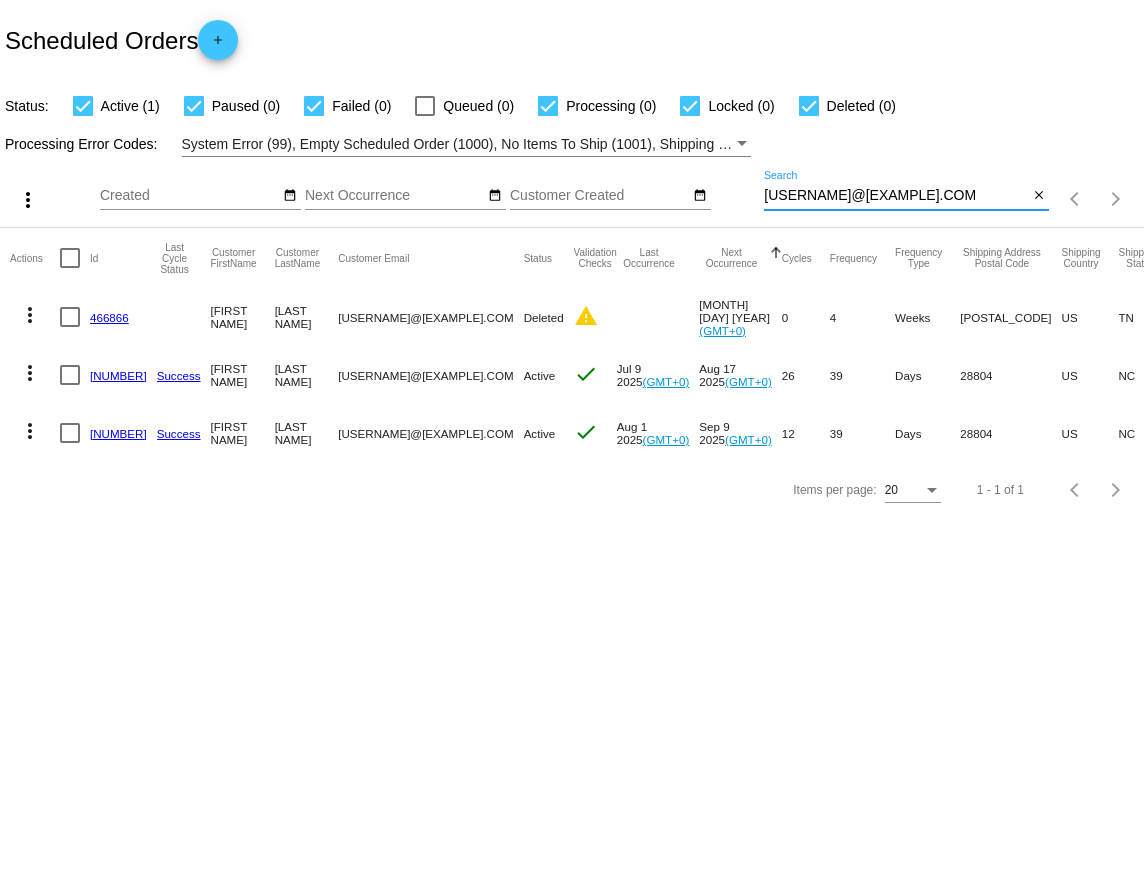 type on "[USERNAME]@[EXAMPLE].COM" 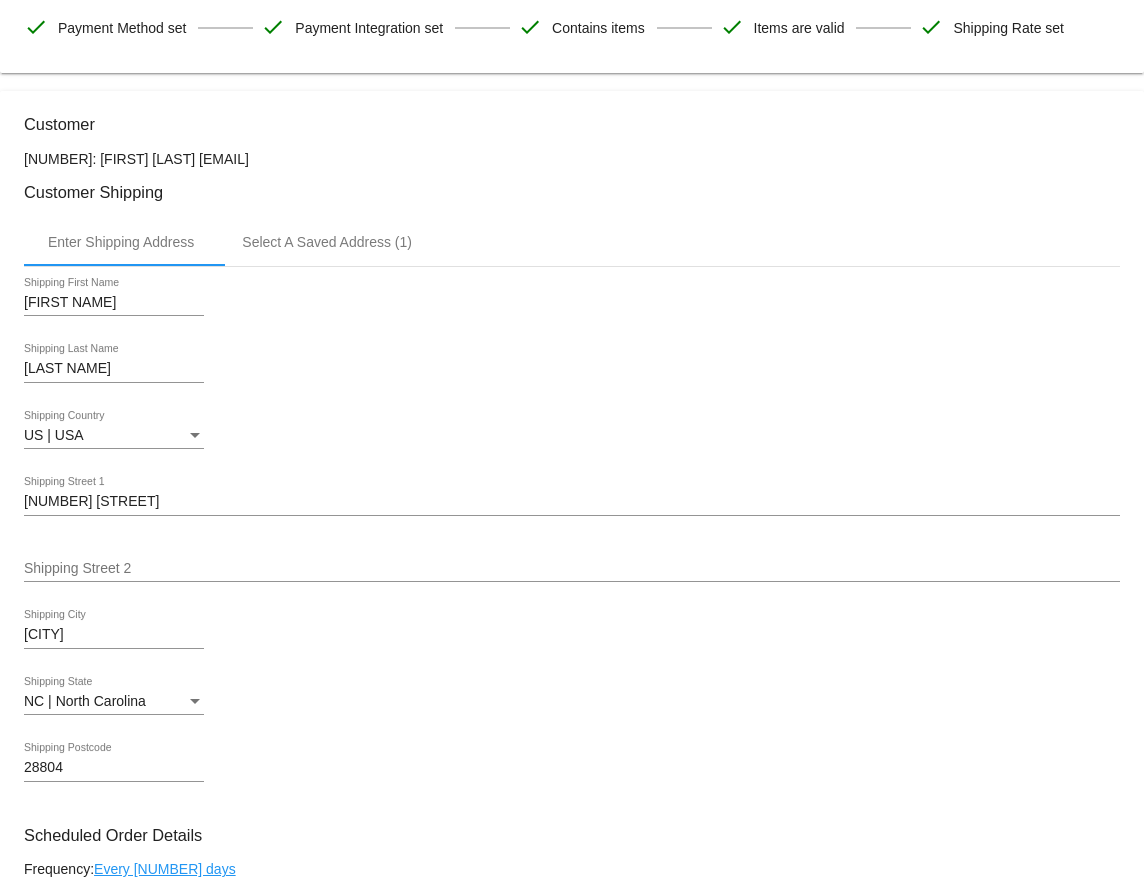scroll, scrollTop: 0, scrollLeft: 0, axis: both 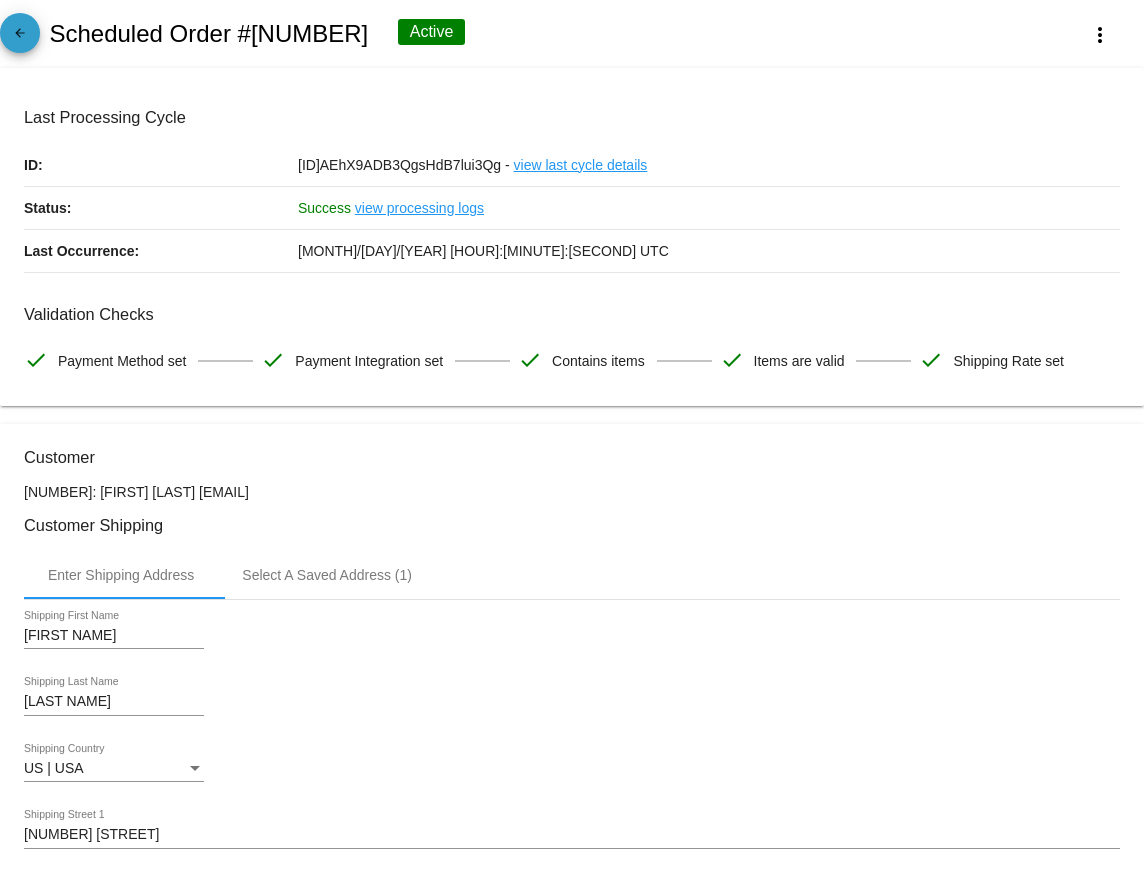 click on "arrow_back" 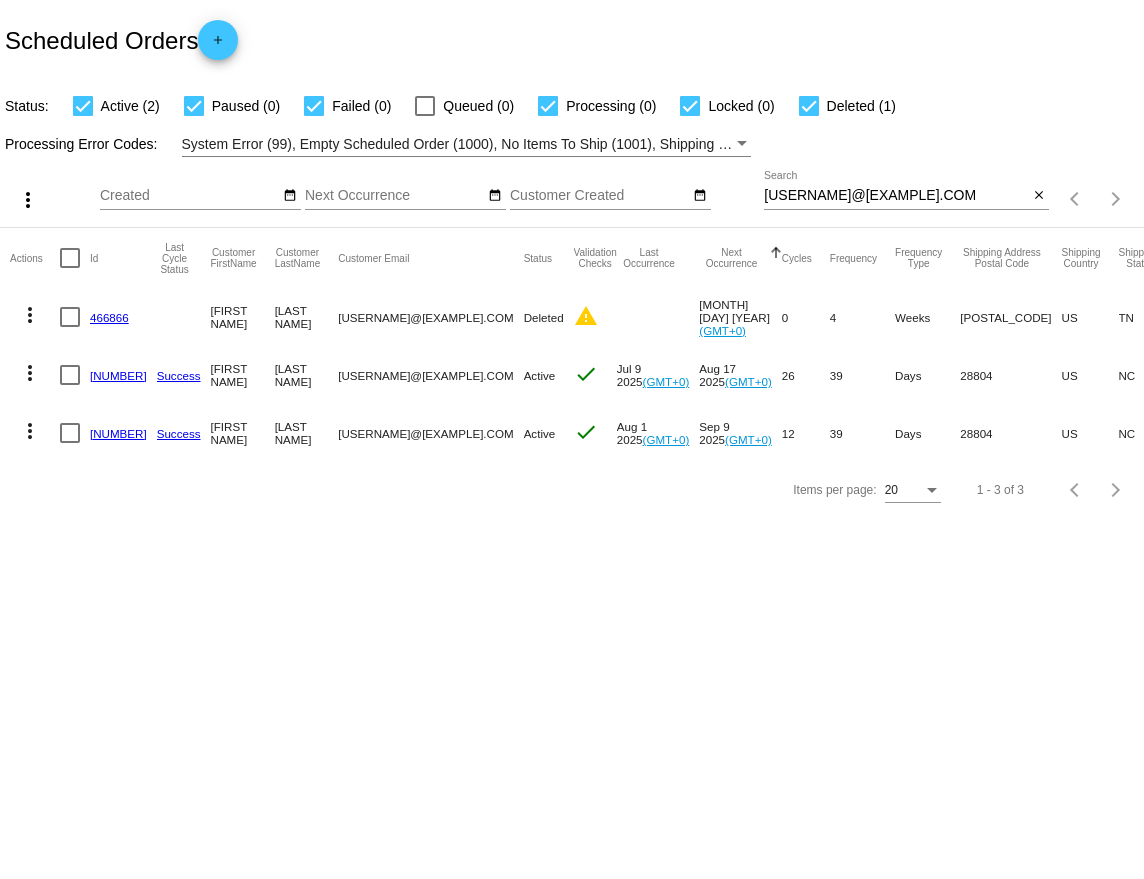 click on "[NUMBER]" 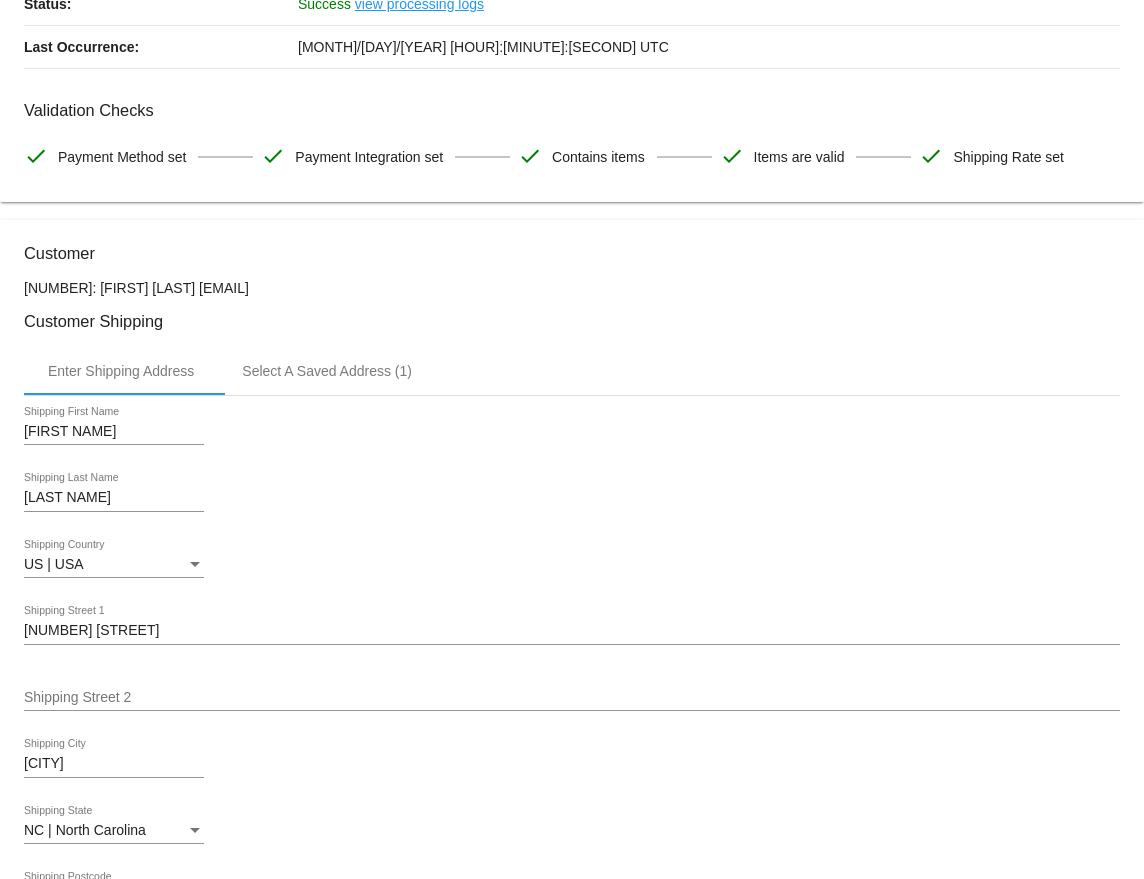 scroll, scrollTop: 0, scrollLeft: 0, axis: both 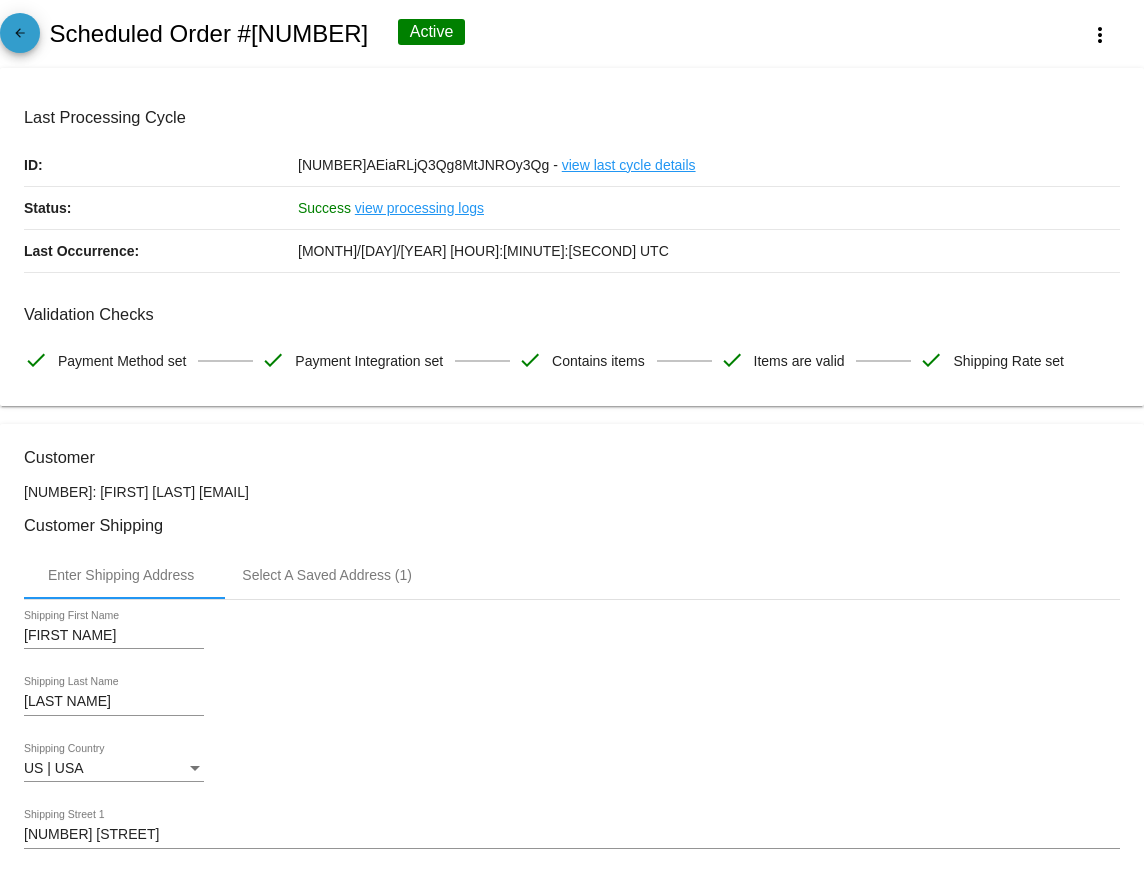 click on "arrow_back" 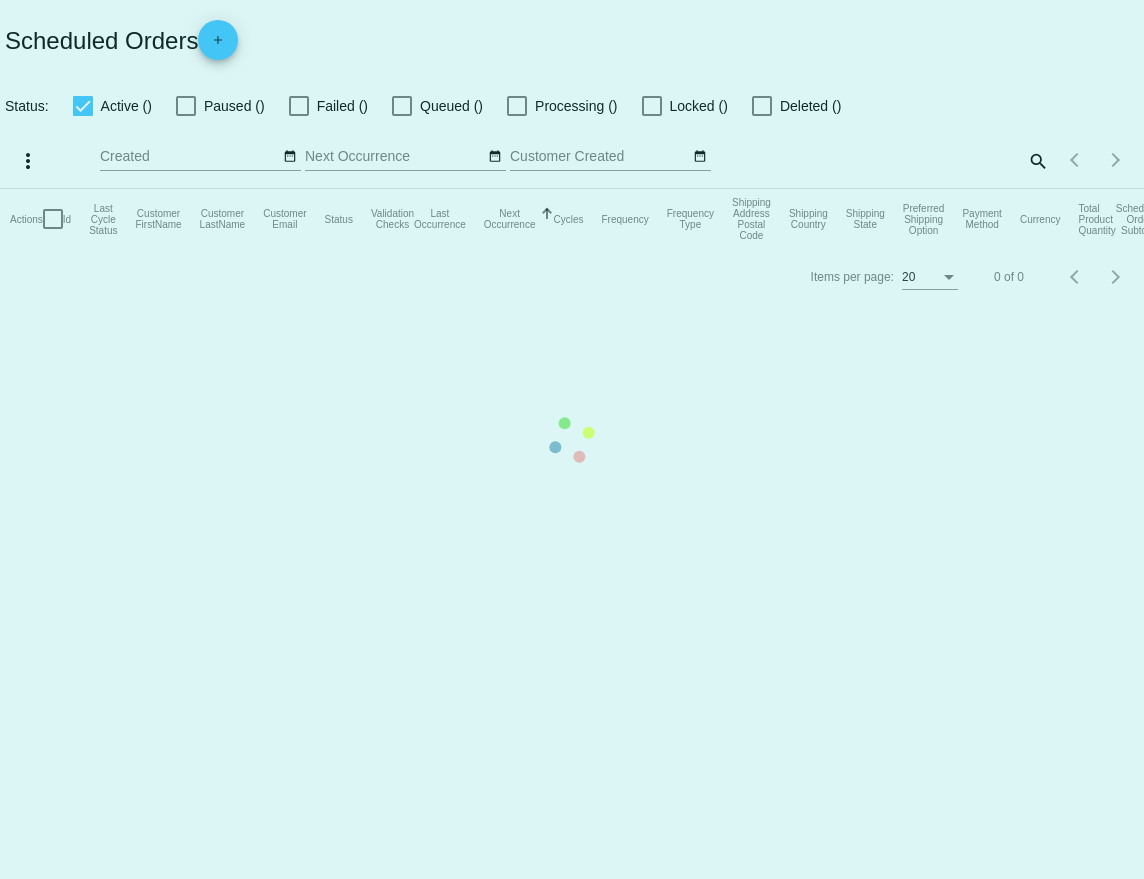 checkbox on "true" 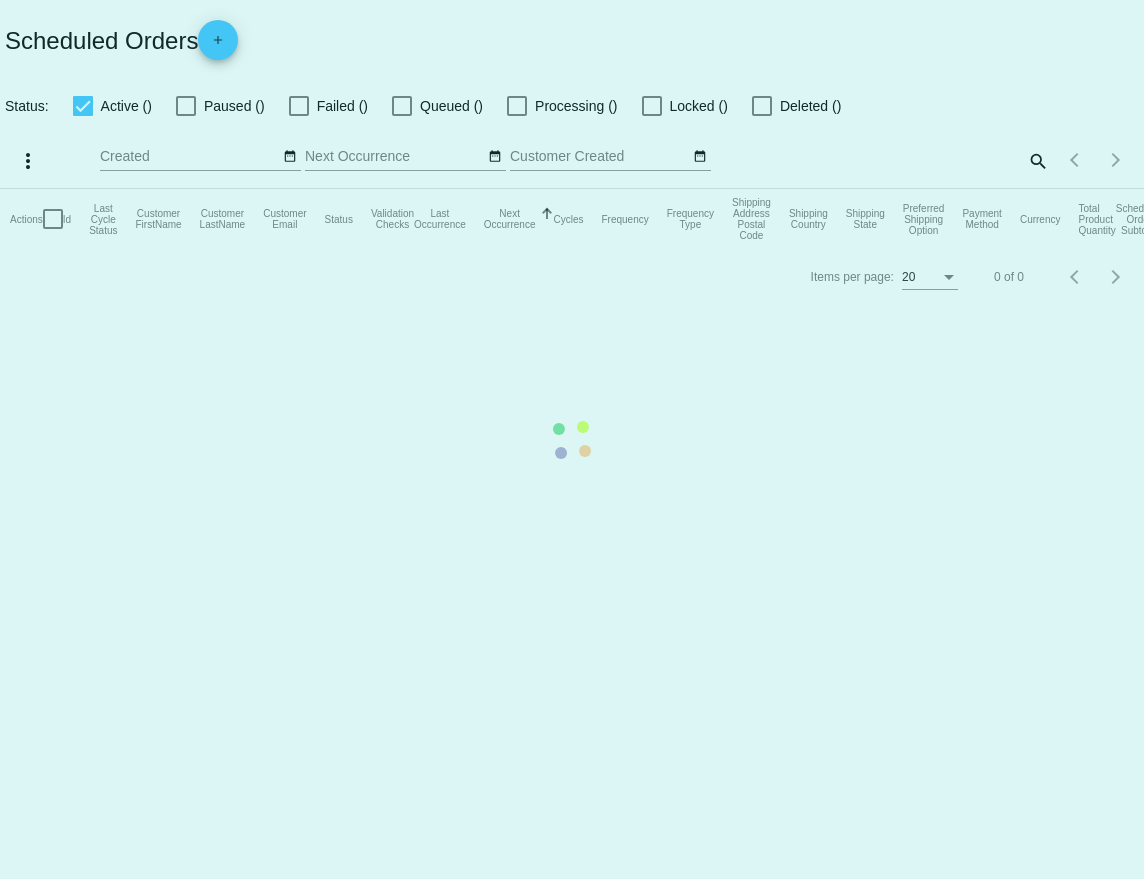 checkbox on "true" 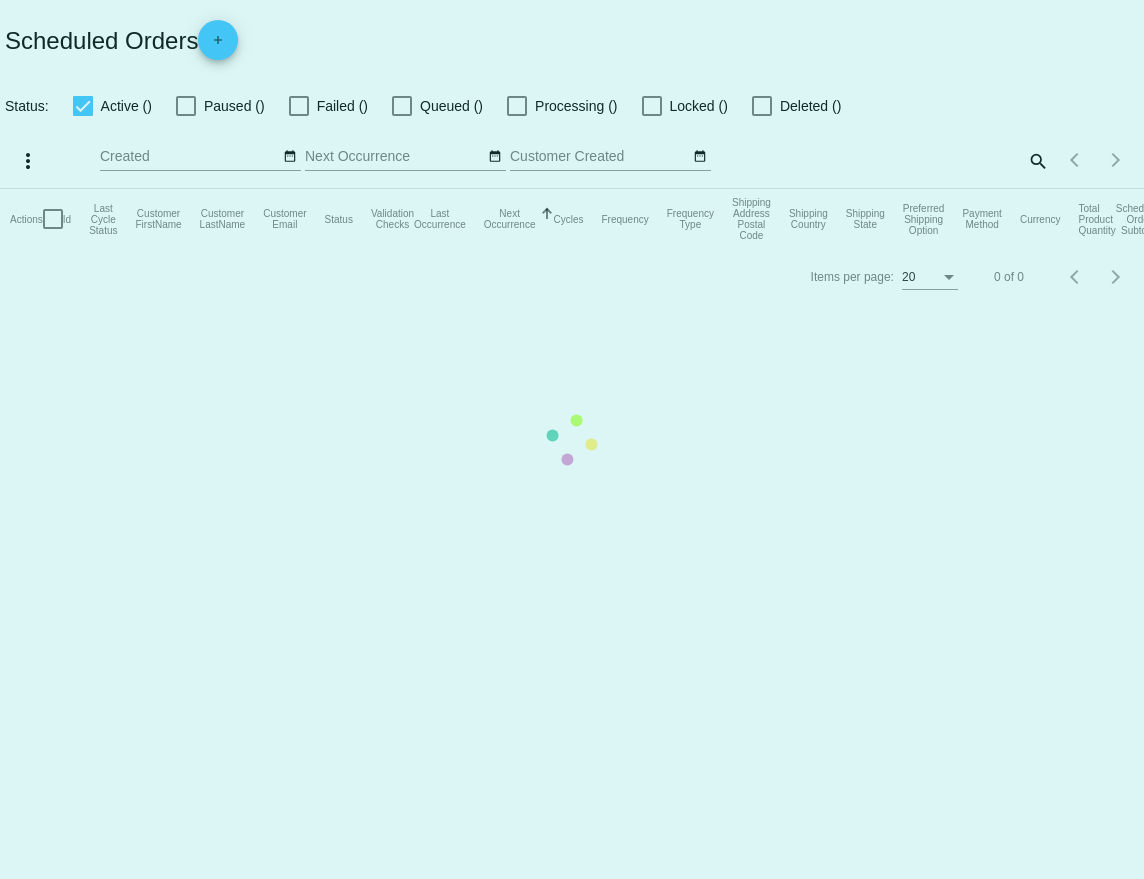 checkbox on "true" 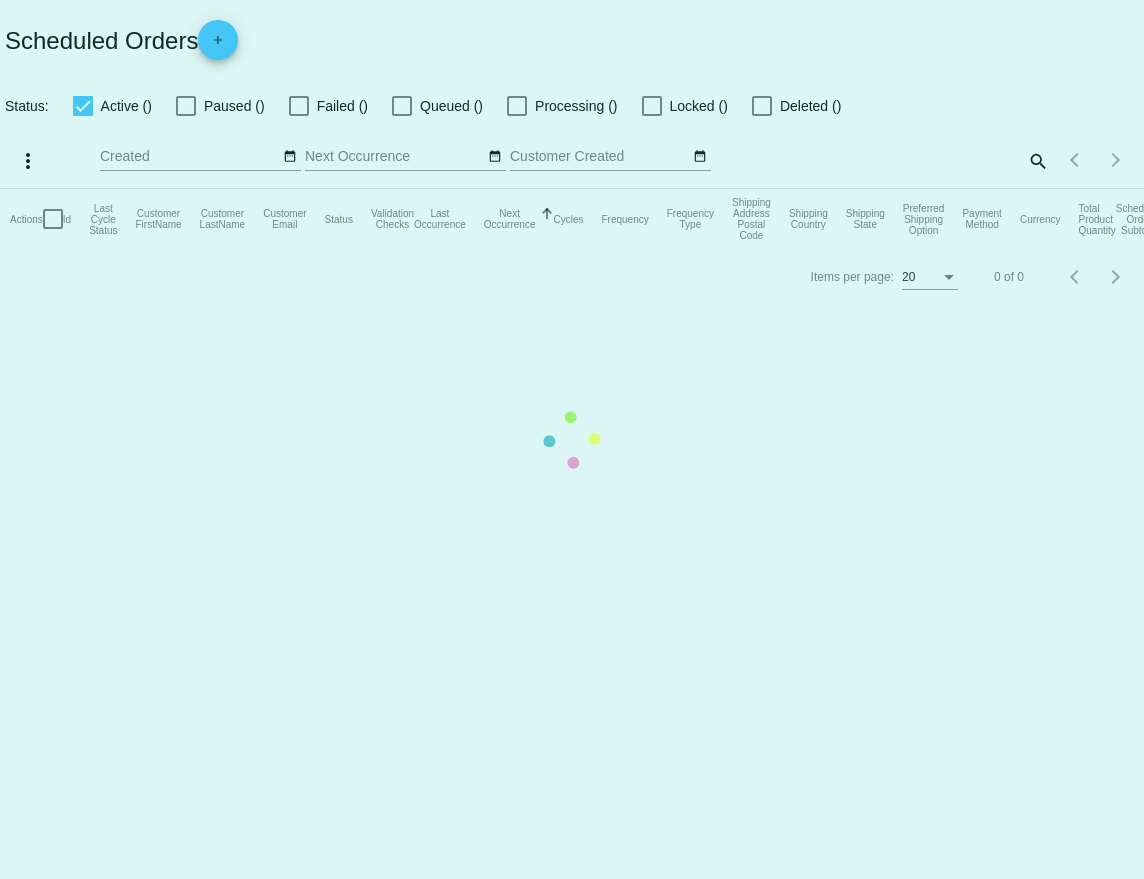 checkbox on "true" 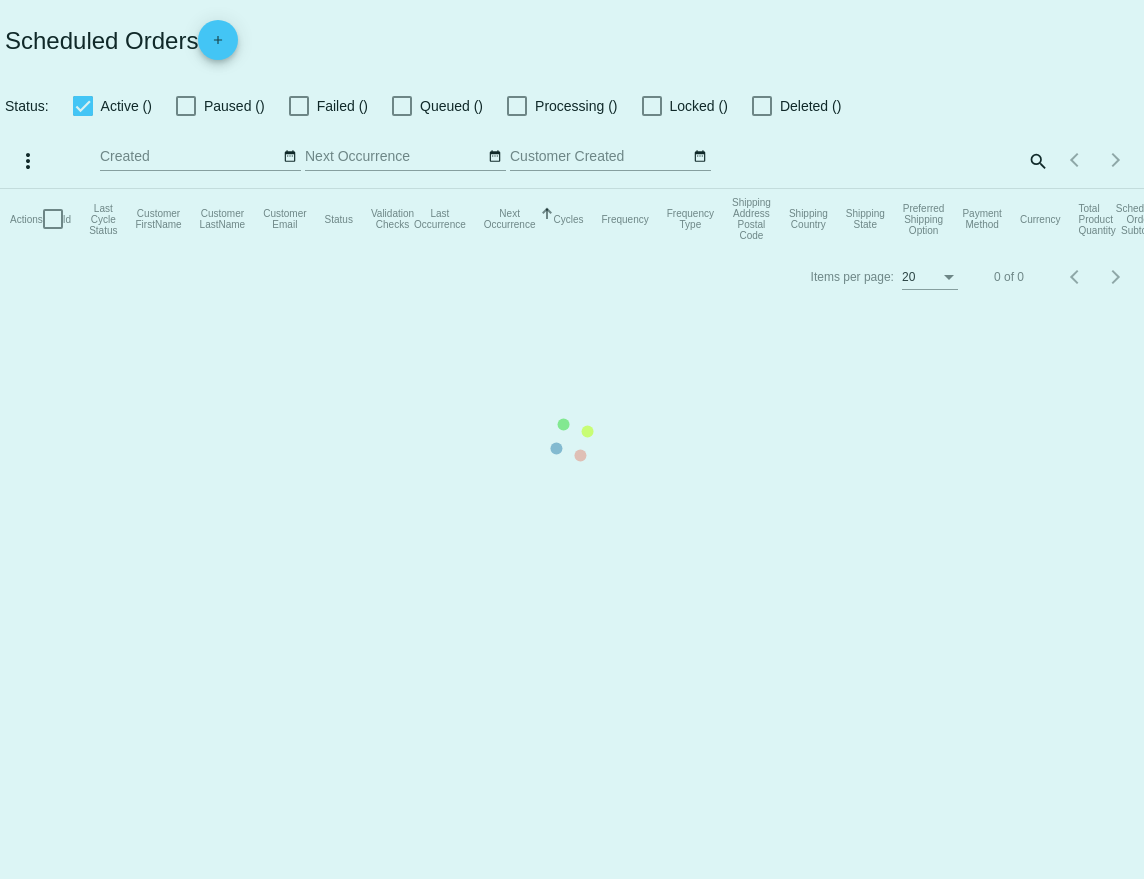 checkbox on "true" 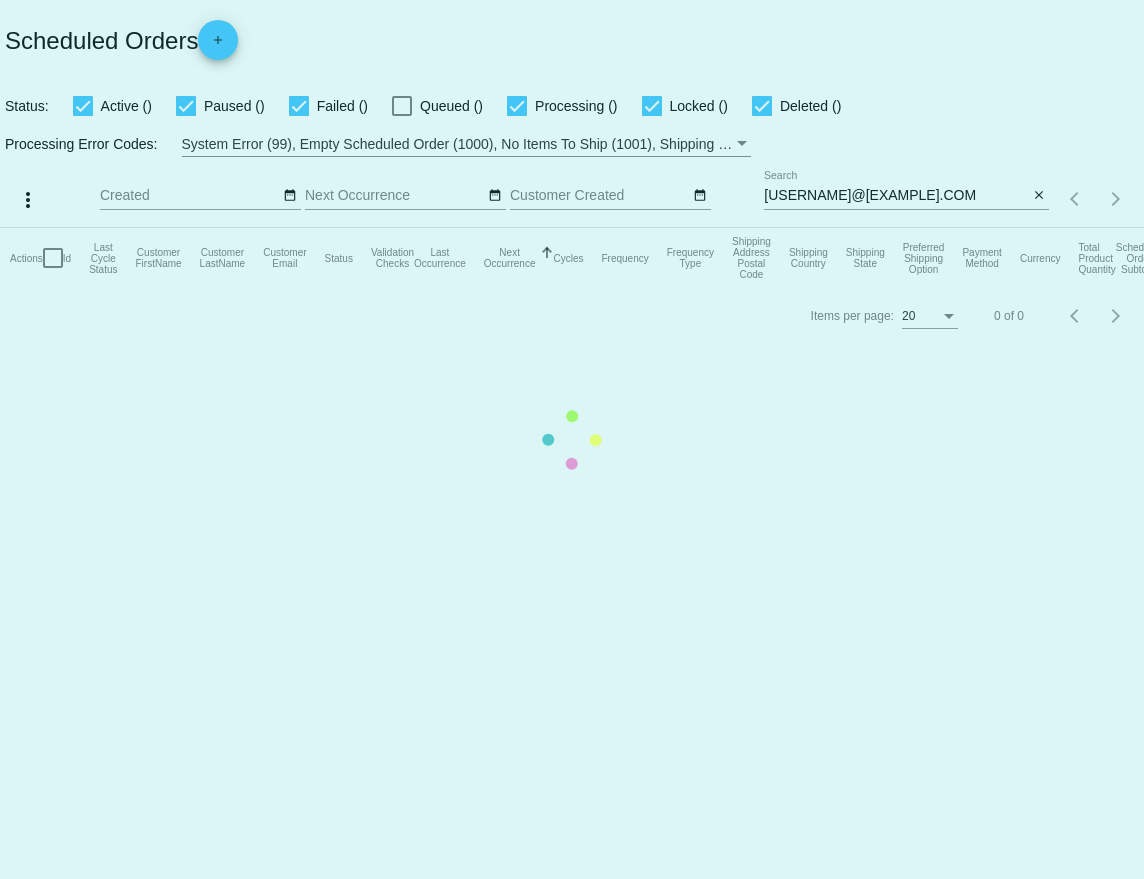 click on "Actions
Id   Last Cycle Status   Customer FirstName   Customer LastName   Customer Email   Status   Validation Checks   Last Occurrence   Next Occurrence   Sorted by NextOccurrenceUtc ascending  Cycles   Frequency   Frequency Type   Shipping Address Postal Code
Shipping Country
Shipping State
Preferred Shipping Option
Payment Method   Currency   Total Product Quantity   Scheduled Order Subtotal
Scheduled Order LTV" 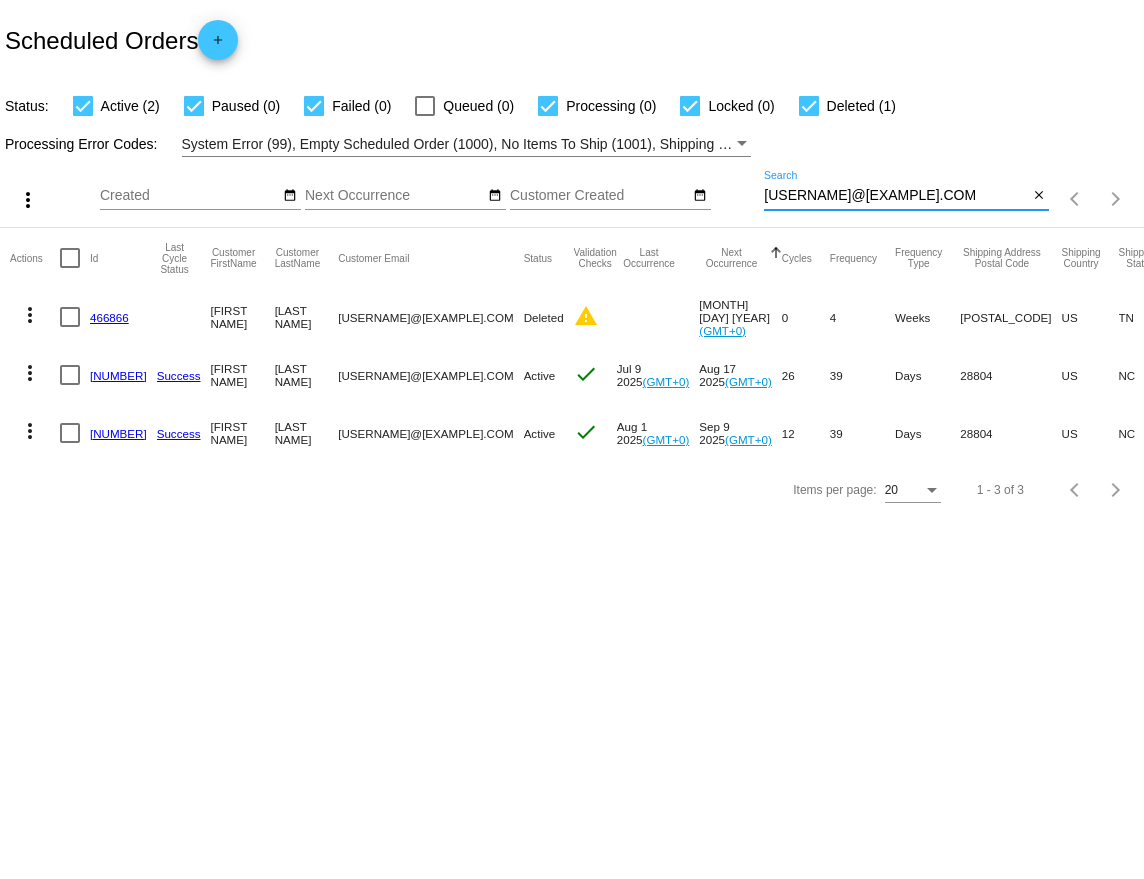 click on "more_vert
Aug
Jan
Feb
Mar
Apr
1" 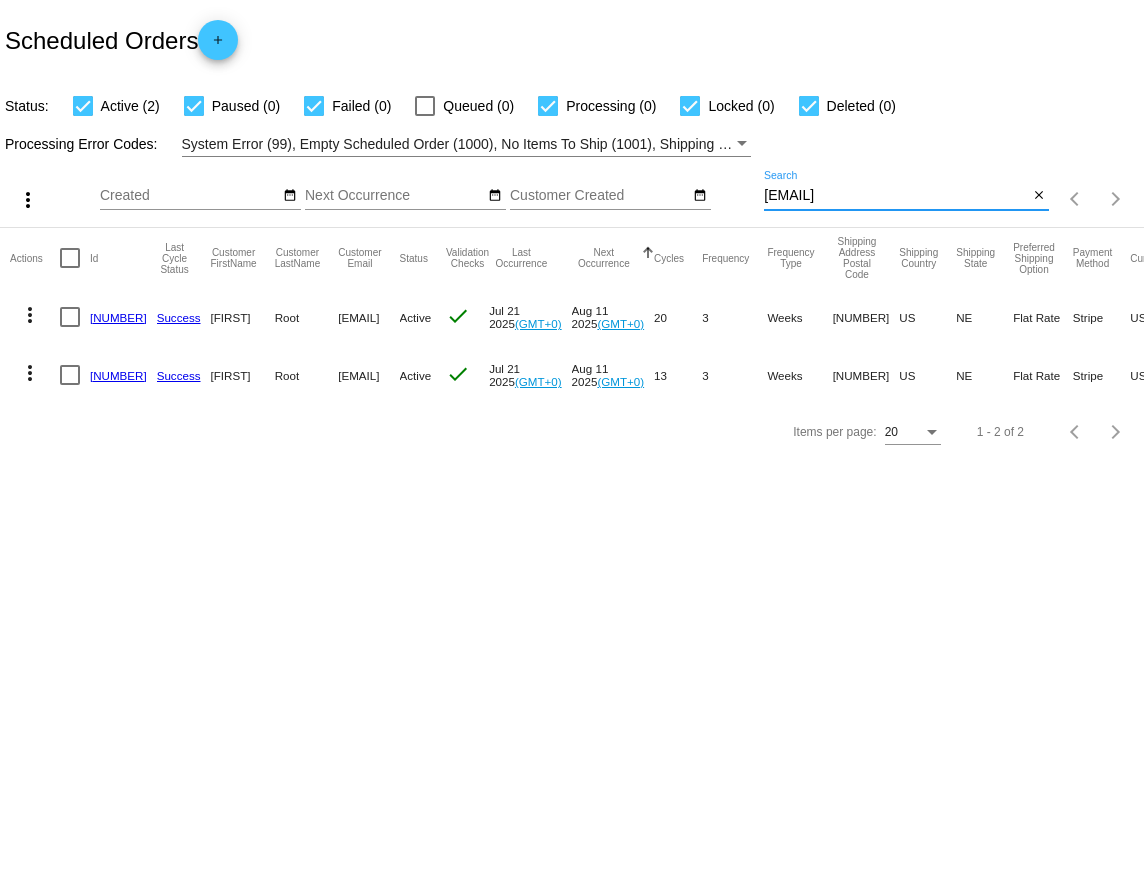 type on "[EMAIL]" 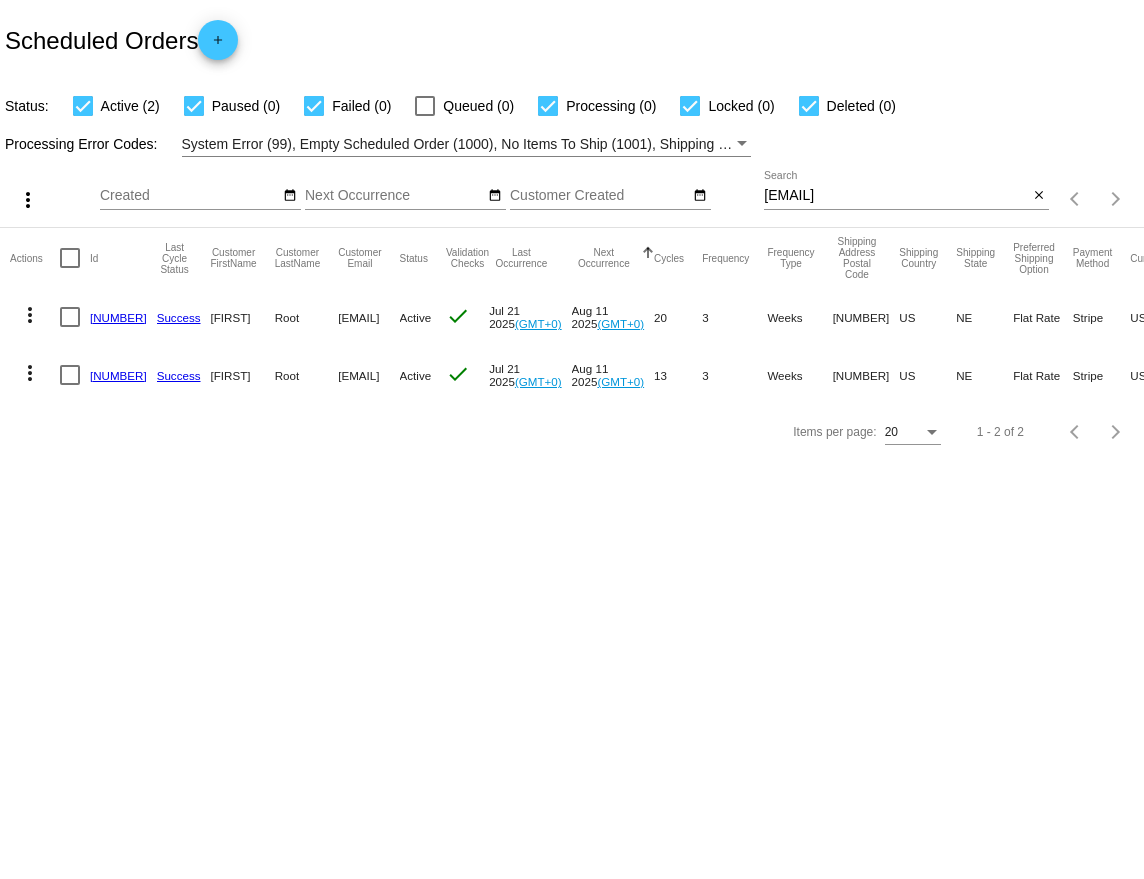 click on "[NUMBER]" 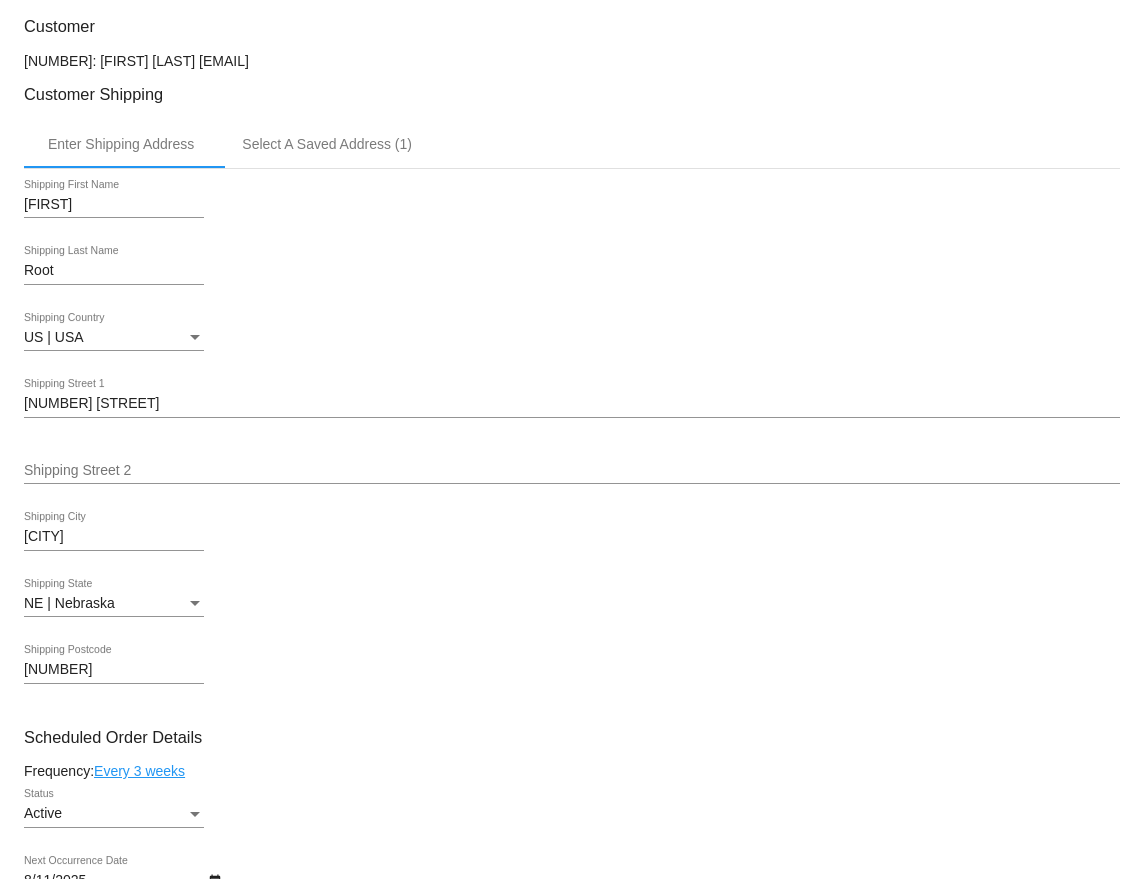 scroll, scrollTop: 0, scrollLeft: 0, axis: both 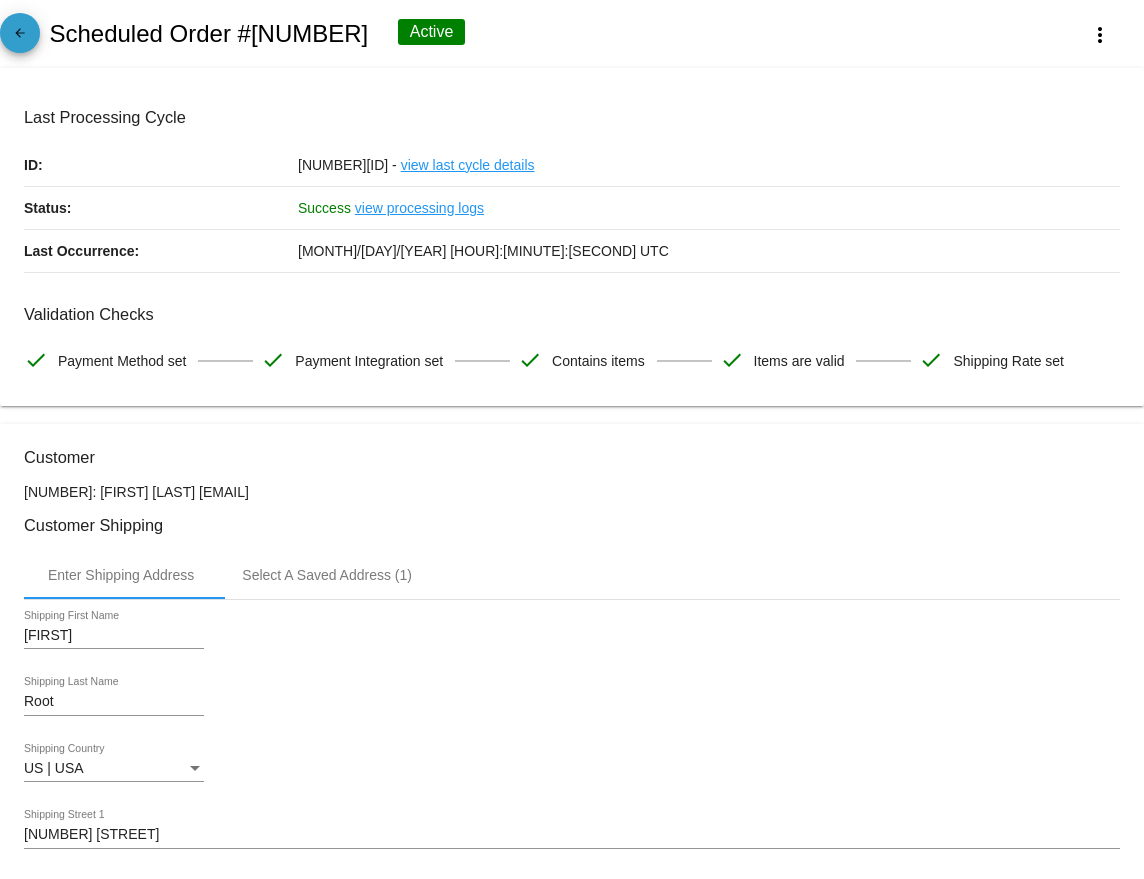 click on "arrow_back" 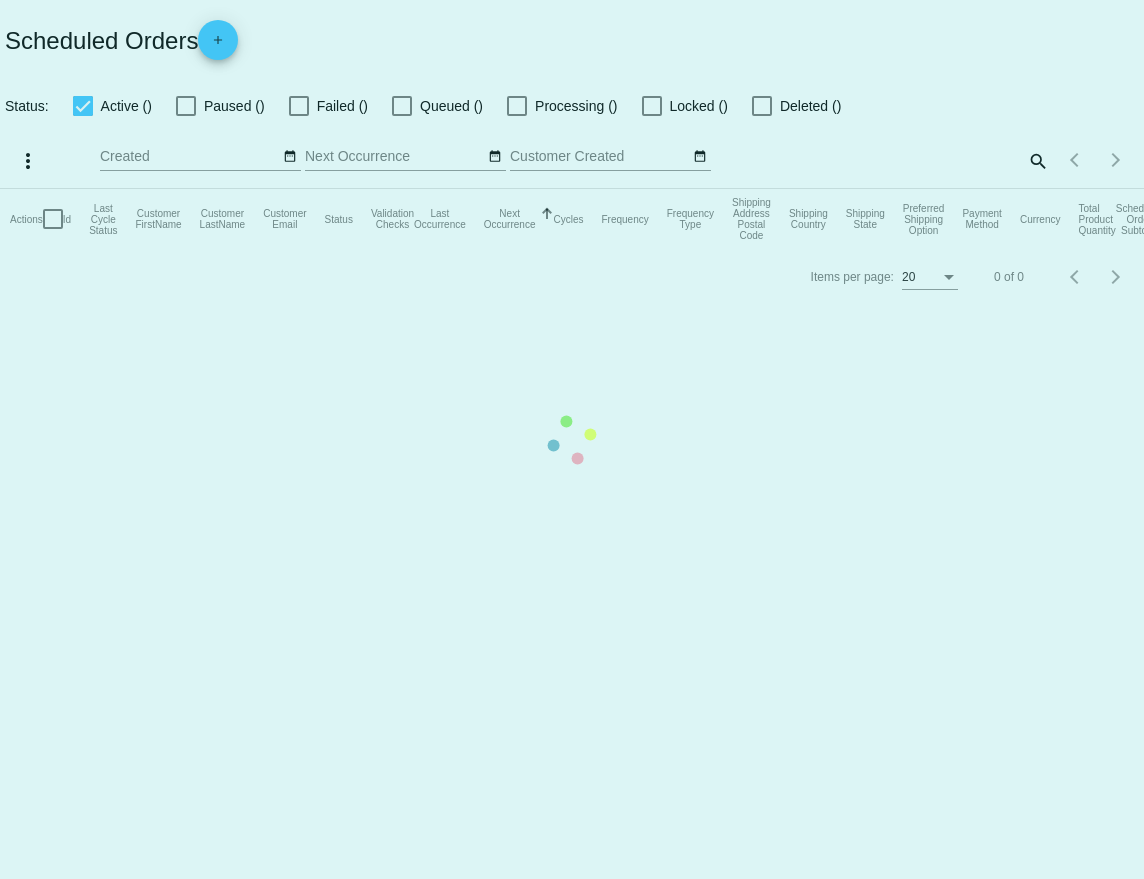 checkbox on "true" 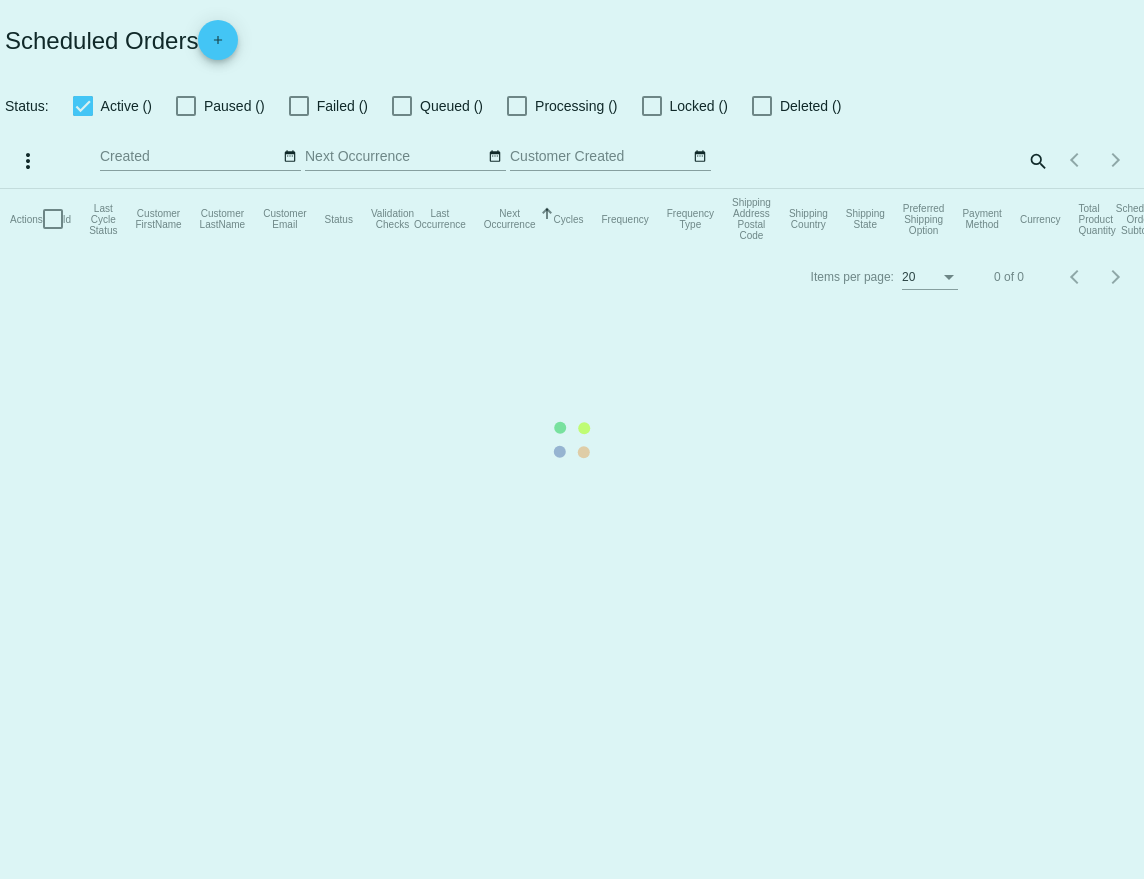 checkbox on "true" 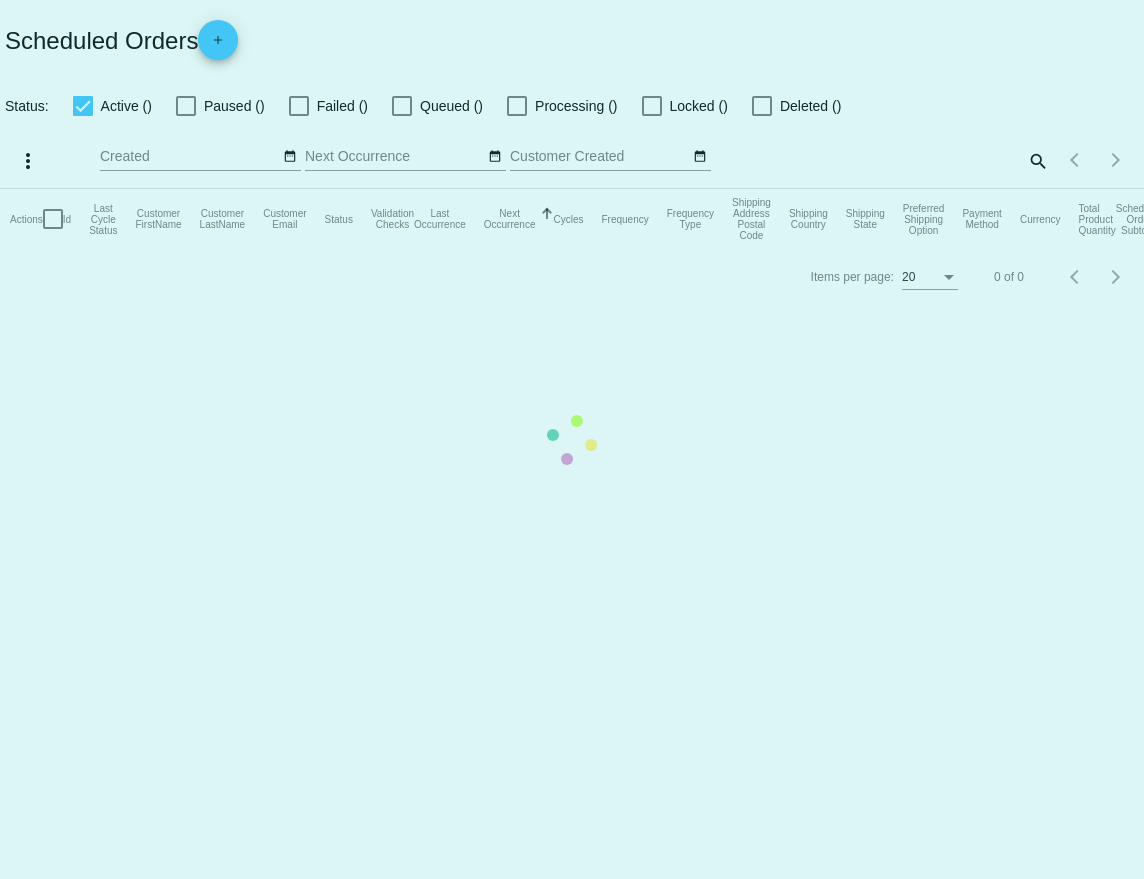 checkbox on "true" 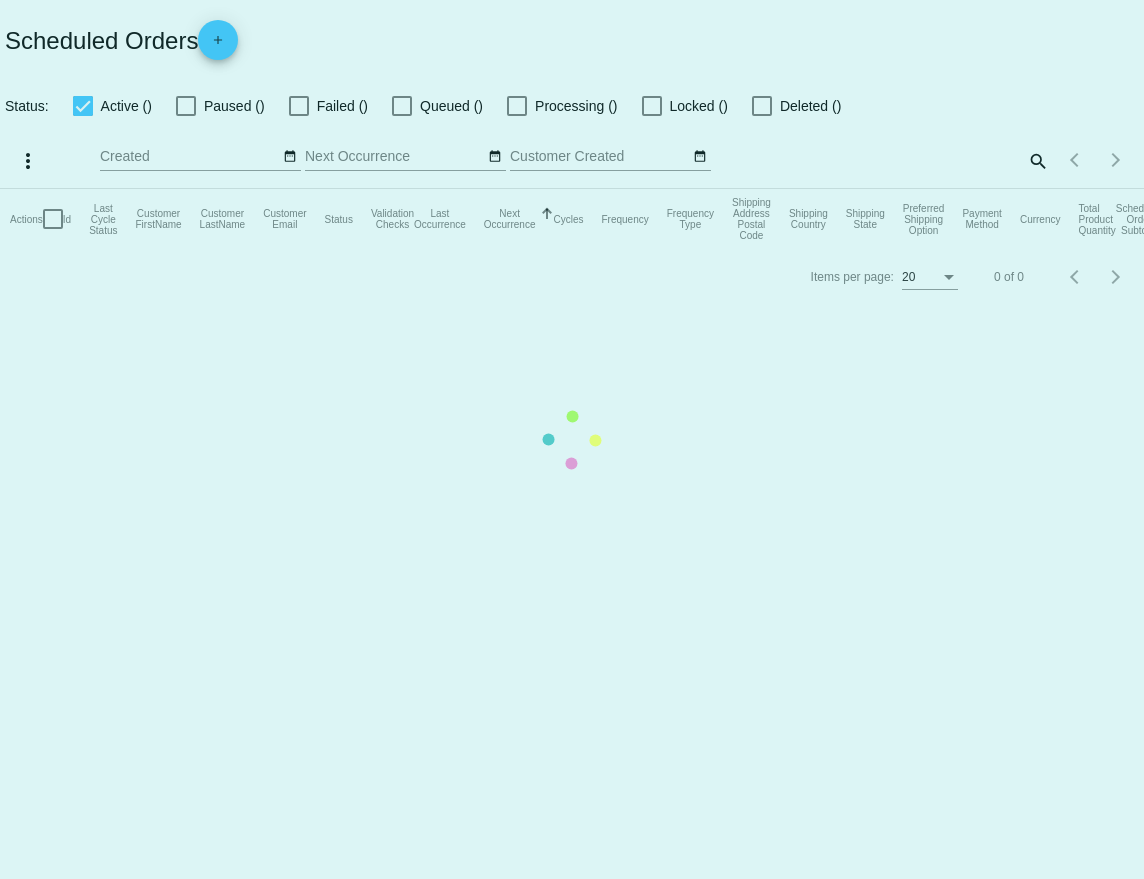 checkbox on "true" 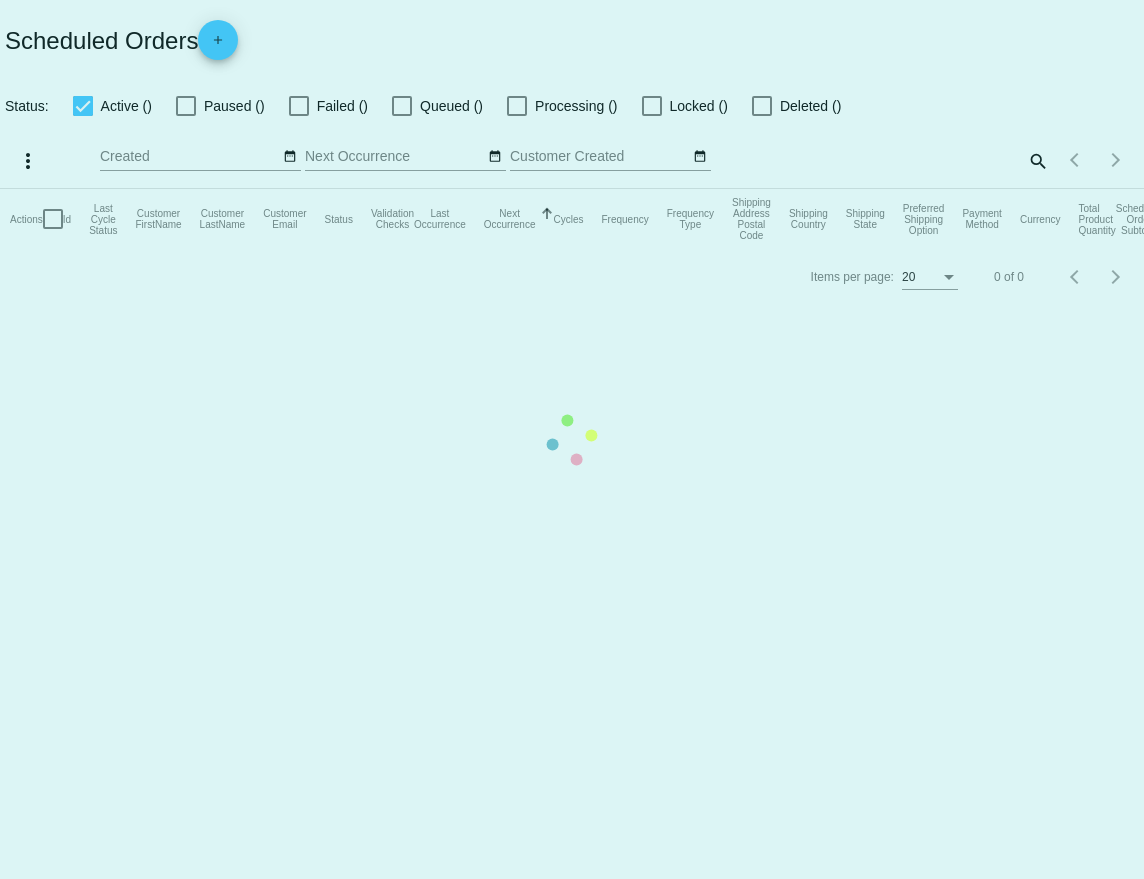 checkbox on "true" 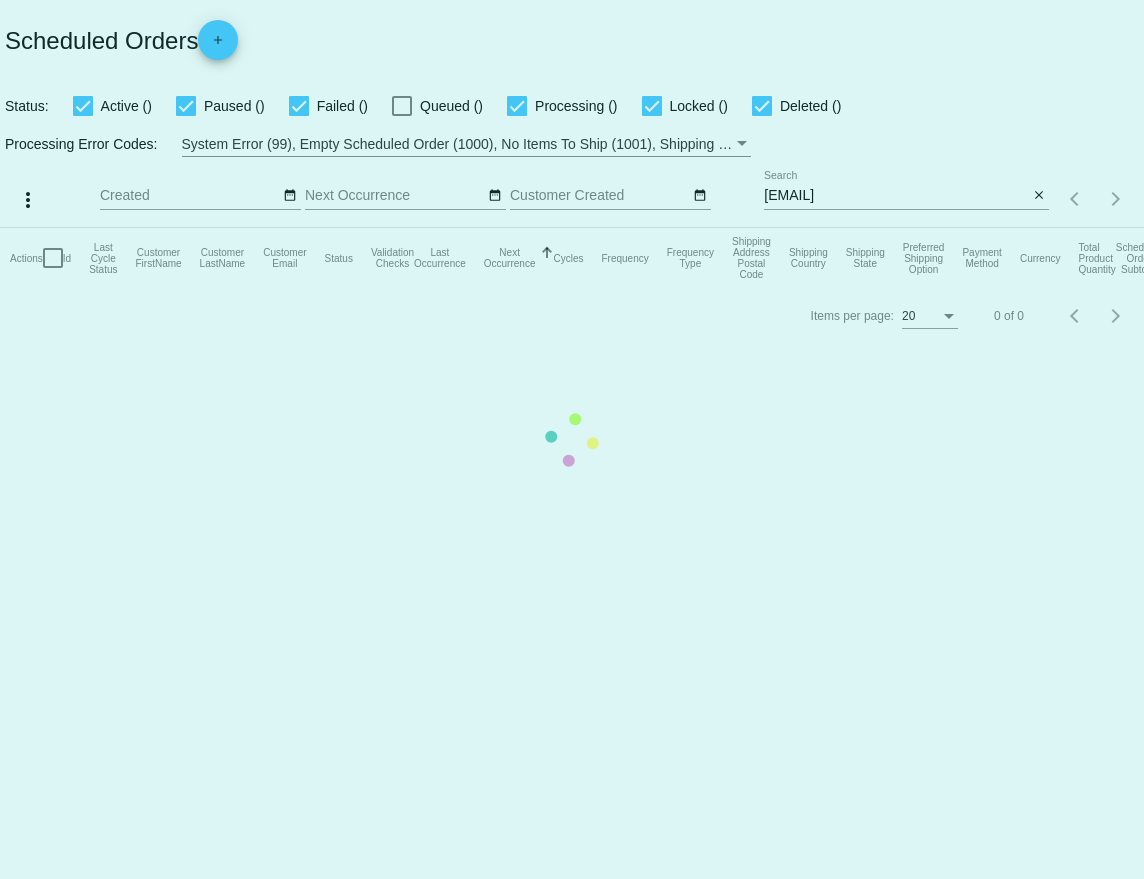 click on "Actions
Id   Last Cycle Status   Customer FirstName   Customer LastName   Customer Email   Status   Validation Checks   Last Occurrence   Next Occurrence   Sorted by NextOccurrenceUtc ascending  Cycles   Frequency   Frequency Type   Shipping Address Postal Code
Shipping Country
Shipping State
Preferred Shipping Option
Payment Method   Currency   Total Product Quantity   Scheduled Order Subtotal
Scheduled Order LTV" 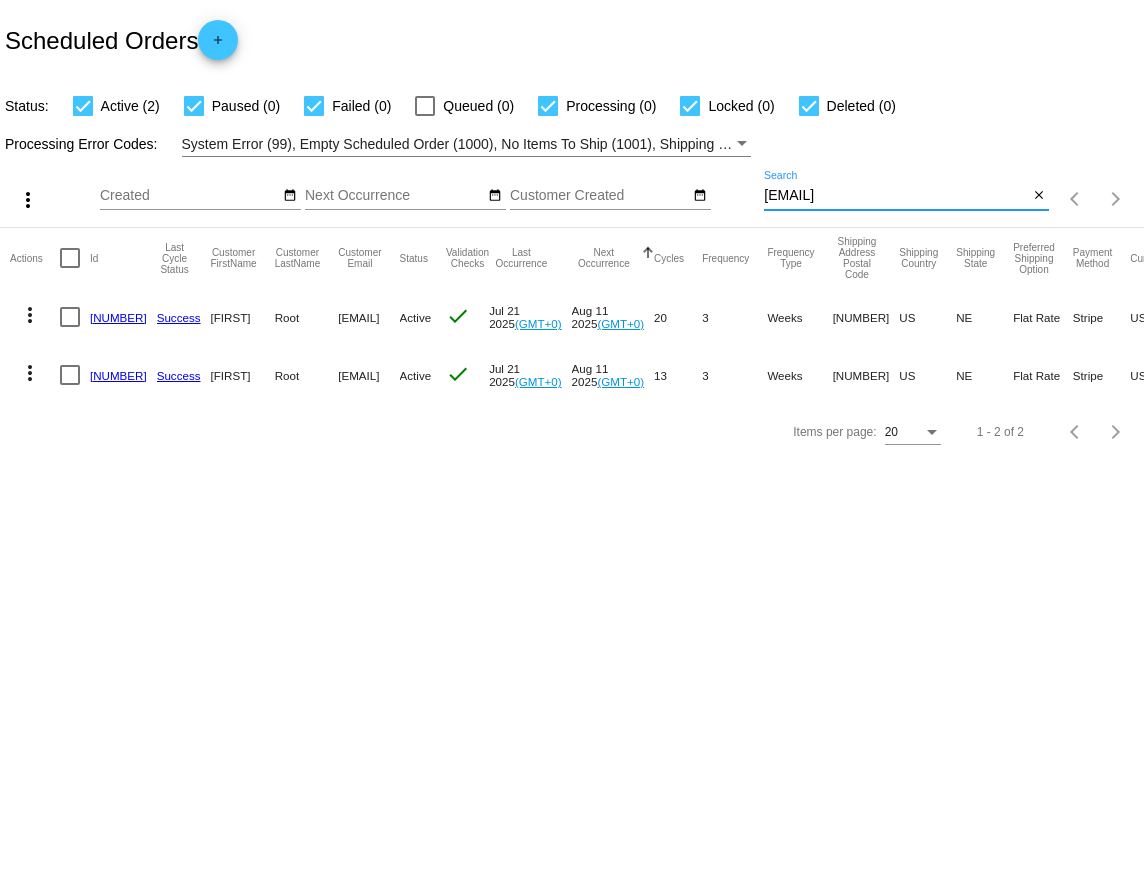 drag, startPoint x: 927, startPoint y: 197, endPoint x: 742, endPoint y: 197, distance: 185 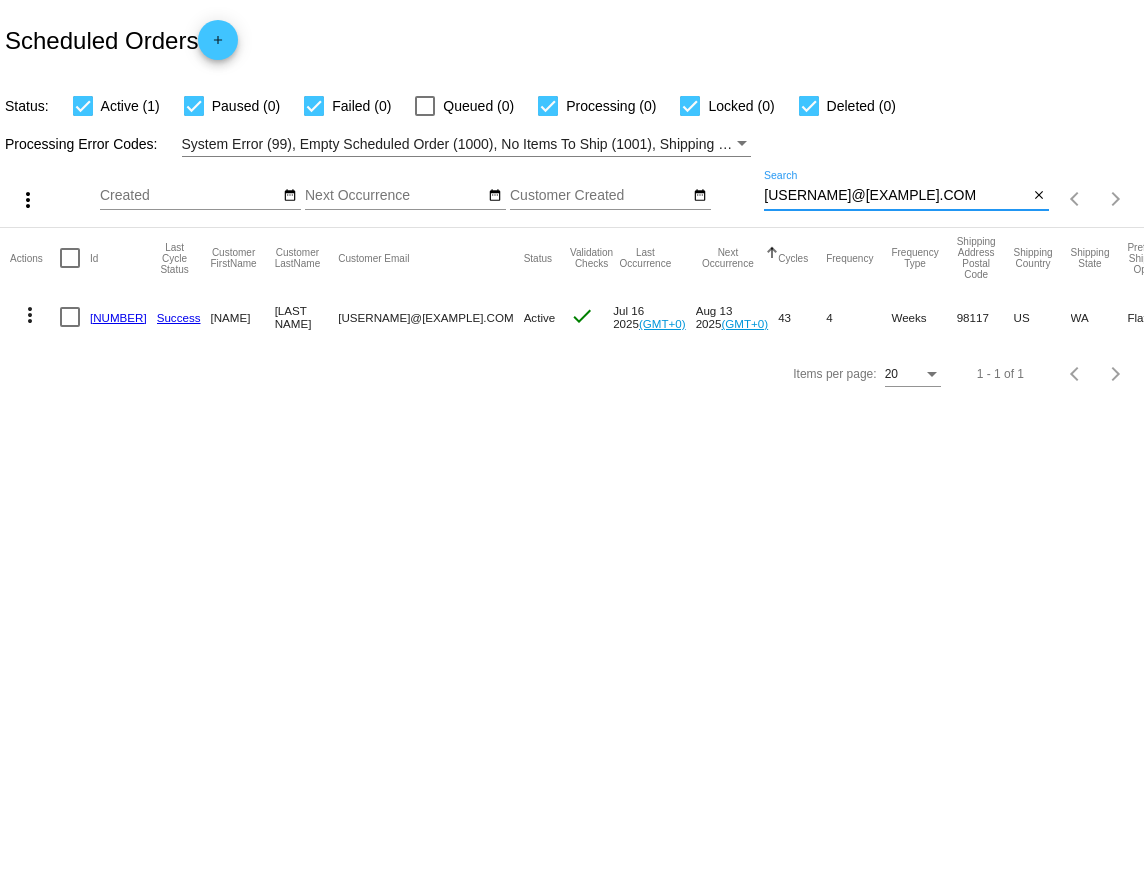 drag, startPoint x: 900, startPoint y: 197, endPoint x: 665, endPoint y: 197, distance: 235 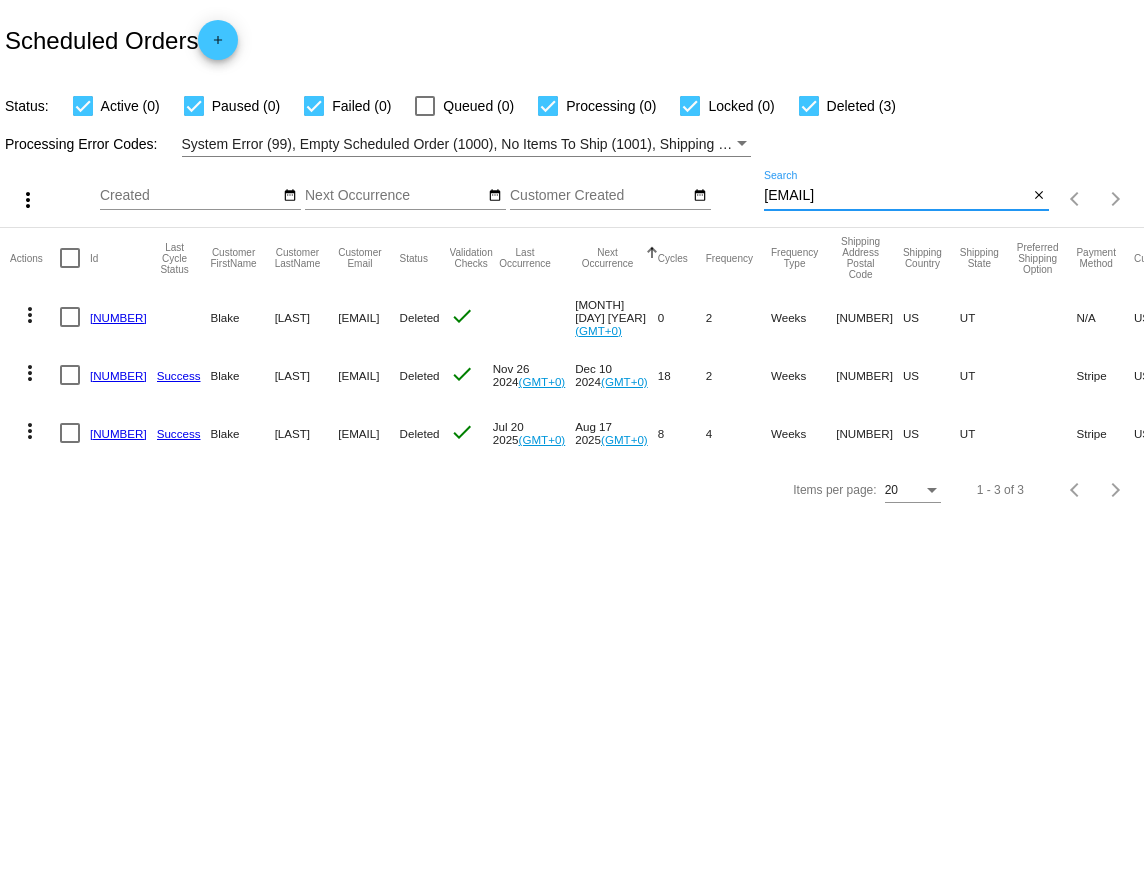 type on "[EMAIL]" 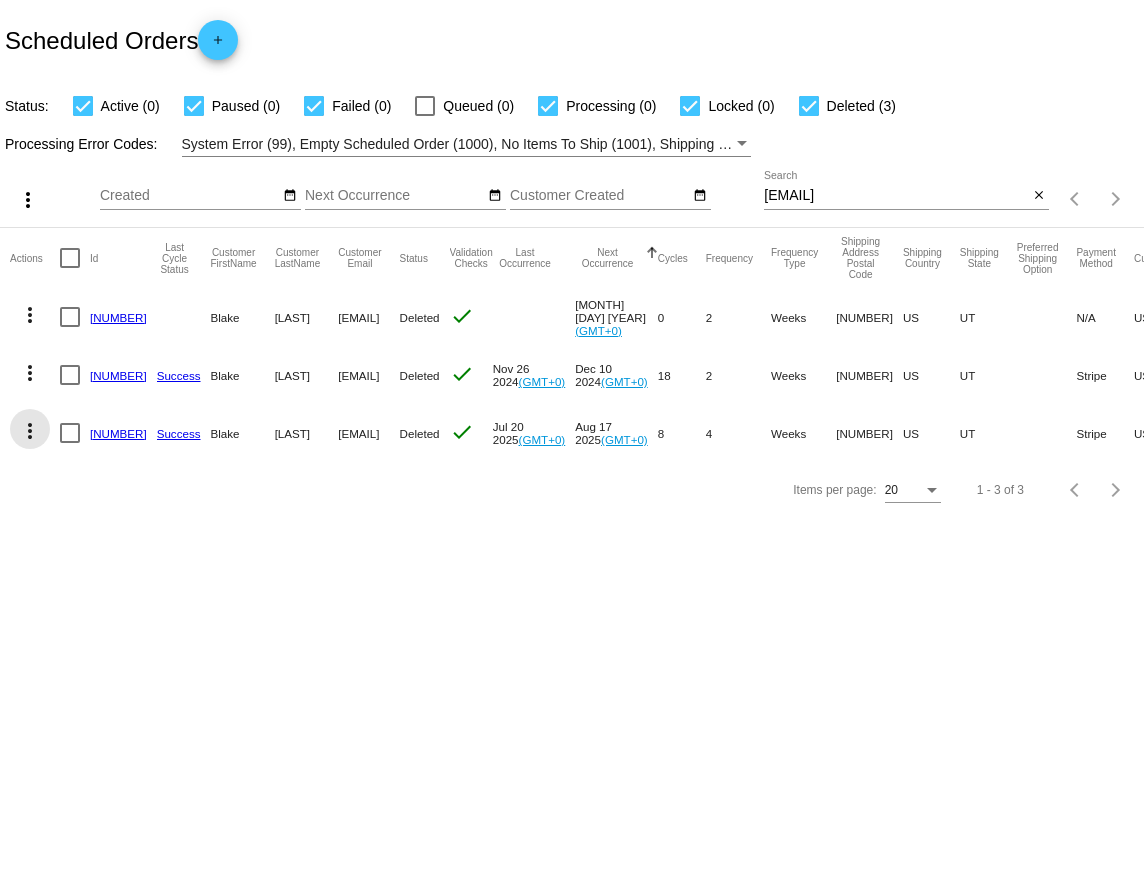 click on "more_vert" 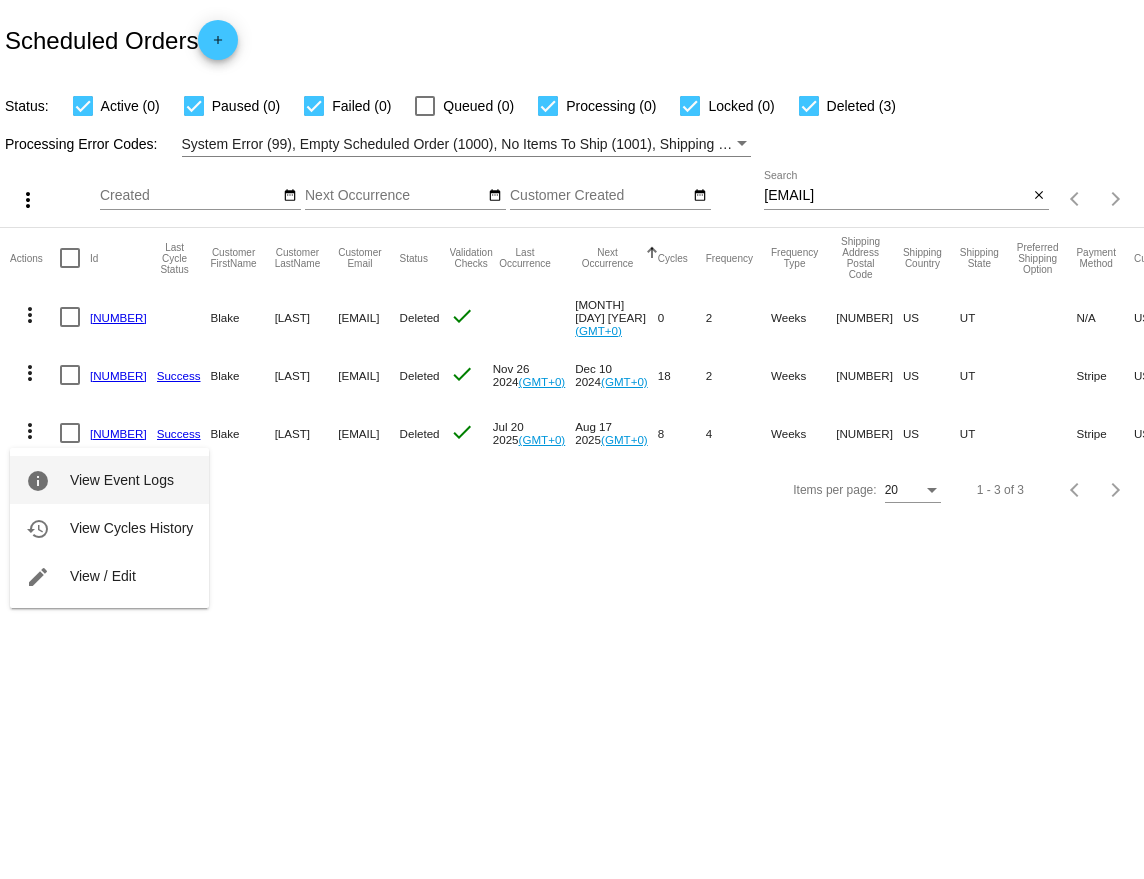 click on "View Event Logs" at bounding box center (122, 480) 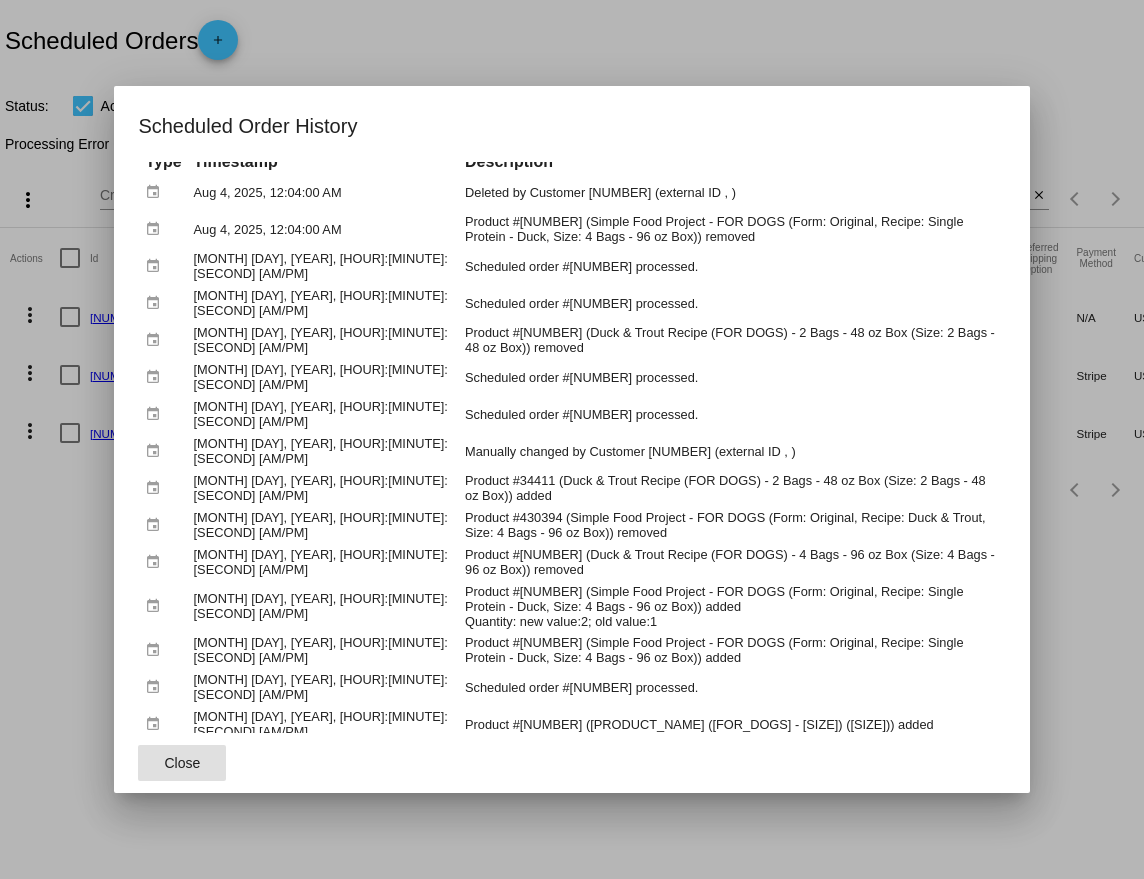 scroll, scrollTop: 31, scrollLeft: 0, axis: vertical 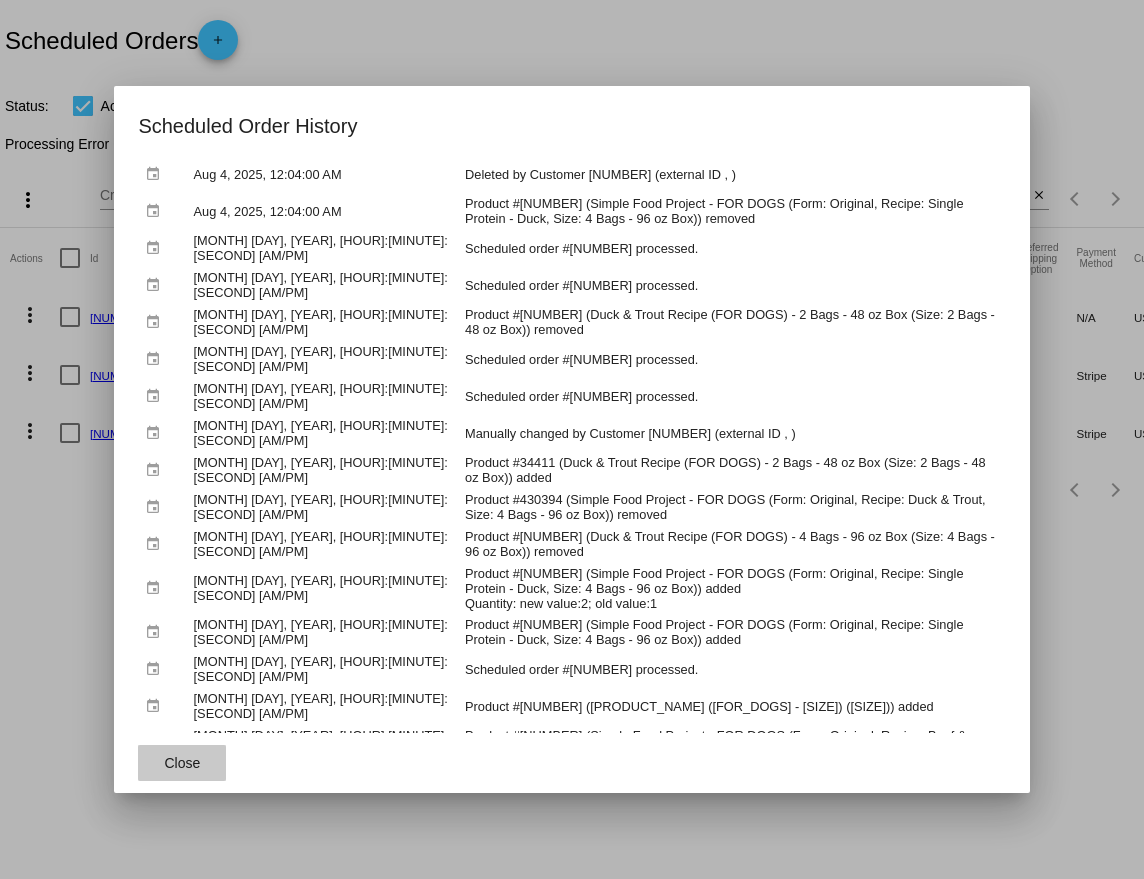 click on "Close" 